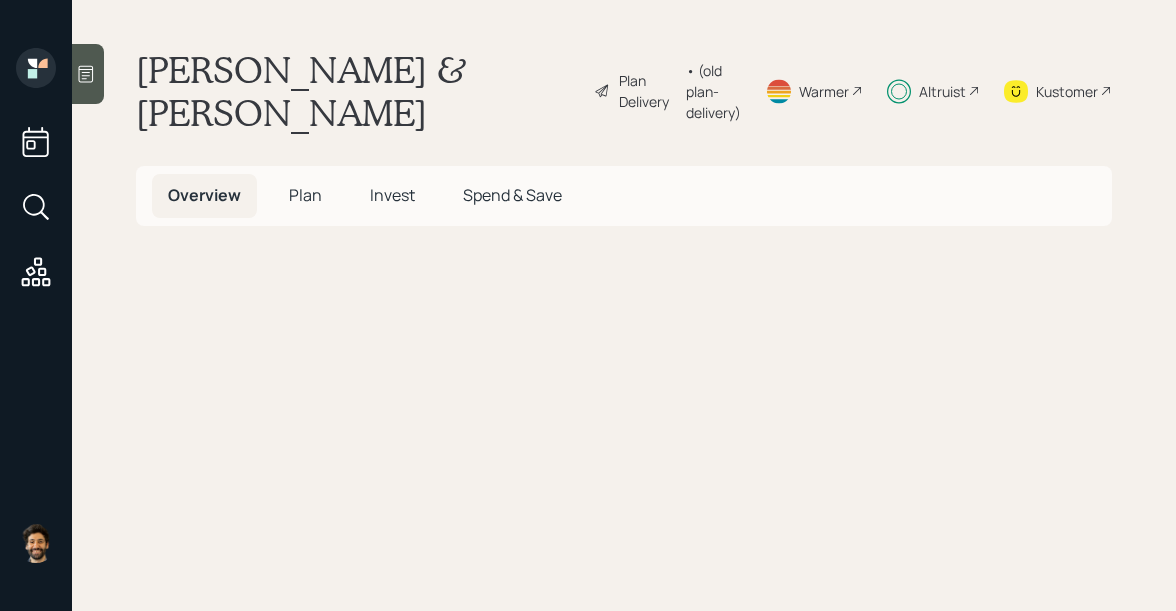 scroll, scrollTop: 0, scrollLeft: 0, axis: both 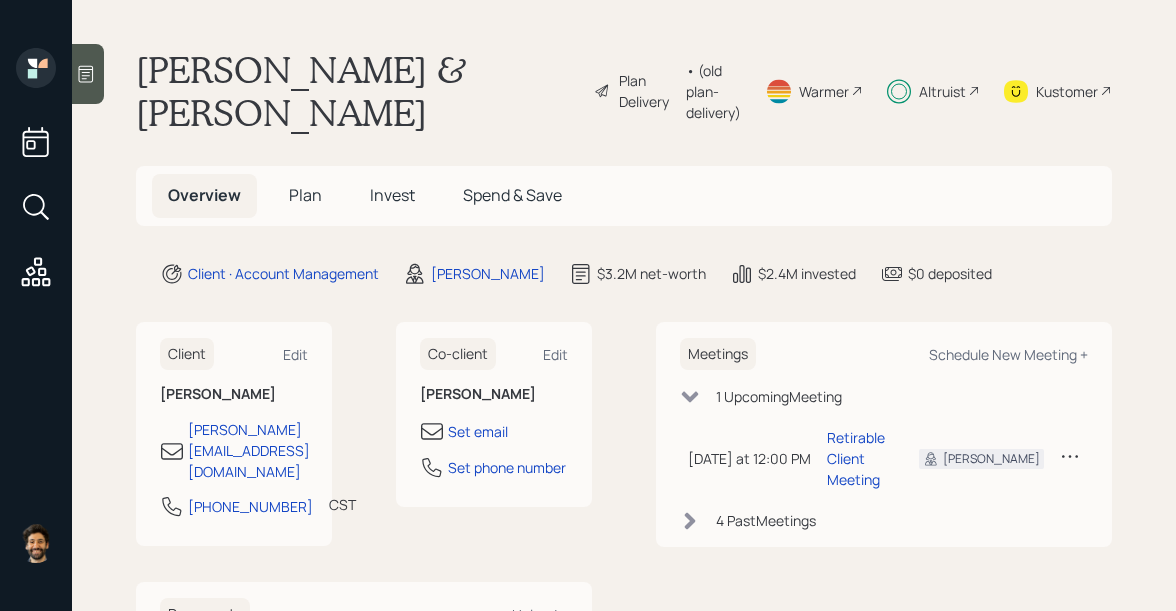 click on "Invest" at bounding box center [392, 195] 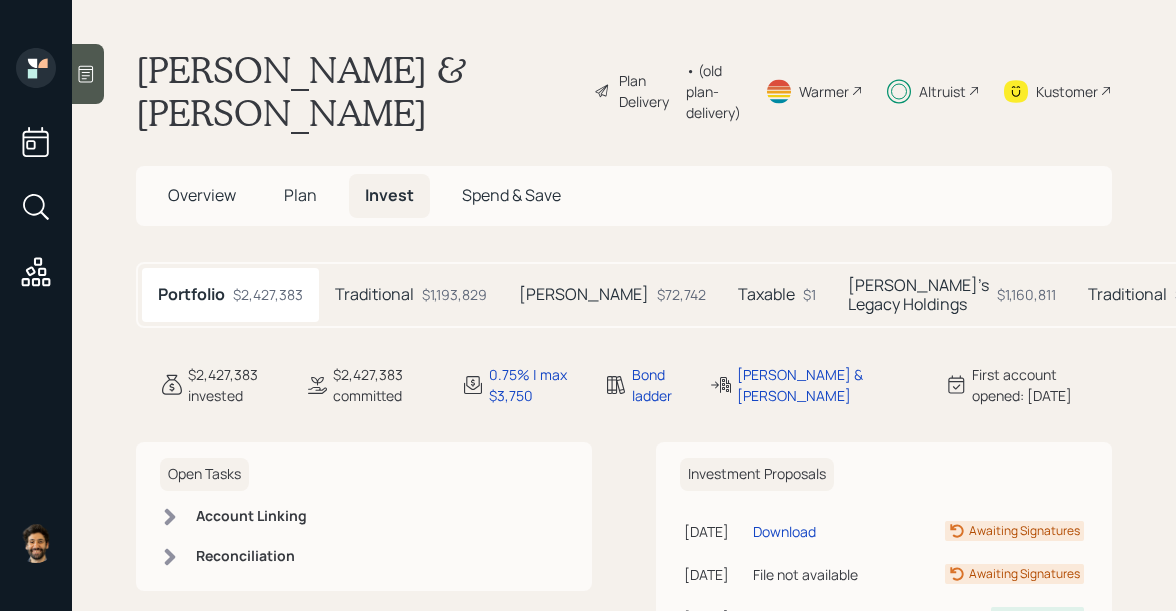 click on "• (old plan-delivery)" at bounding box center (713, 91) 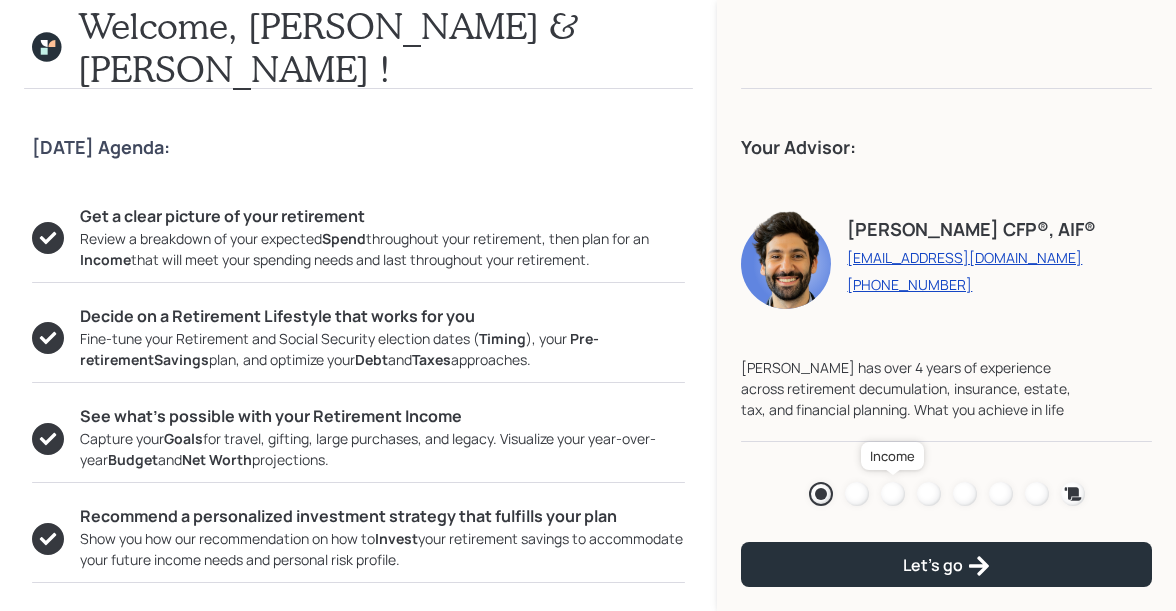 click at bounding box center (893, 494) 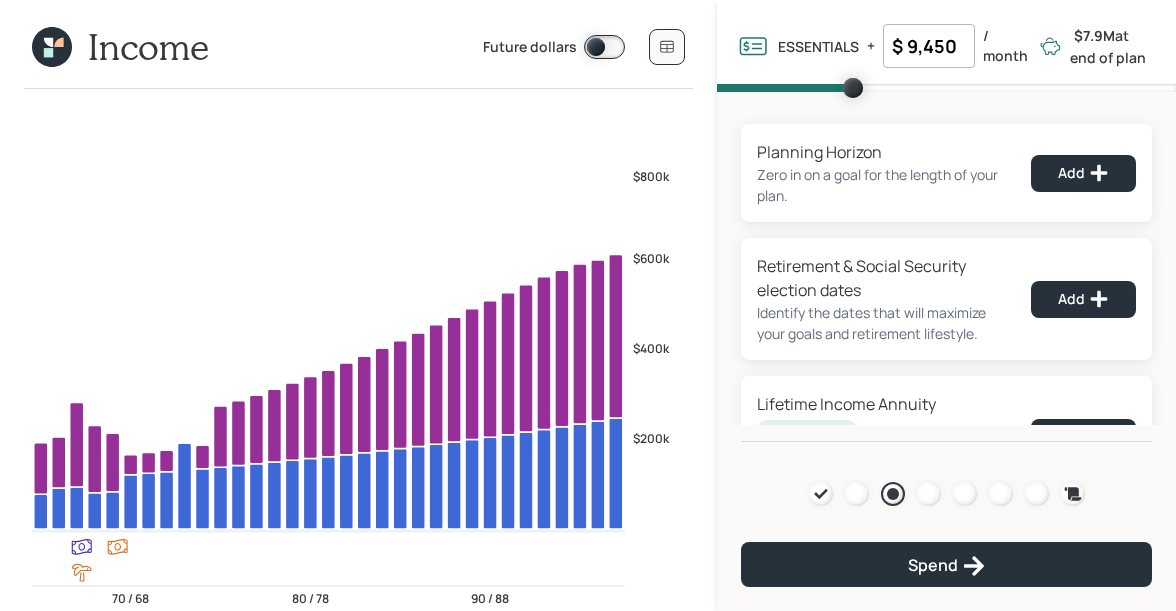 click 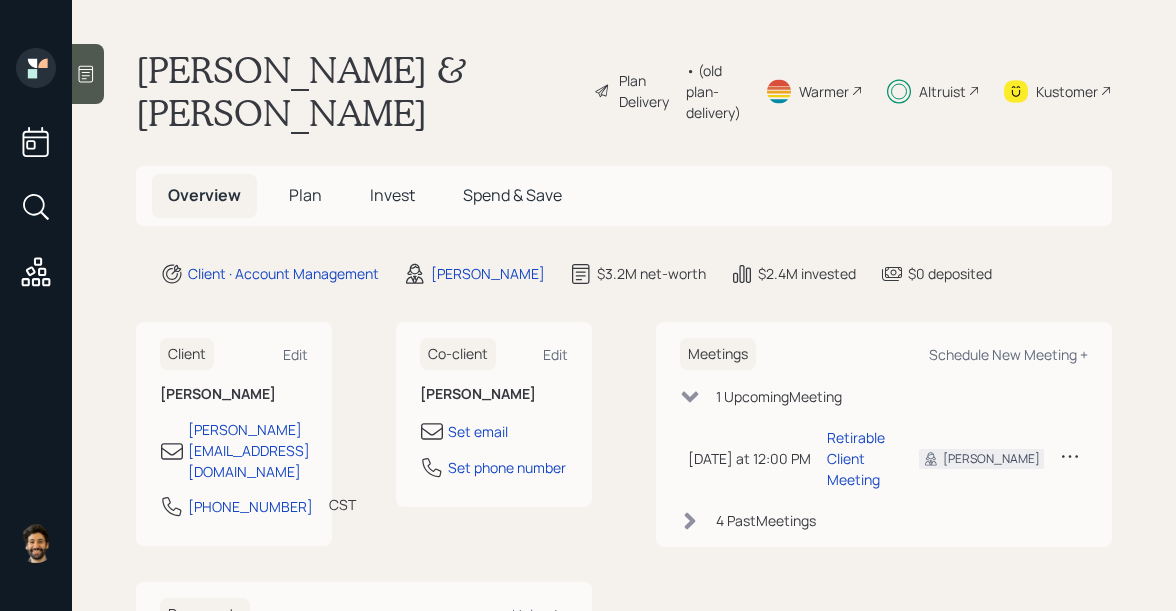 click on "Plan" at bounding box center (305, 195) 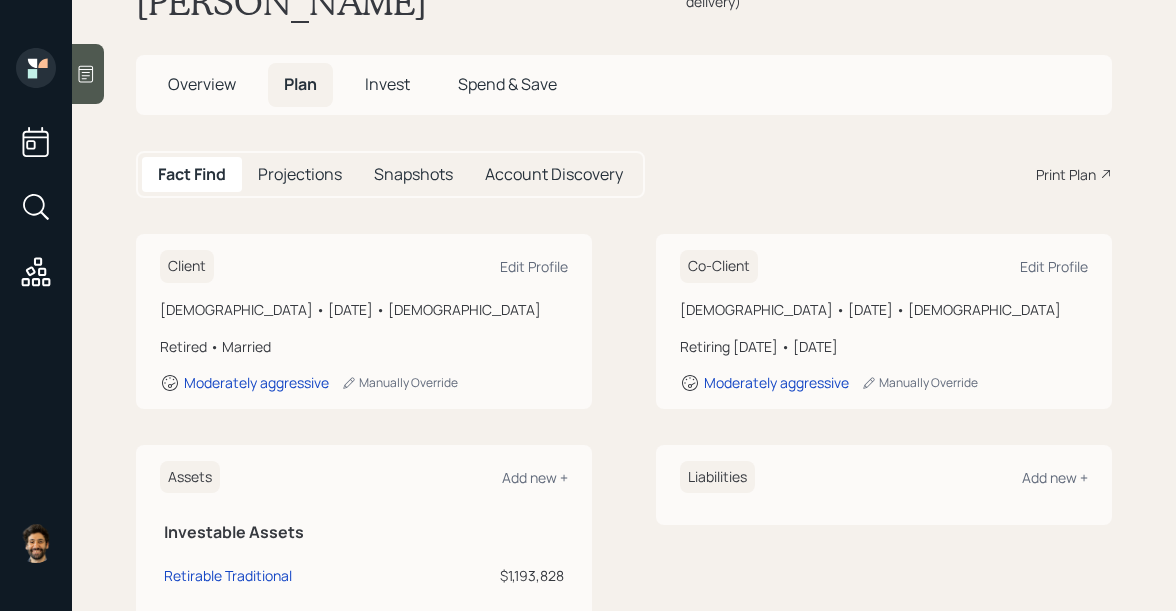 scroll, scrollTop: 72, scrollLeft: 0, axis: vertical 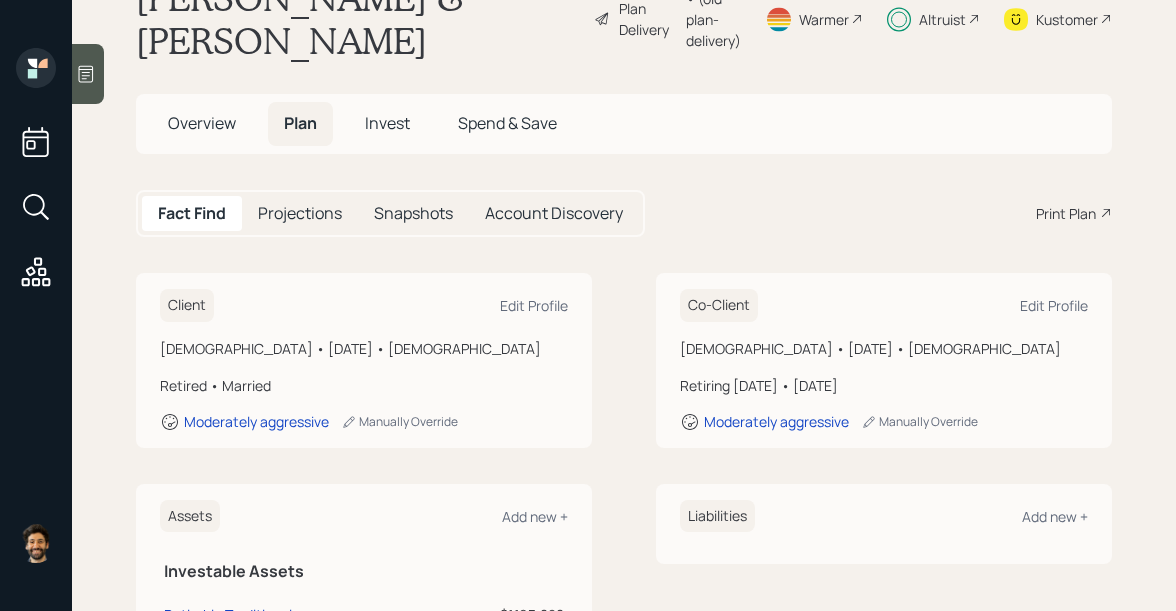 click on "Invest" at bounding box center [387, 123] 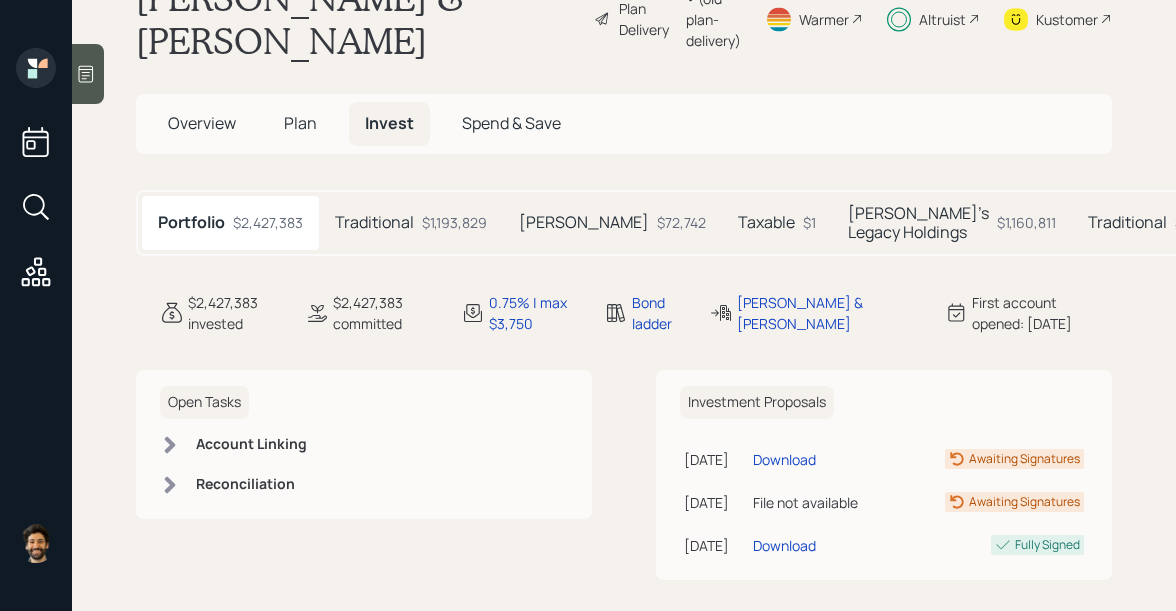 click on "$1,193,829" at bounding box center (454, 222) 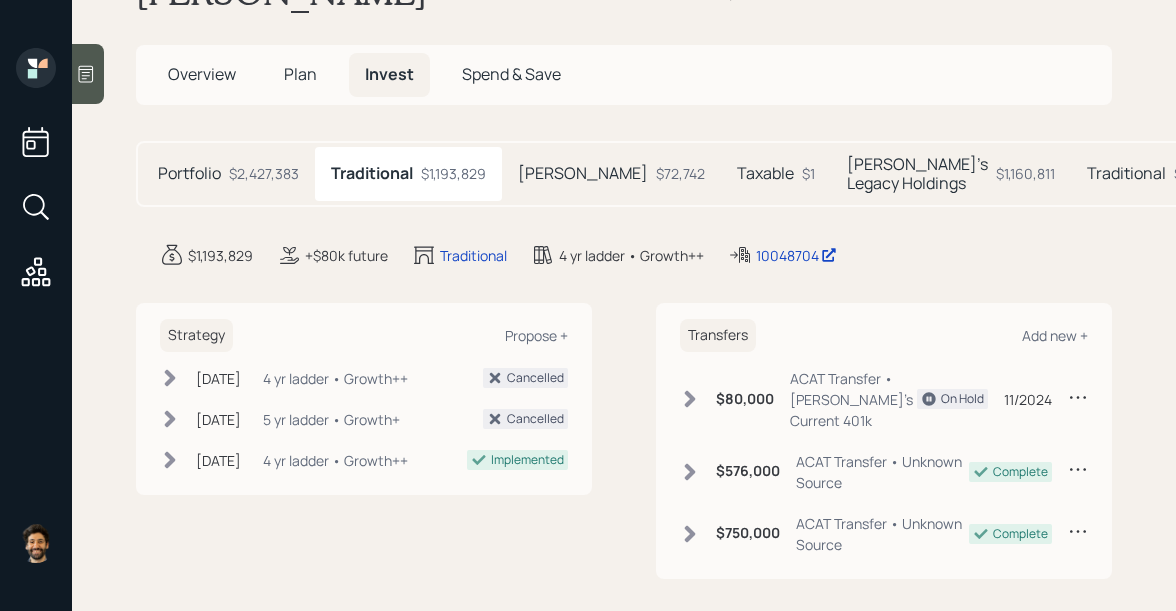 scroll, scrollTop: 370, scrollLeft: 0, axis: vertical 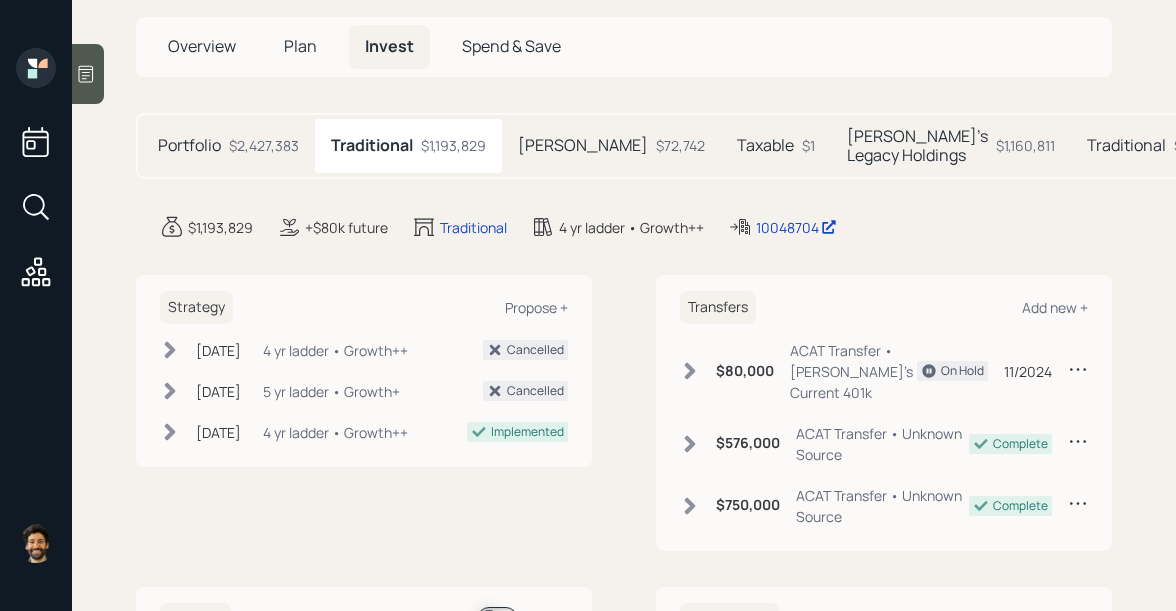 click on "[PERSON_NAME]'s Legacy Holdings" at bounding box center (917, 146) 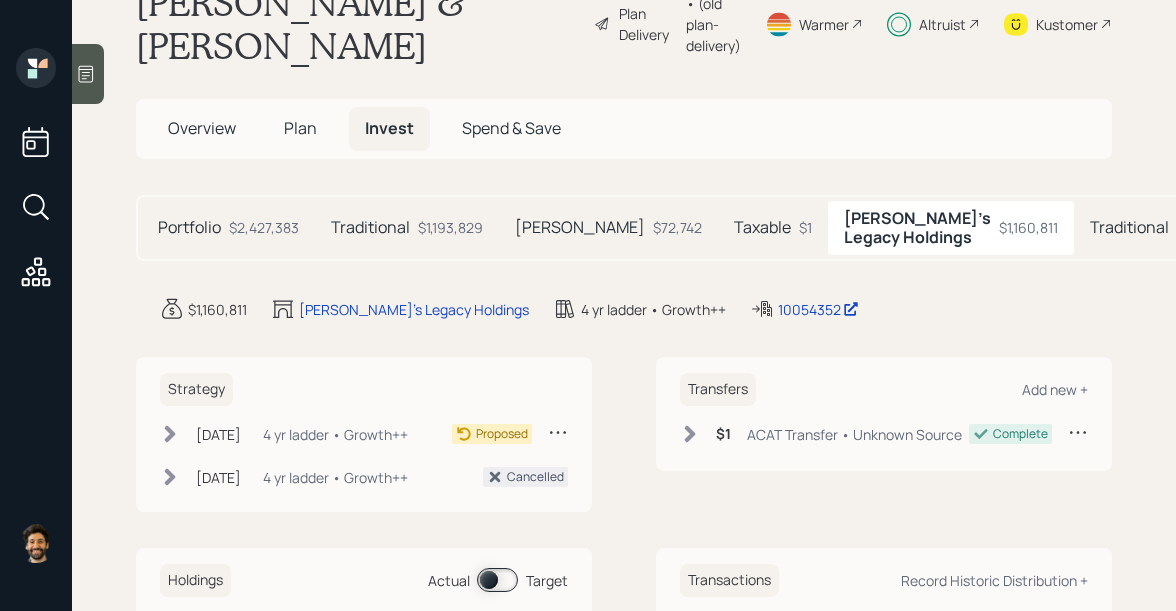 scroll, scrollTop: 62, scrollLeft: 0, axis: vertical 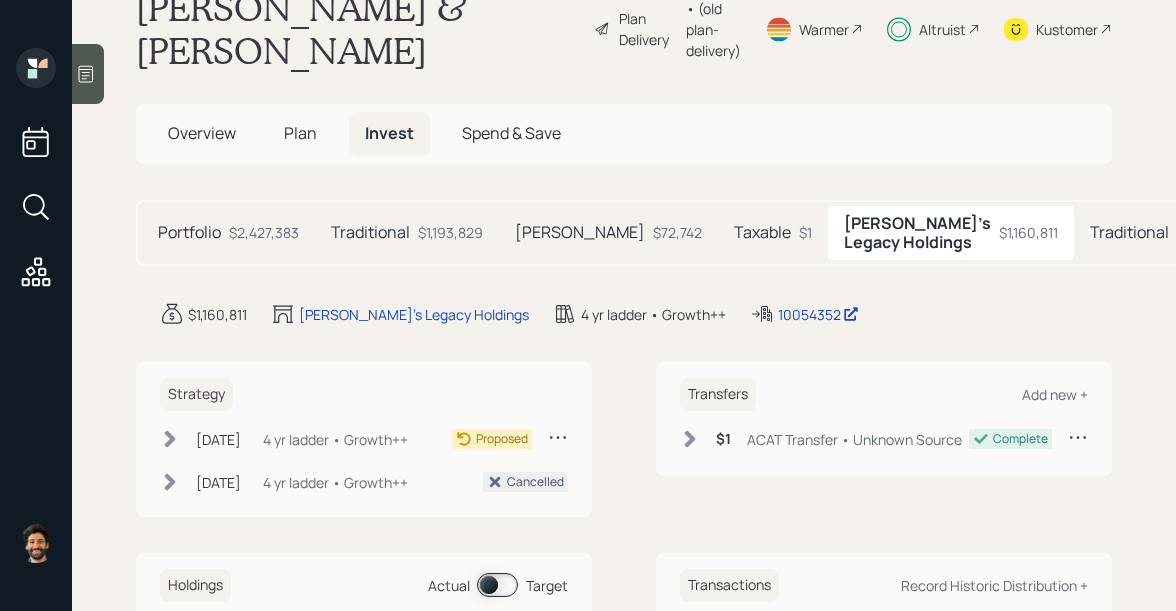 click on "Altruist" at bounding box center (942, 29) 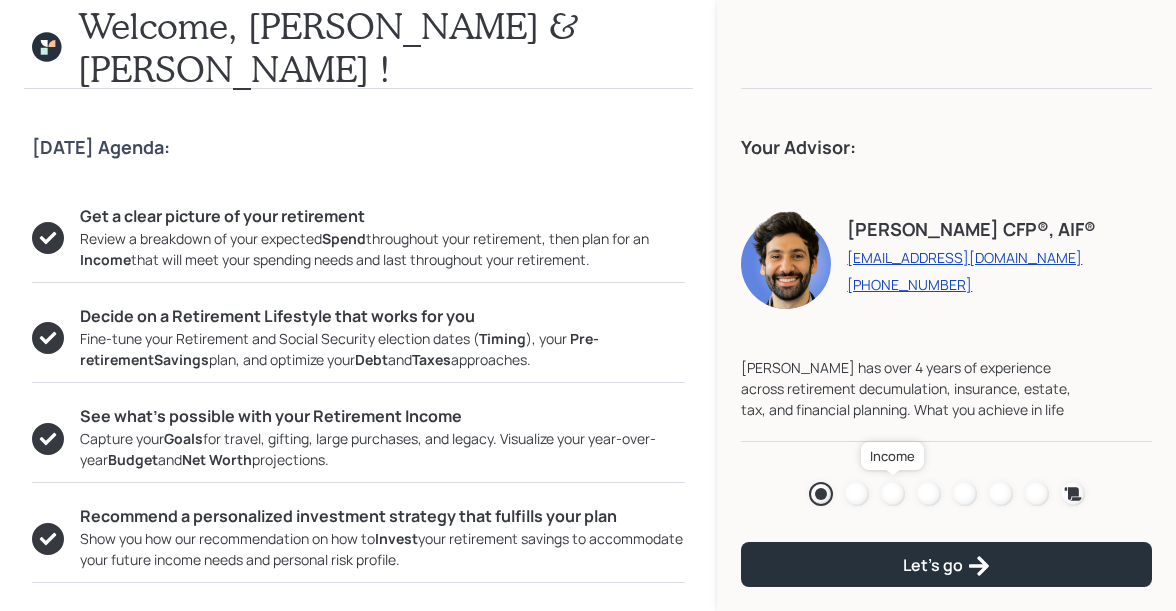 click at bounding box center (893, 494) 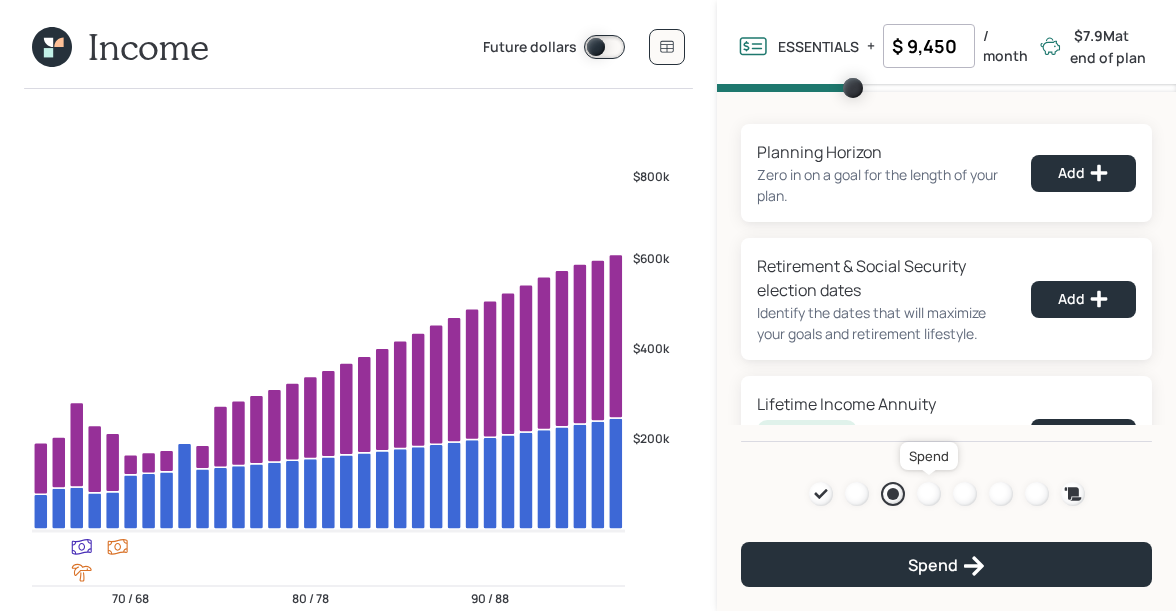click at bounding box center (929, 494) 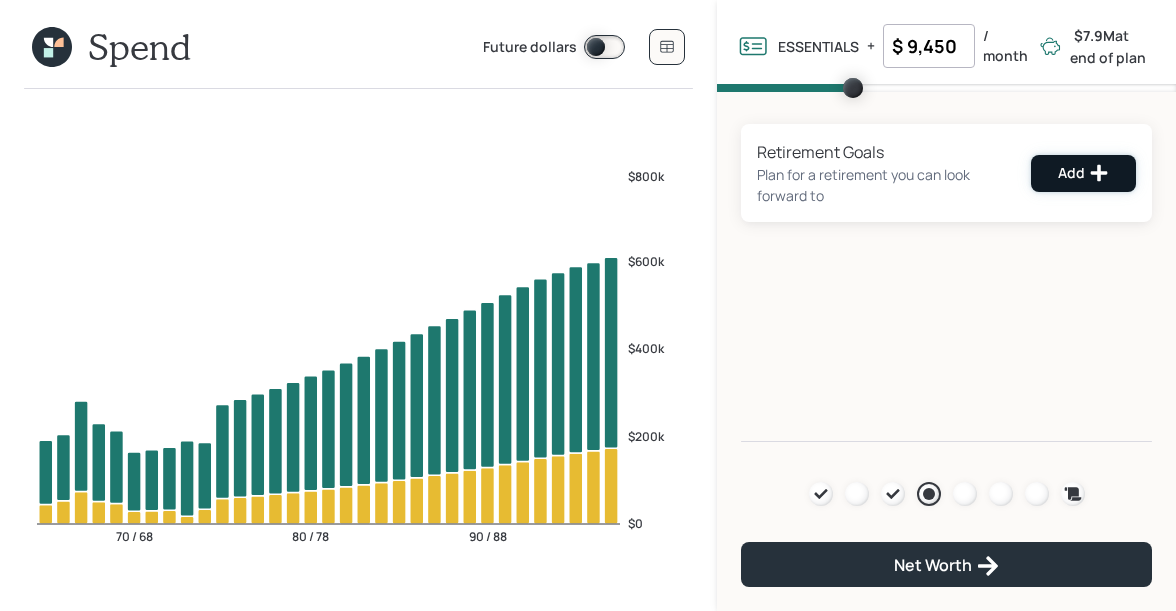click on "Add" at bounding box center [1083, 173] 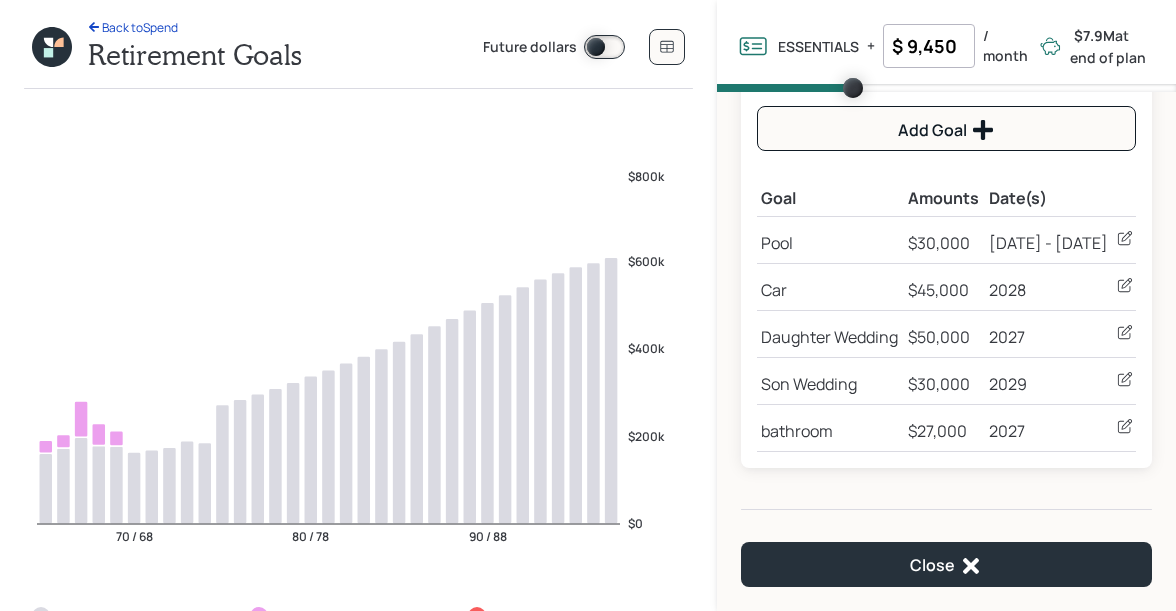 scroll, scrollTop: 222, scrollLeft: 0, axis: vertical 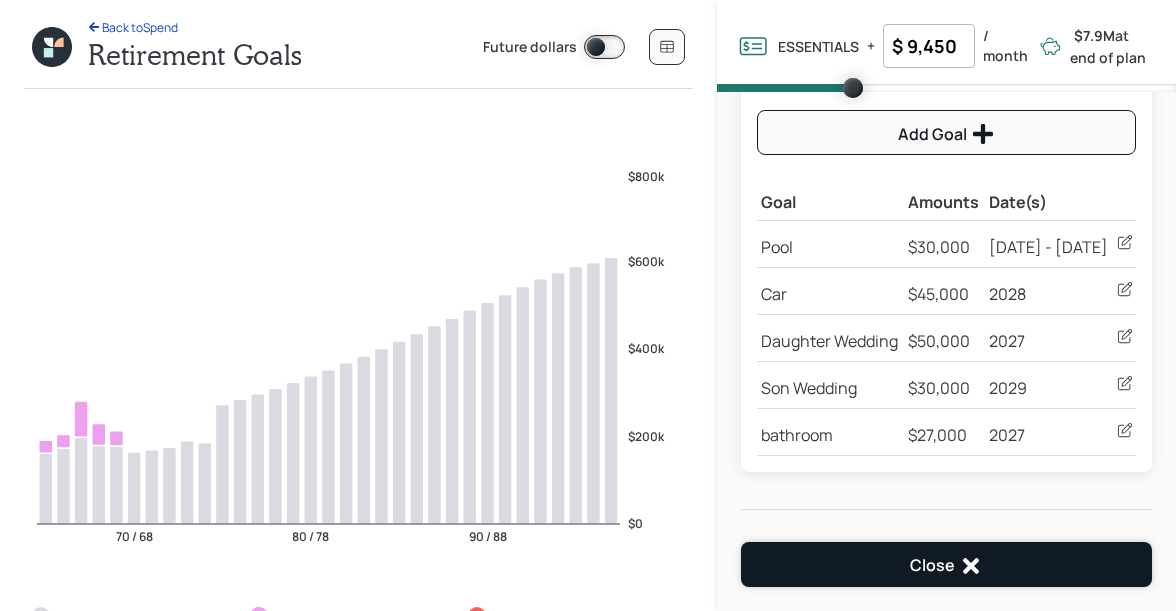 click on "Close" at bounding box center [946, 564] 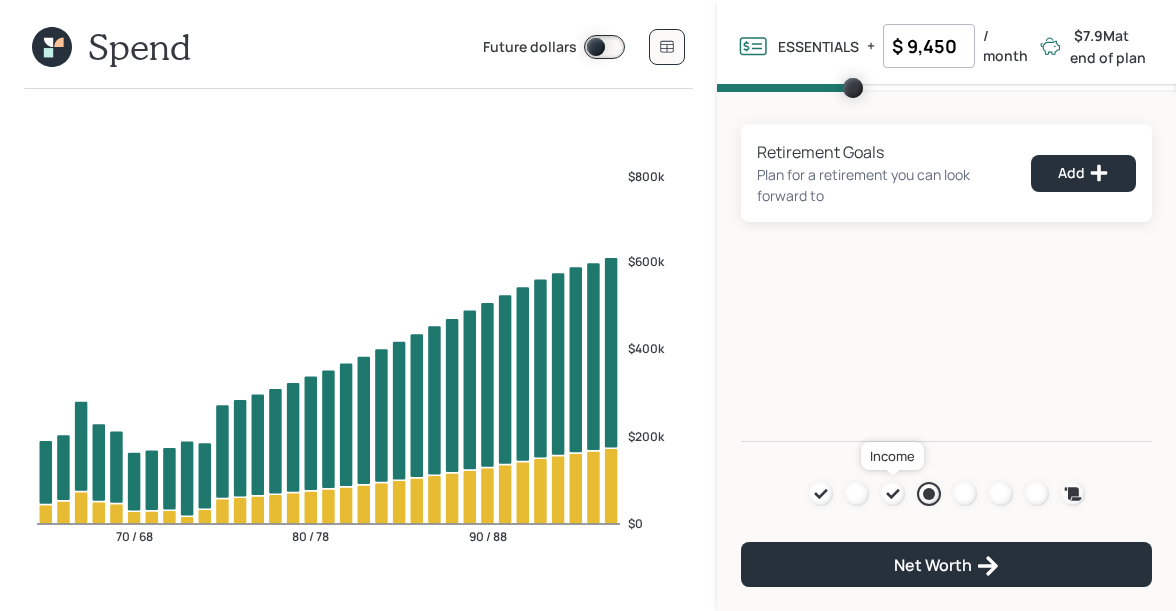 click 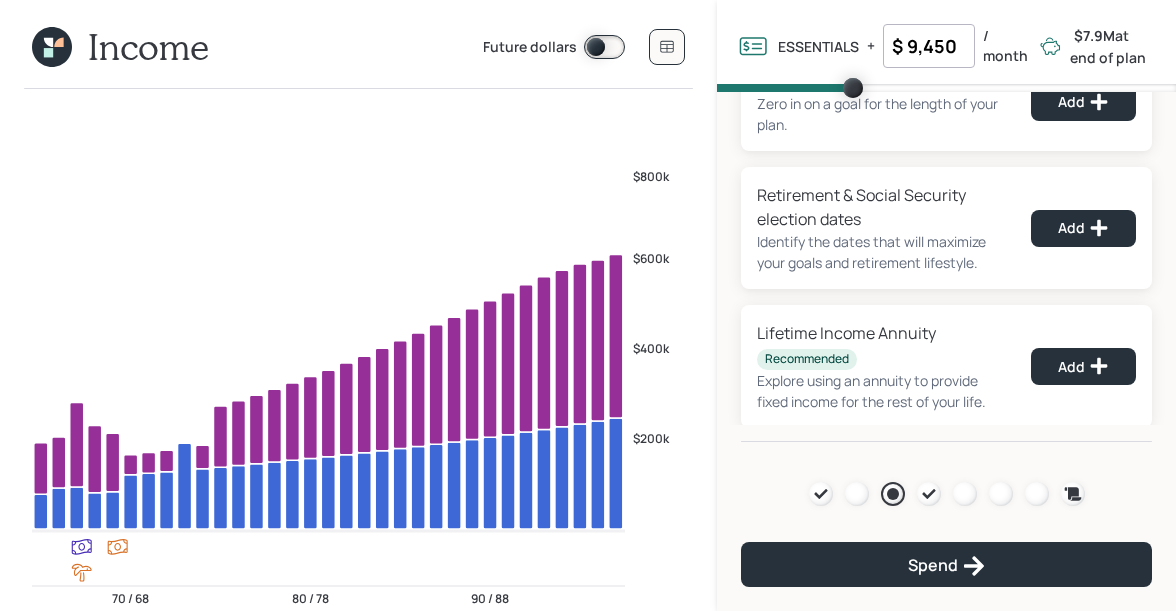 scroll, scrollTop: 215, scrollLeft: 0, axis: vertical 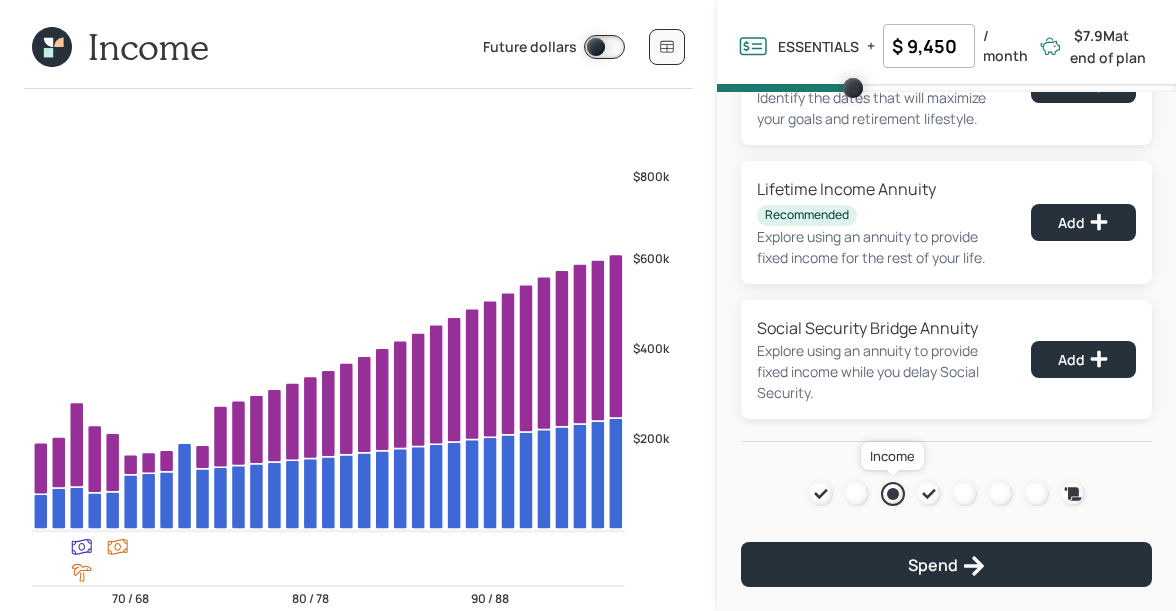 click at bounding box center [893, 494] 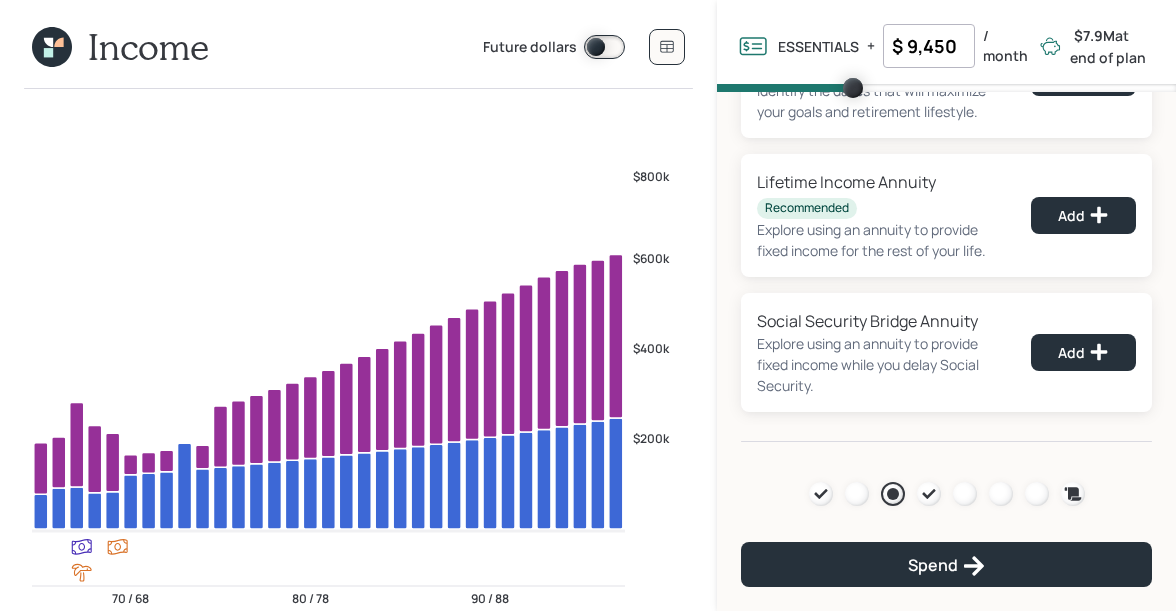scroll, scrollTop: 0, scrollLeft: 0, axis: both 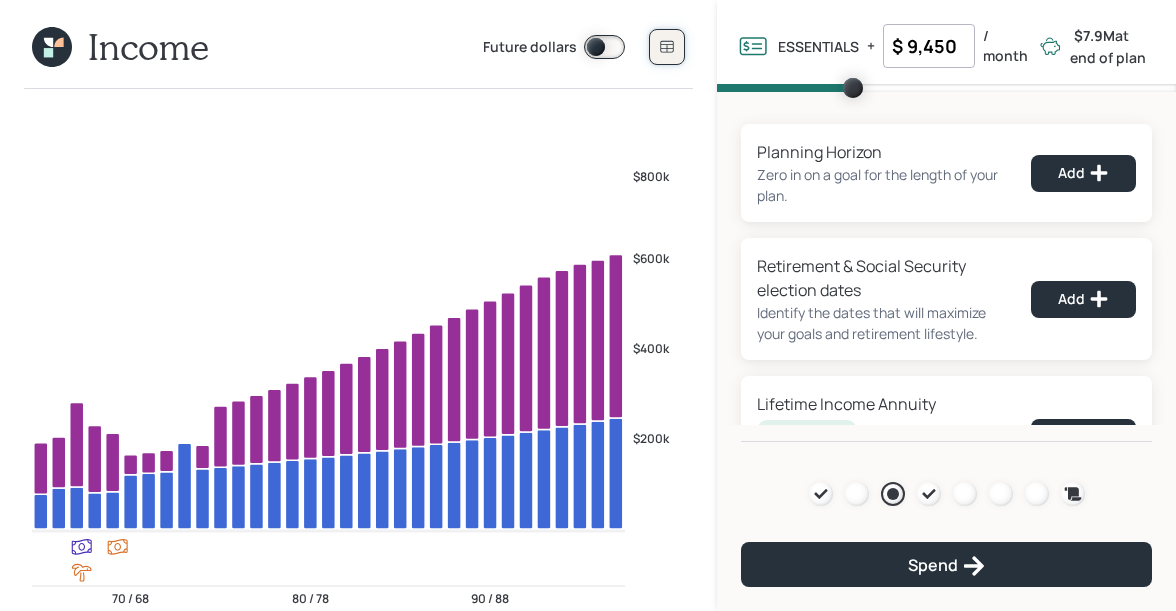 click at bounding box center [667, 47] 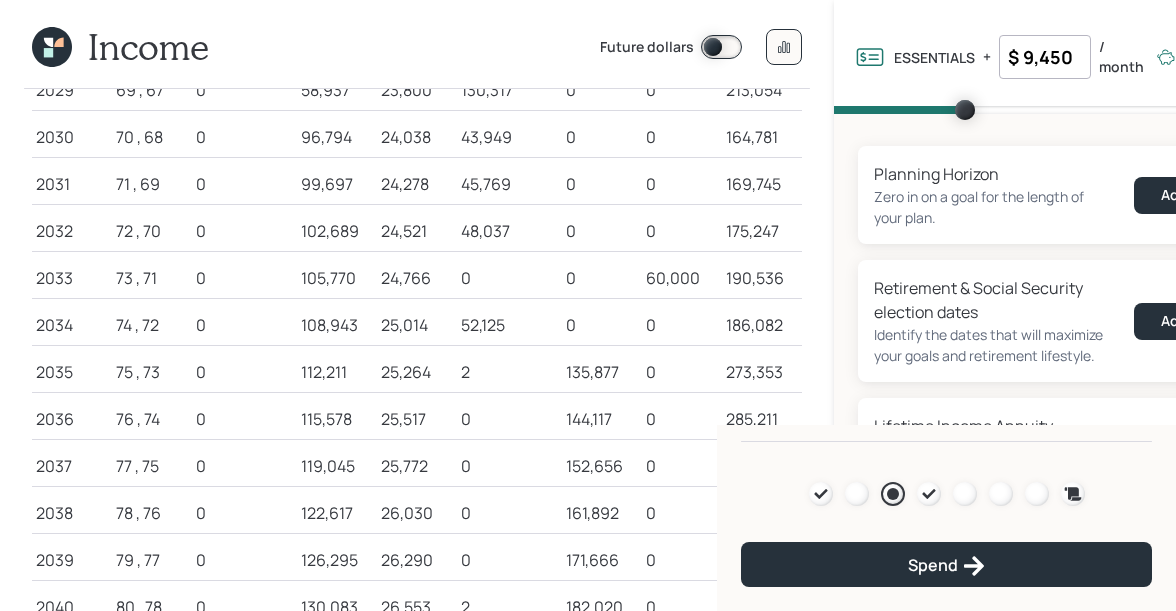 scroll, scrollTop: 0, scrollLeft: 0, axis: both 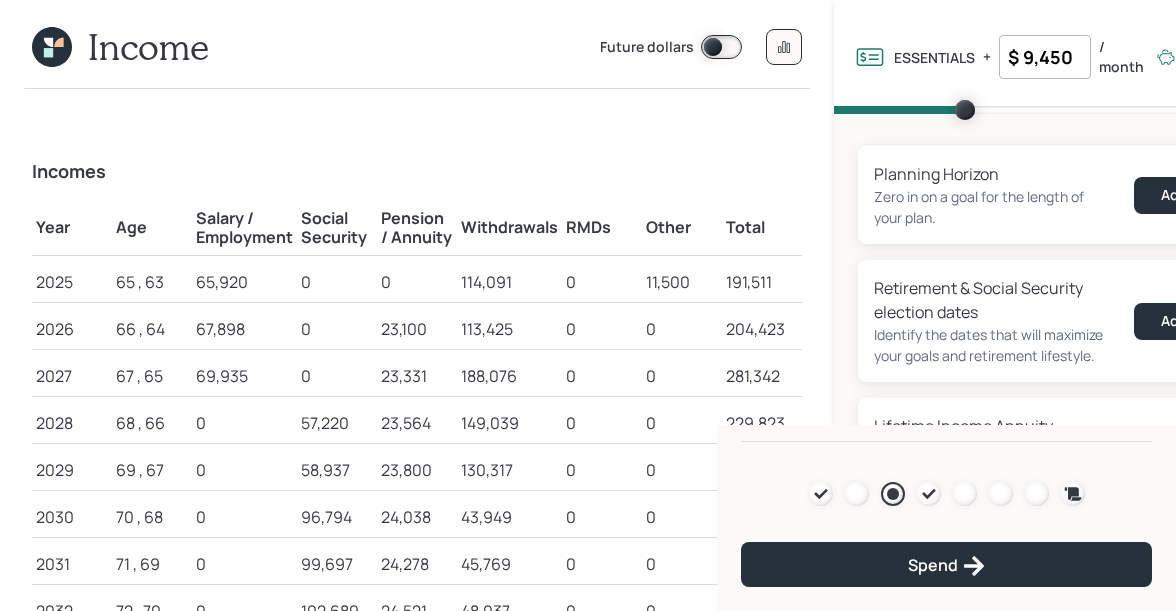click 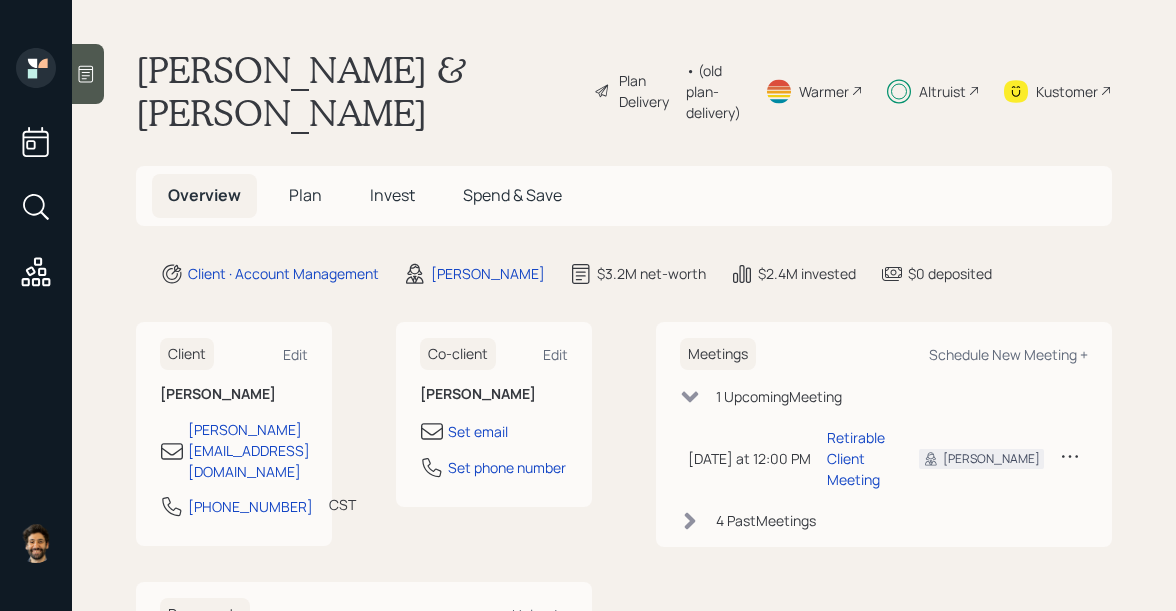 scroll, scrollTop: 78, scrollLeft: 0, axis: vertical 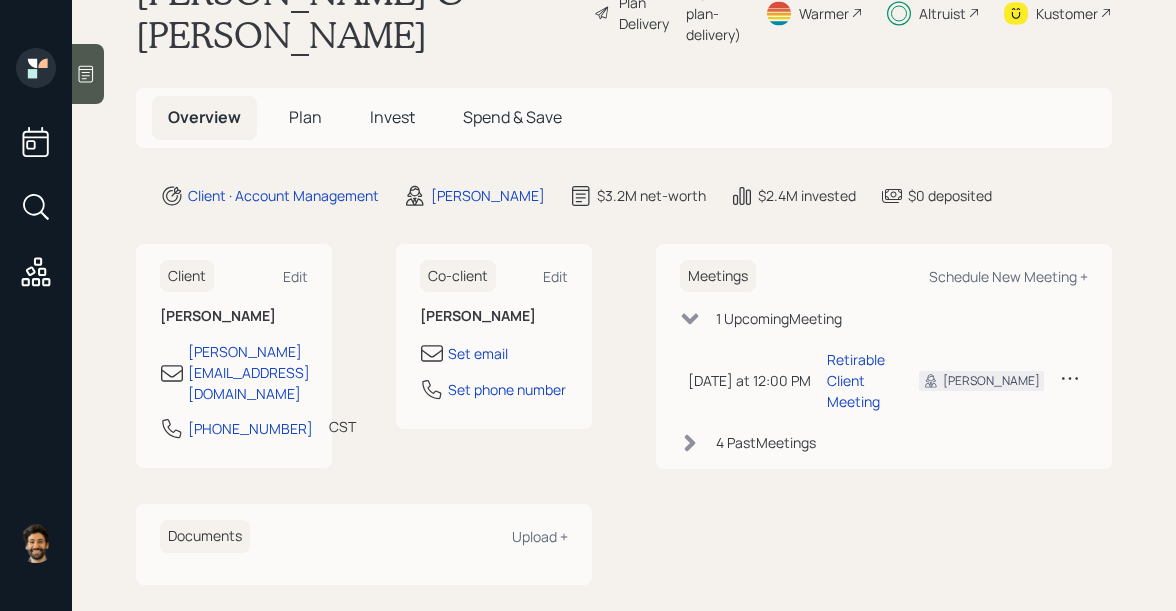 click on "Overview Plan Invest Spend & Save" at bounding box center [624, 117] 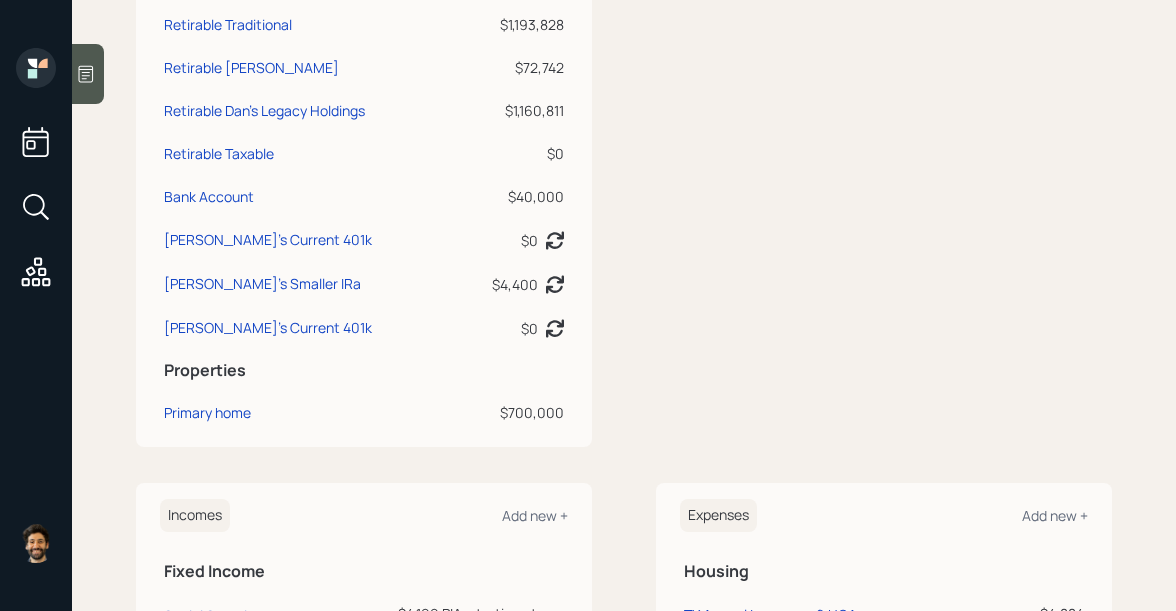 scroll, scrollTop: 0, scrollLeft: 0, axis: both 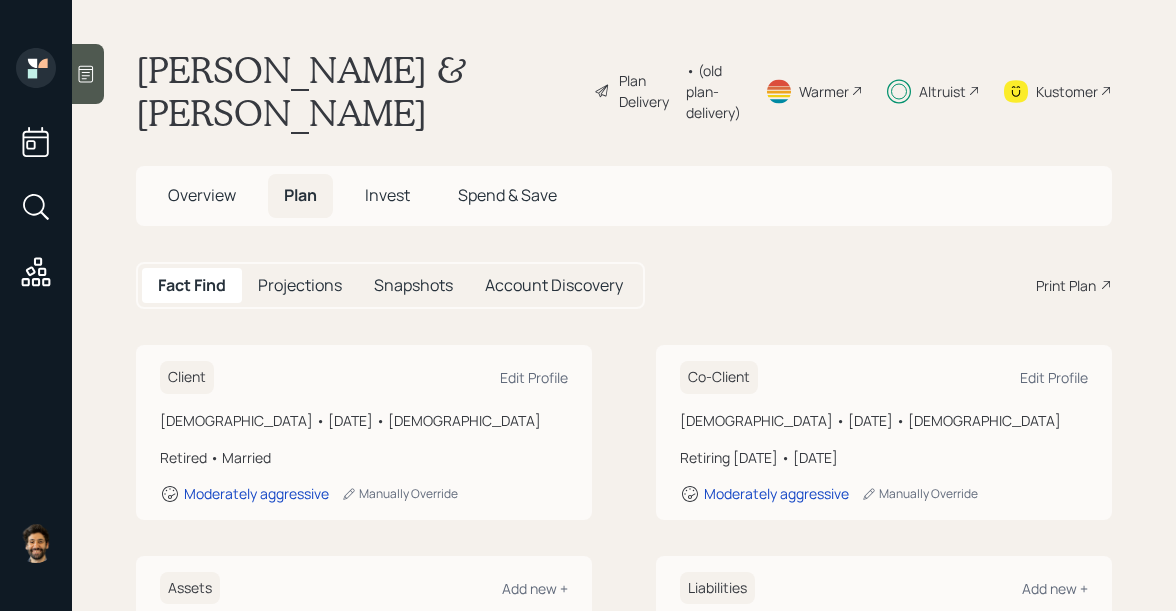 click on "• (old plan-delivery)" at bounding box center [713, 91] 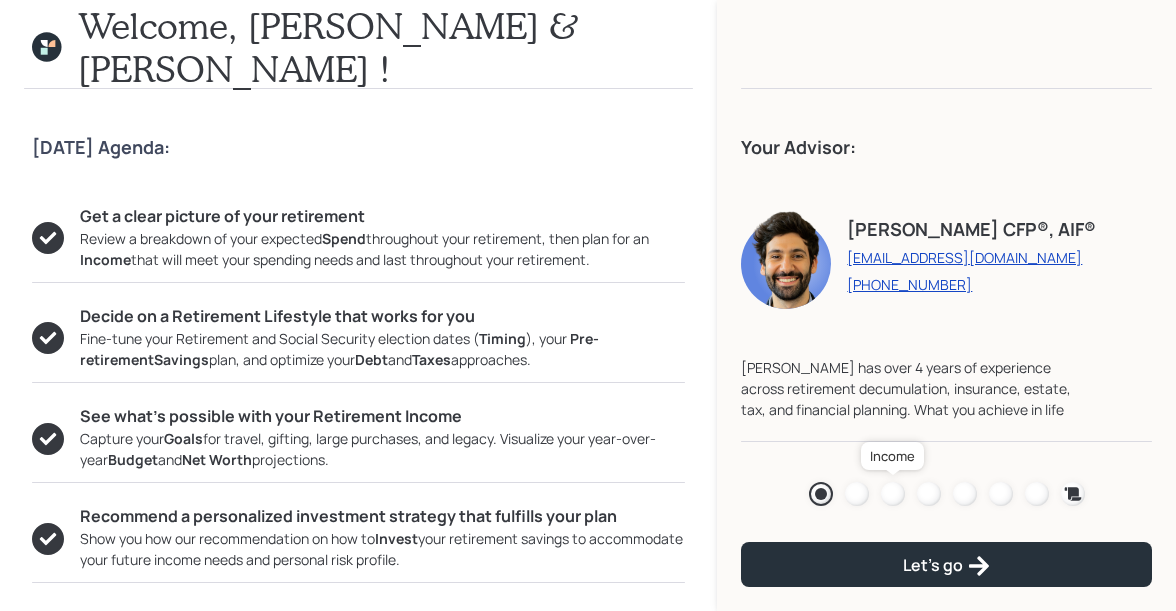 click at bounding box center (893, 494) 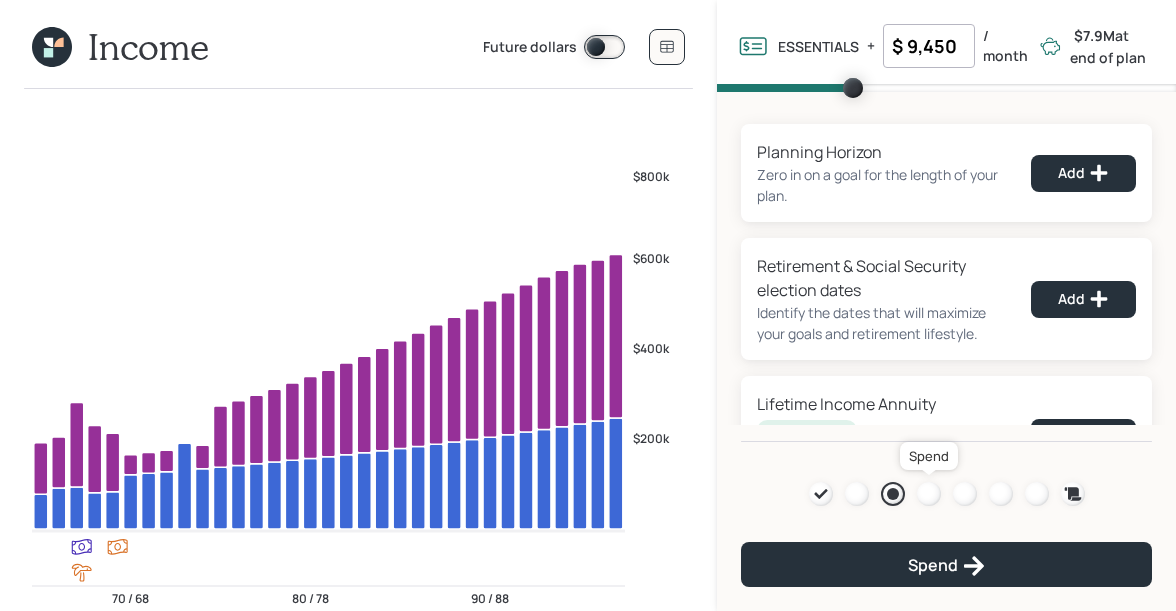 click at bounding box center (929, 494) 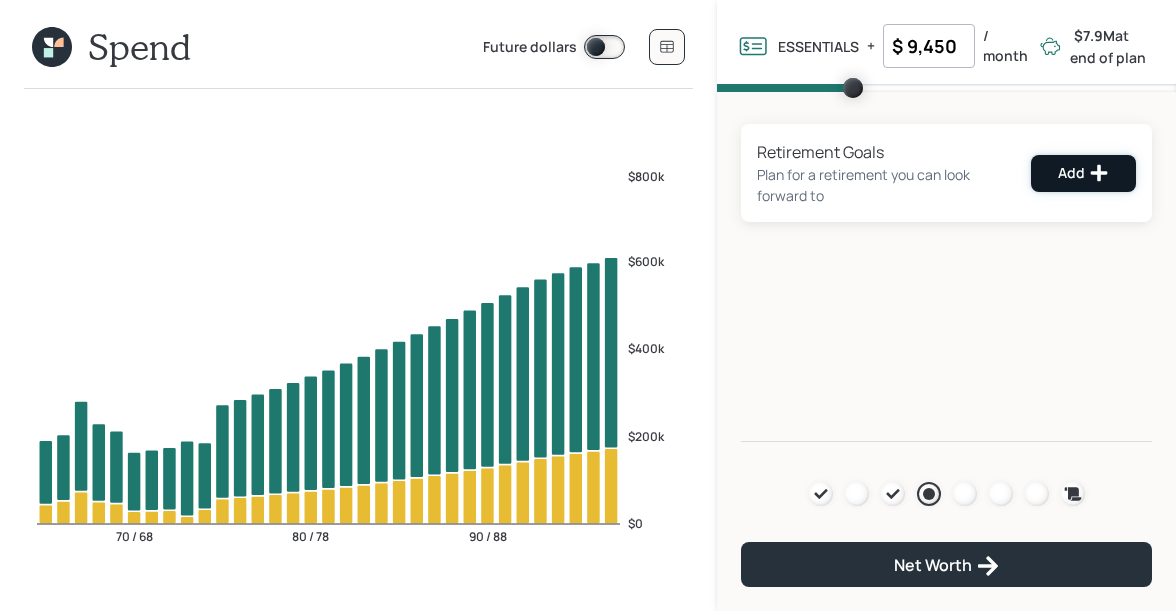 click on "Add" at bounding box center [1083, 173] 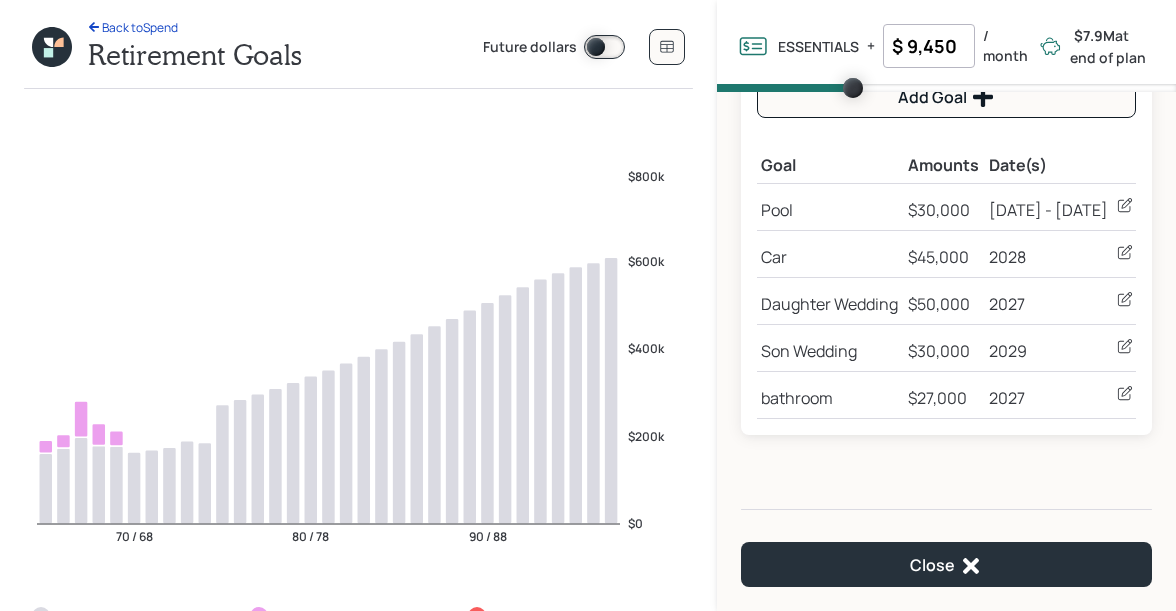 scroll, scrollTop: 261, scrollLeft: 0, axis: vertical 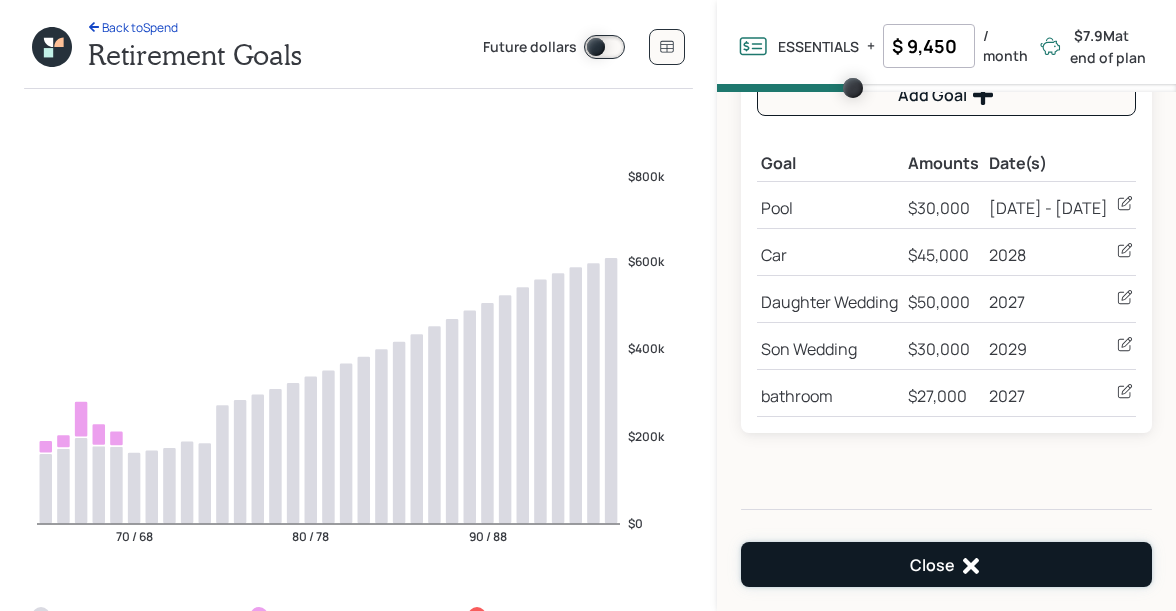 click on "Close" at bounding box center [946, 564] 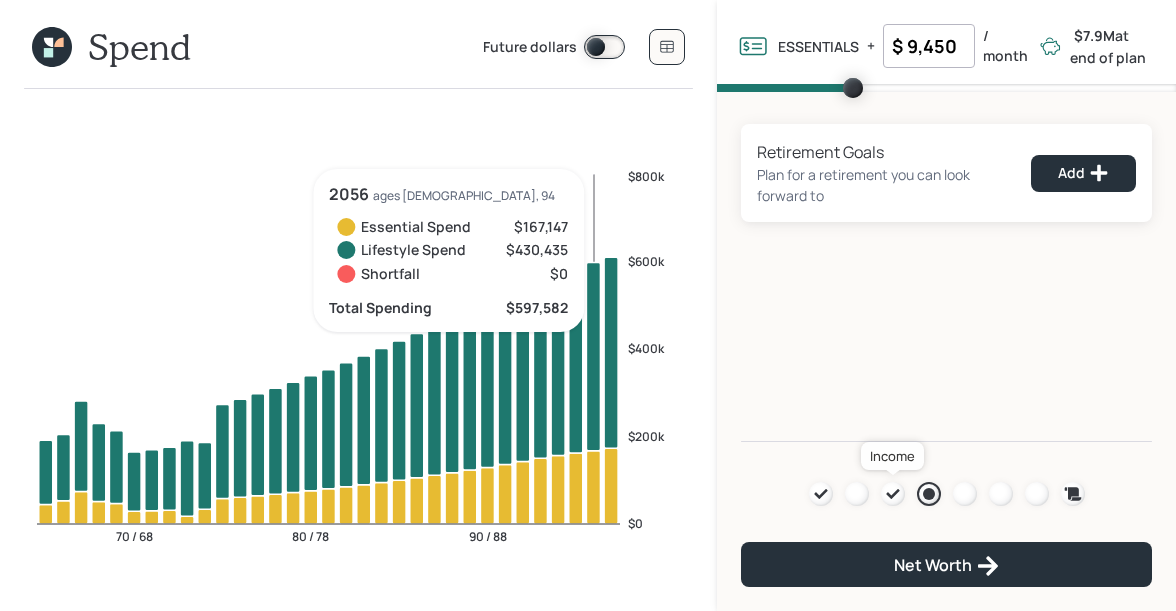 click 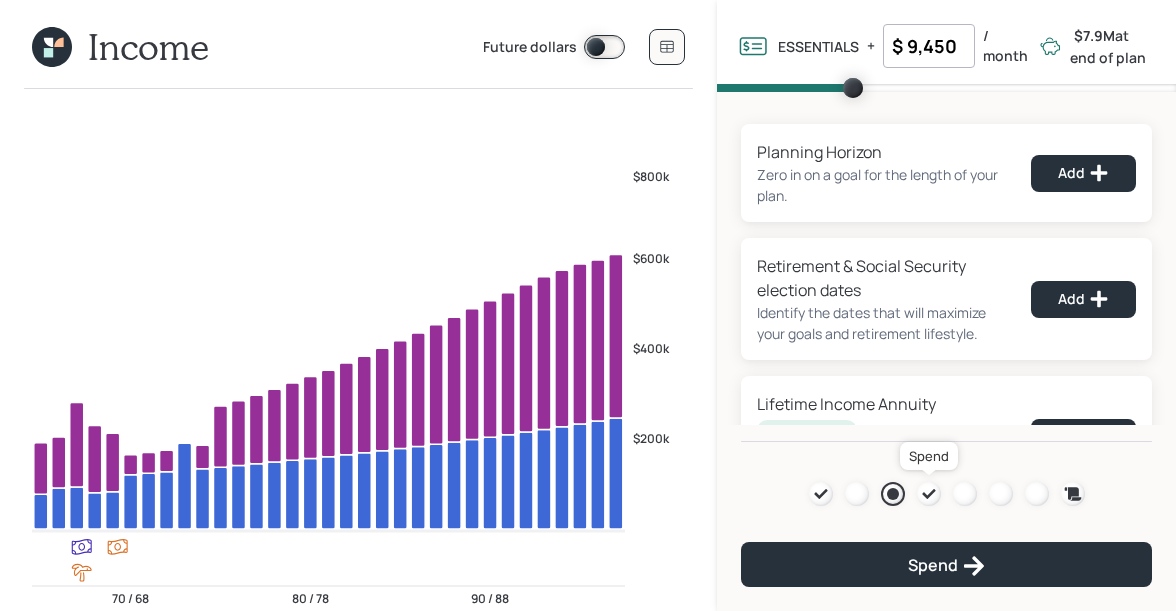click 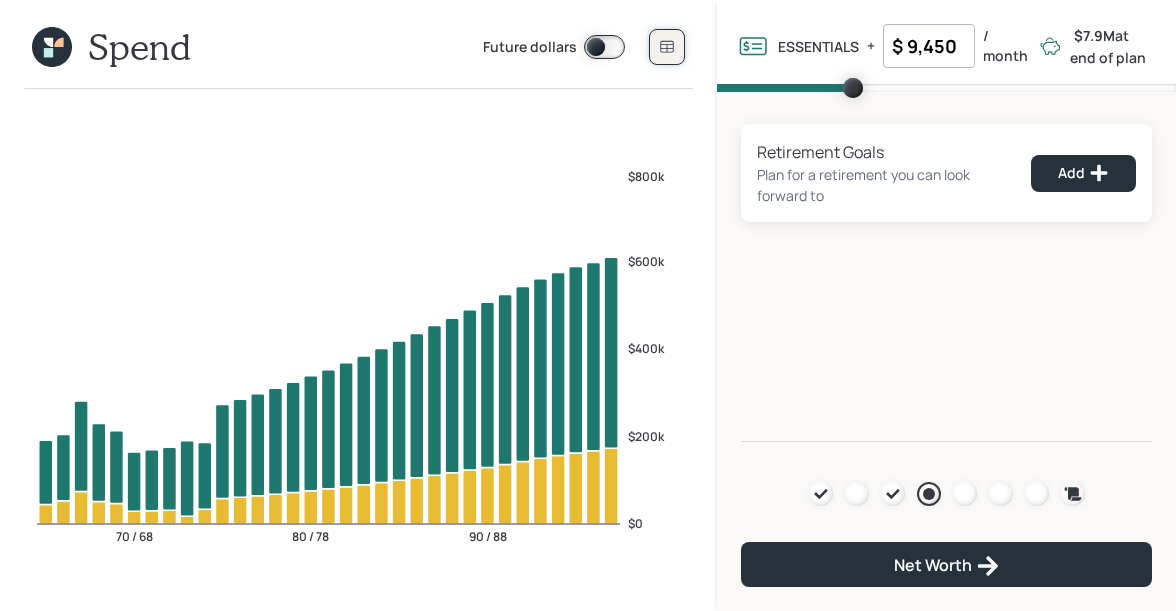 click 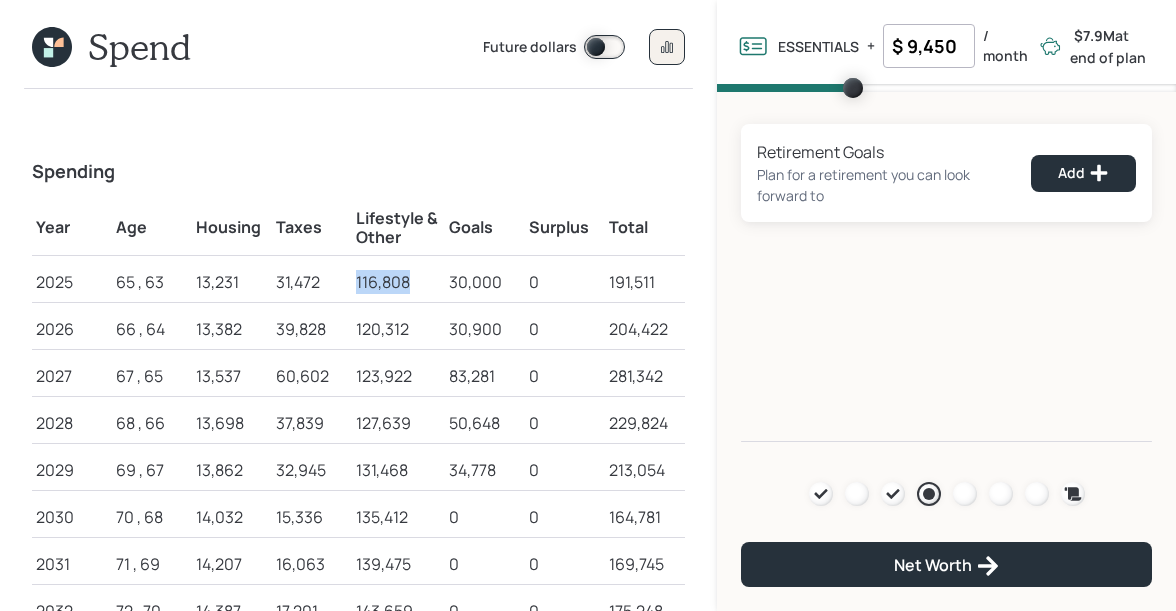 drag, startPoint x: 414, startPoint y: 278, endPoint x: 353, endPoint y: 279, distance: 61.008198 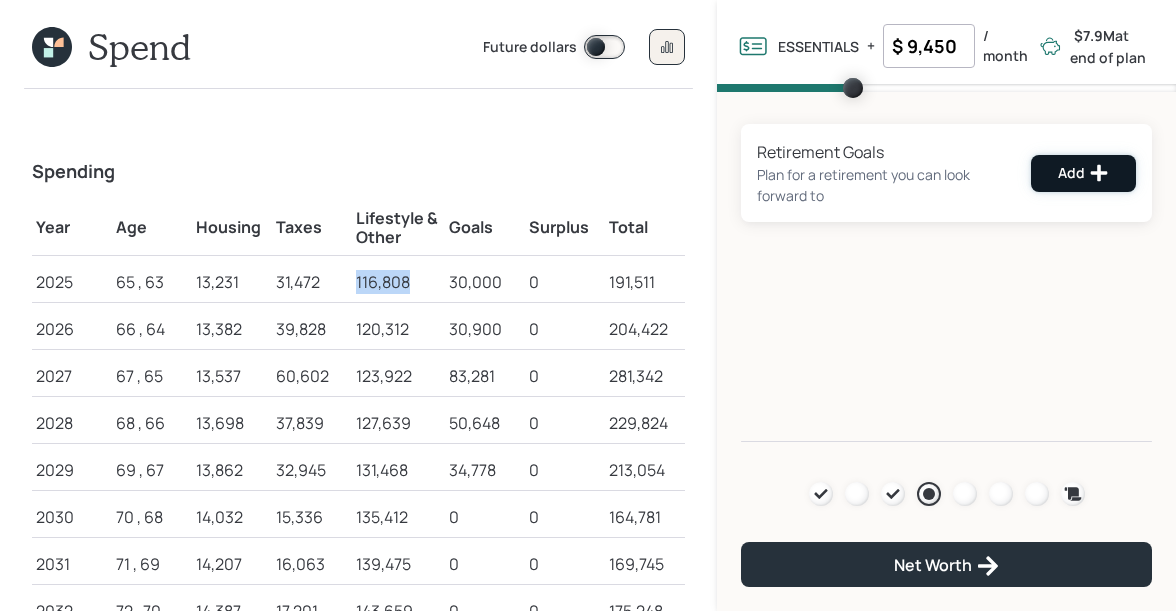 click on "Add" at bounding box center [1083, 173] 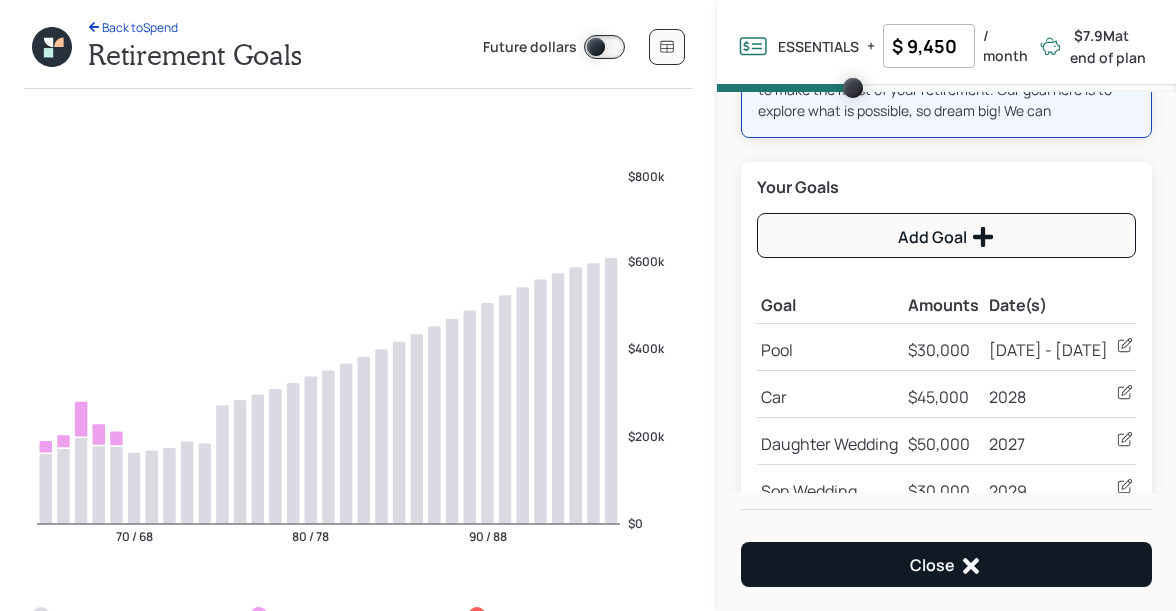 scroll, scrollTop: 32, scrollLeft: 0, axis: vertical 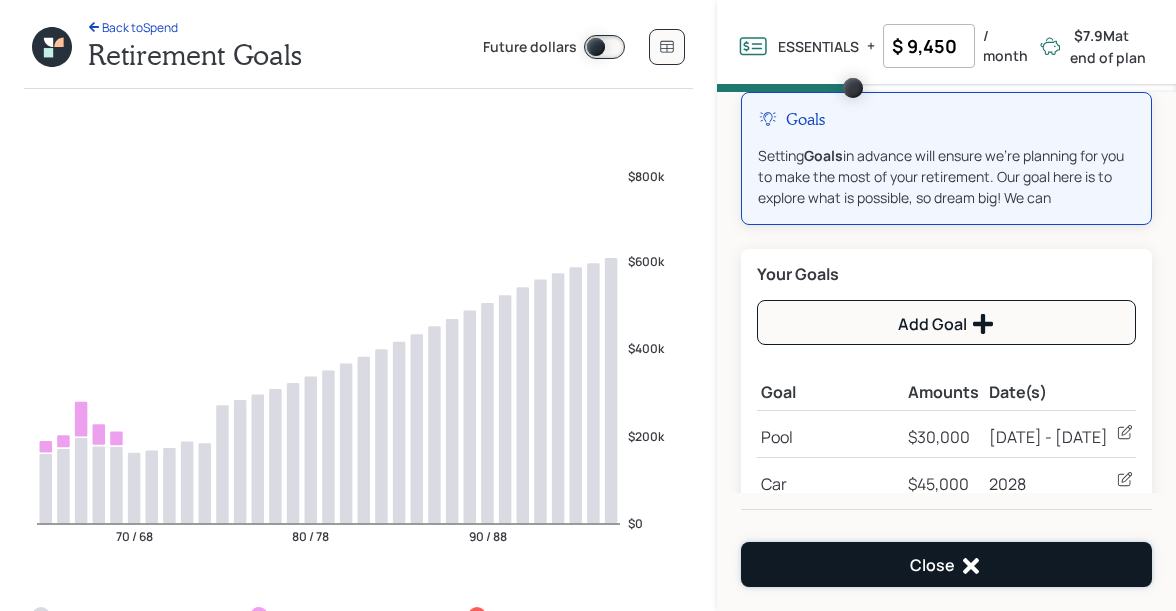 click on "Close" at bounding box center (946, 564) 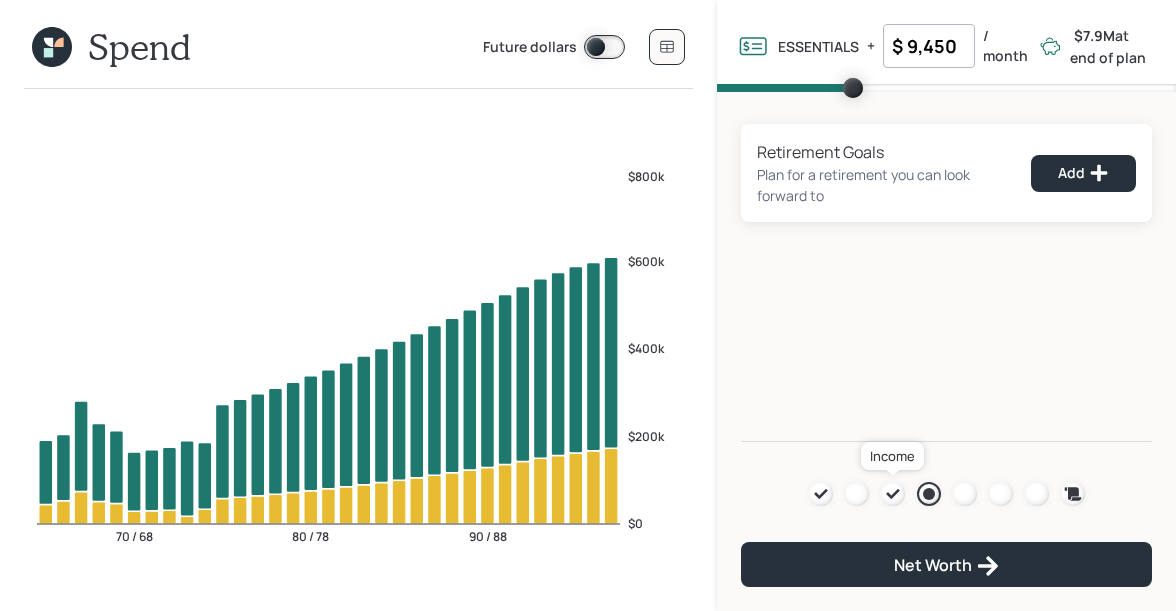 click 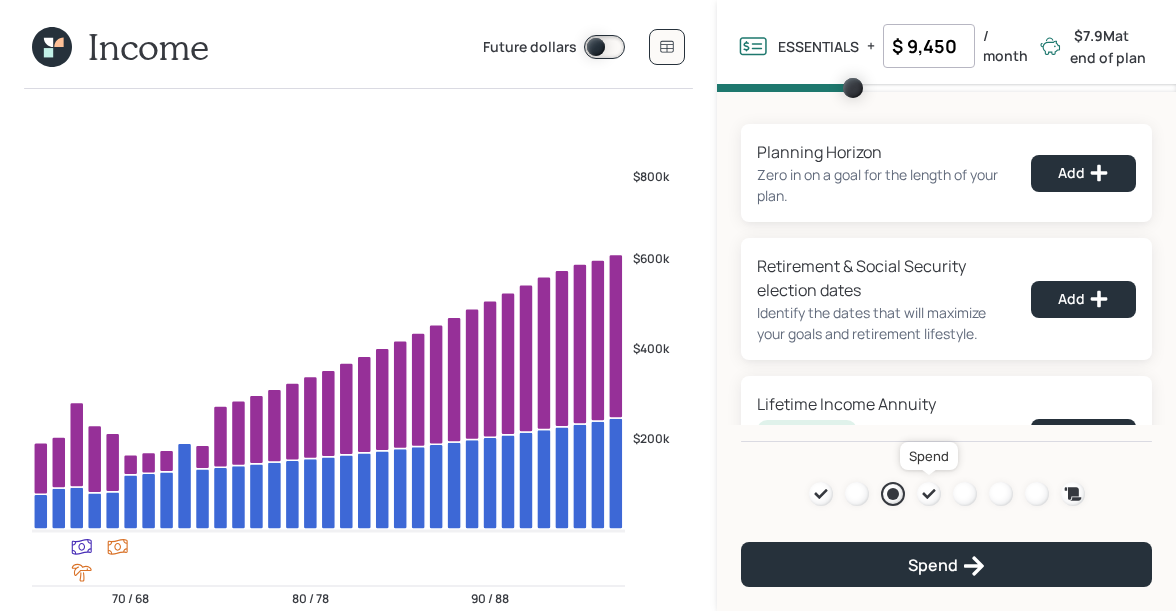 click 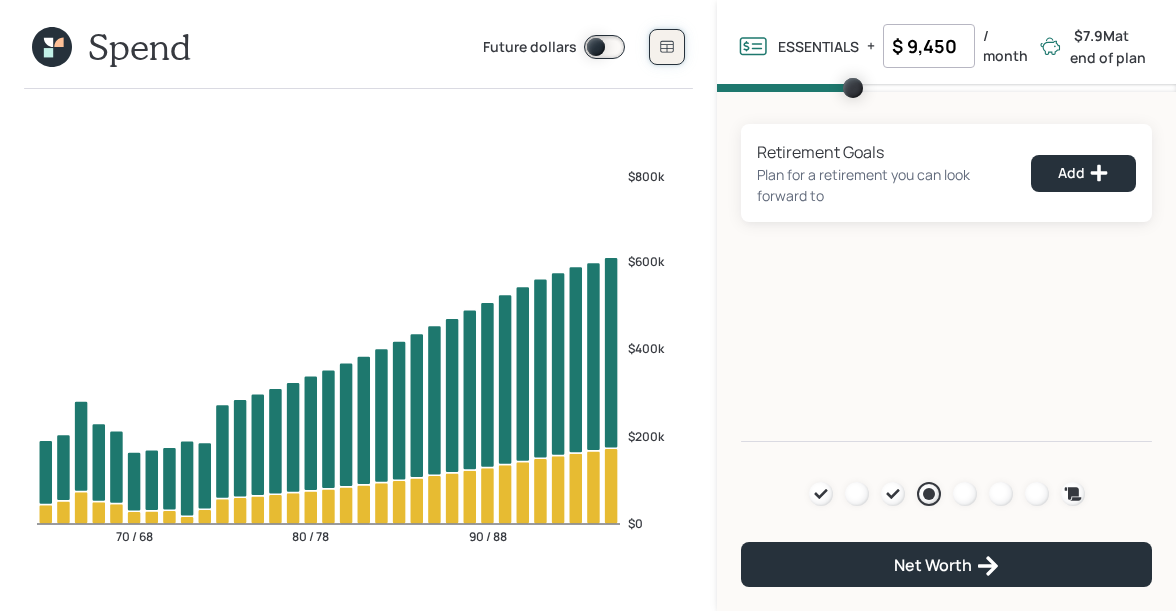 click at bounding box center [667, 47] 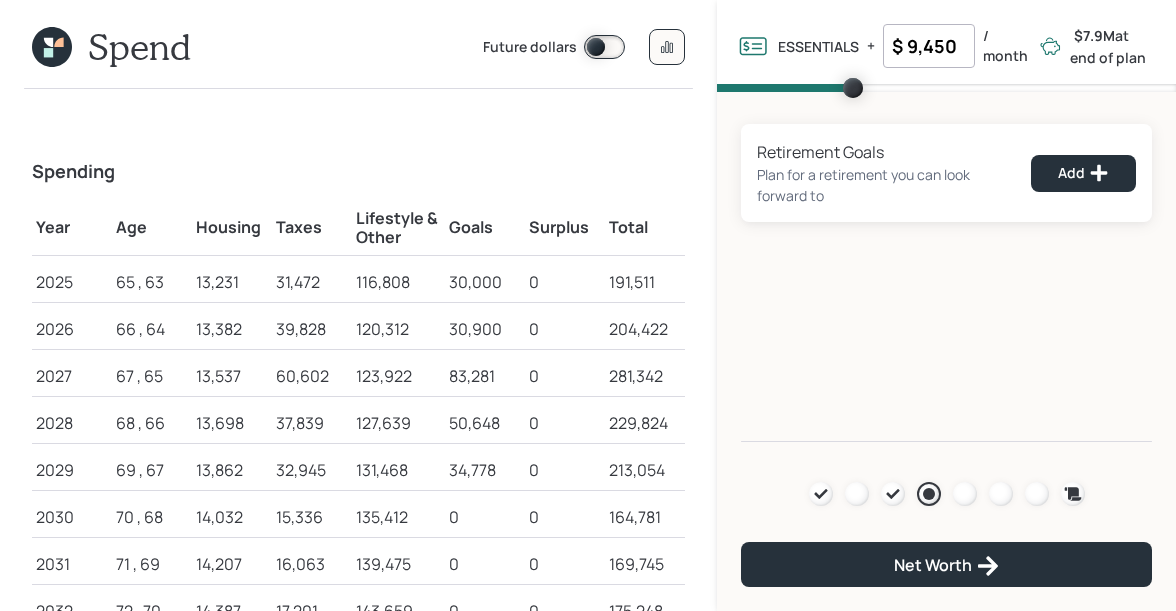 click on "$ 9,450" at bounding box center [929, 46] 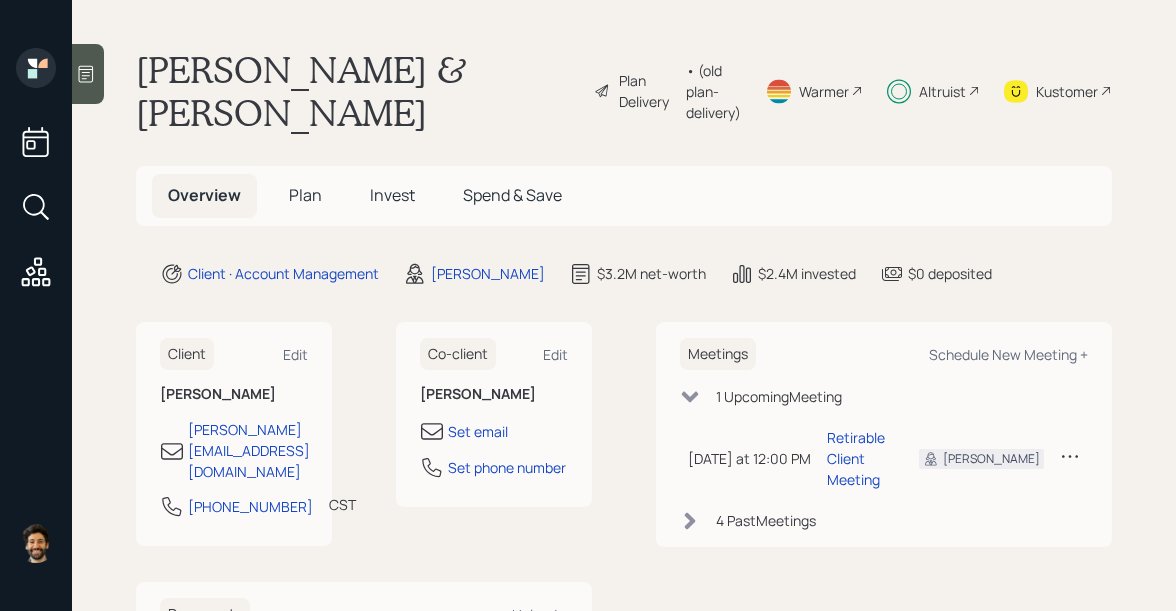 click on "Plan" at bounding box center [305, 195] 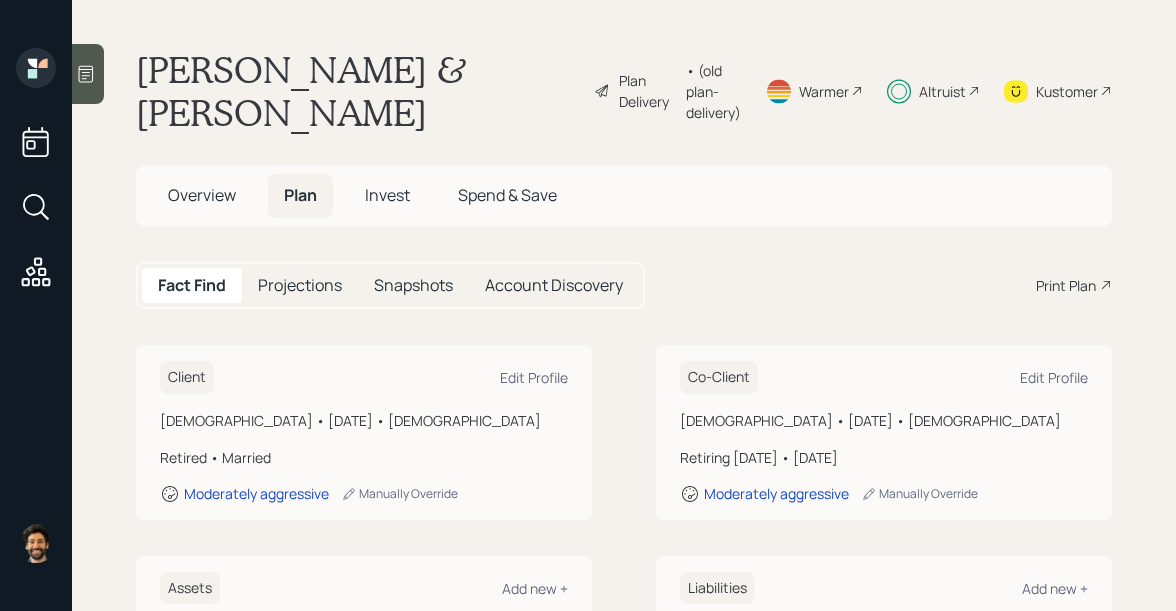 click on "Overview" at bounding box center (202, 195) 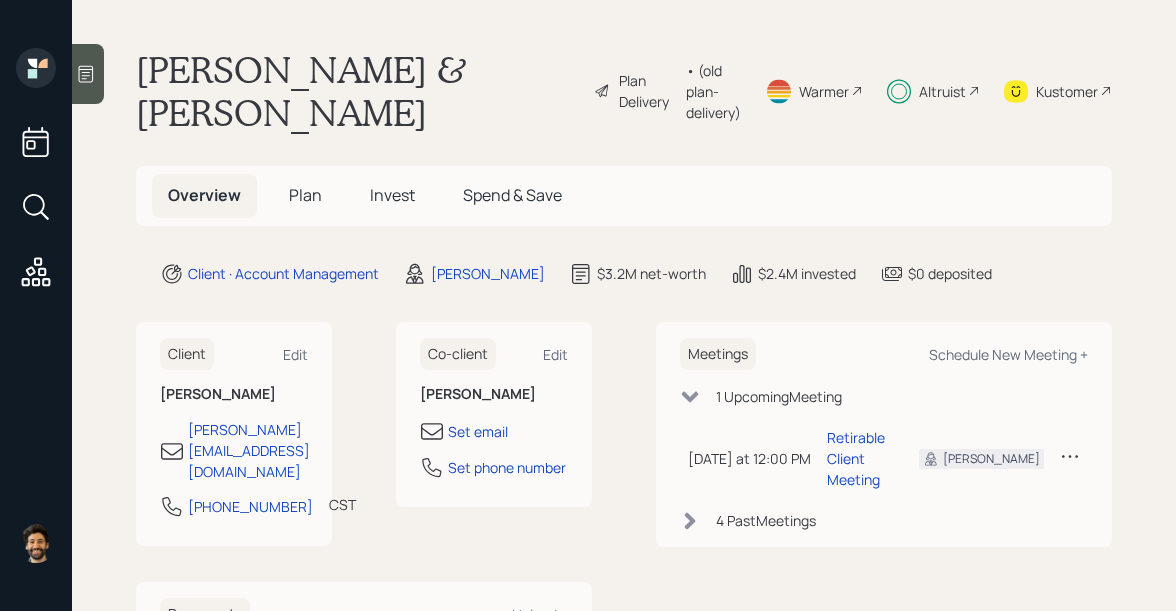 click on "Plan" at bounding box center [305, 195] 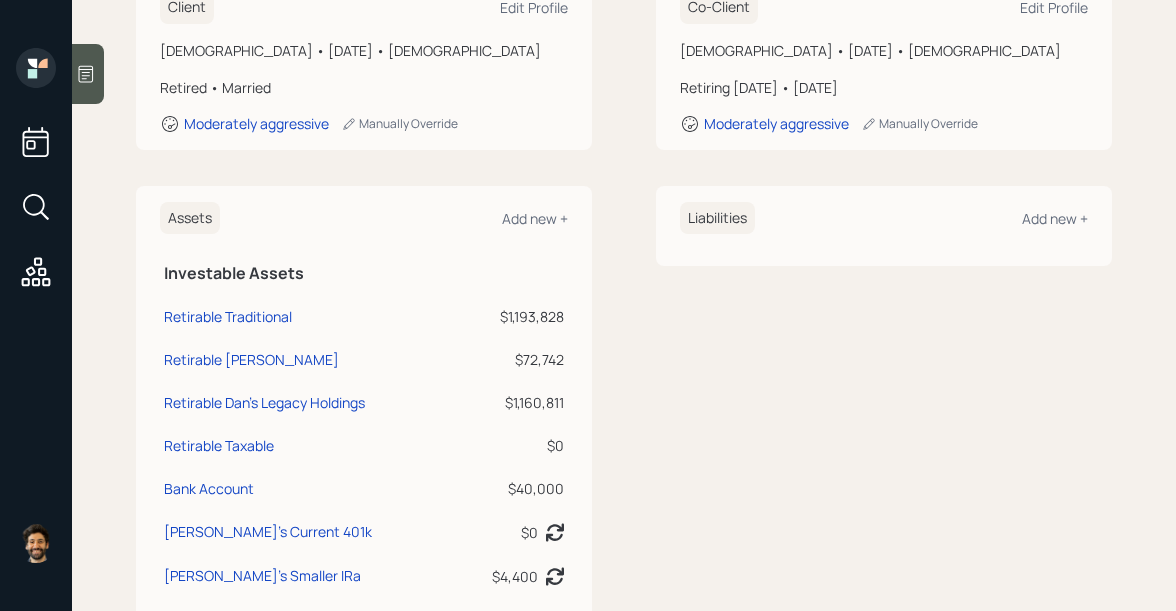 scroll, scrollTop: 0, scrollLeft: 0, axis: both 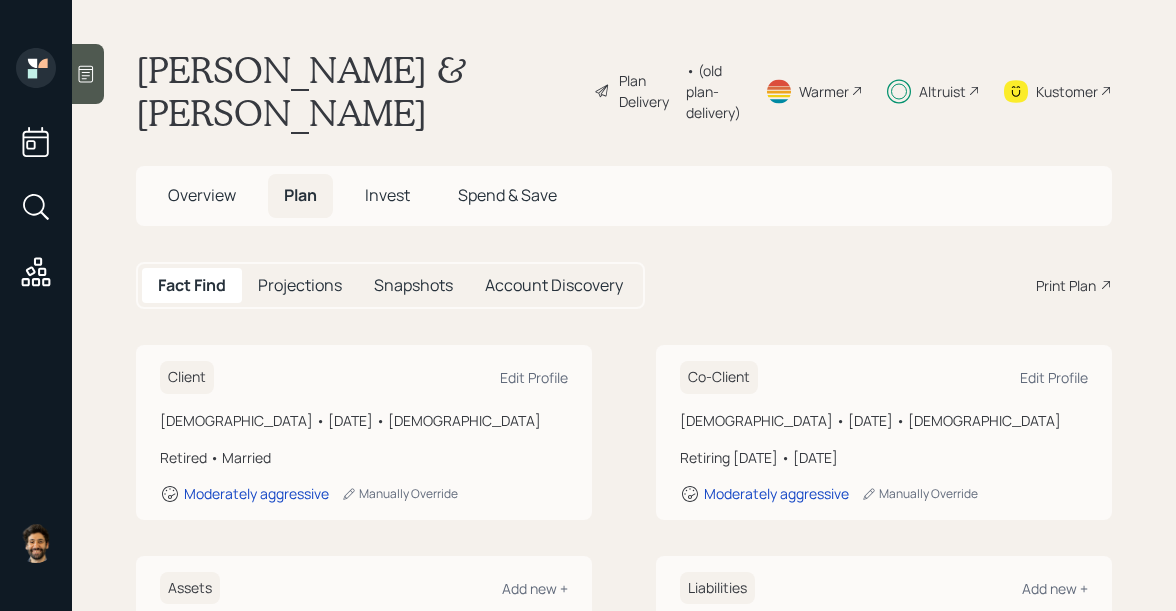 click on "Invest" at bounding box center [387, 195] 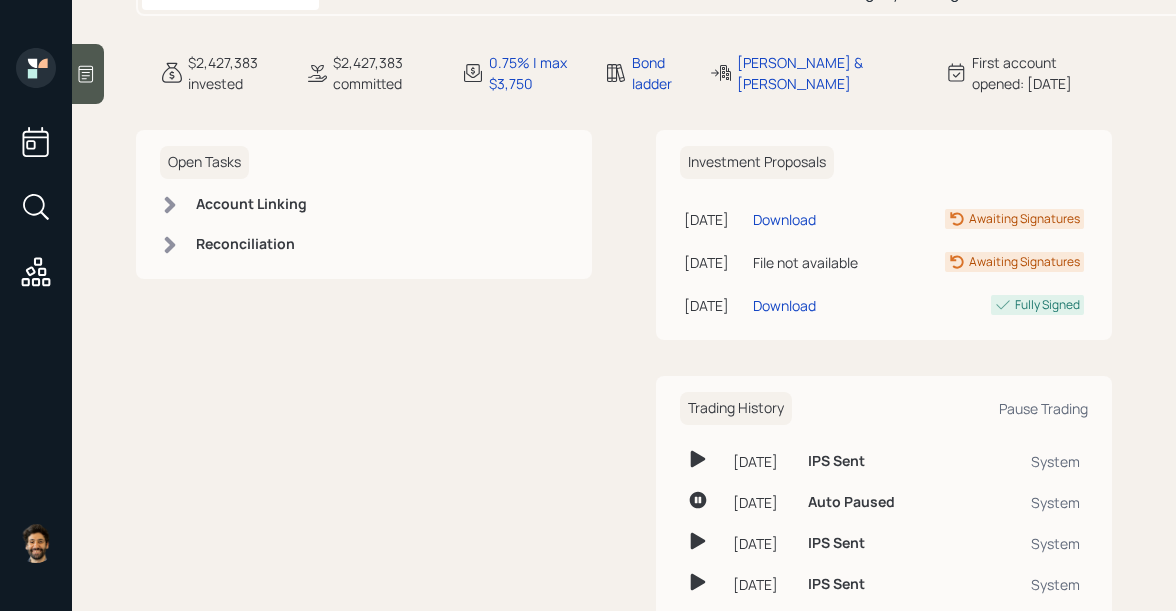 scroll, scrollTop: 221, scrollLeft: 0, axis: vertical 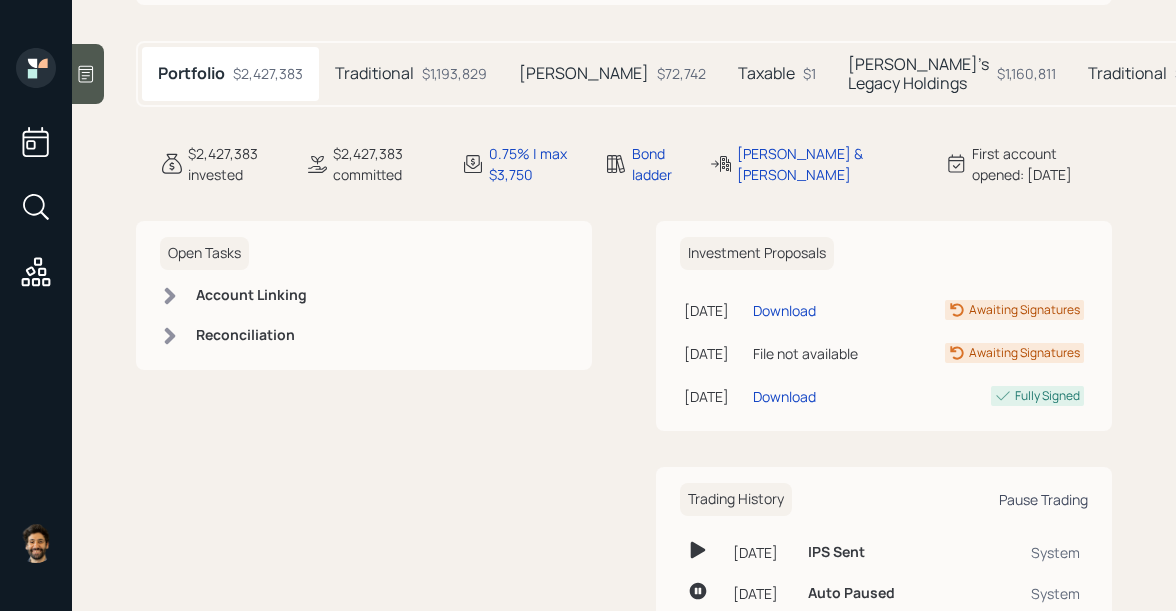 click on "Pause Trading" at bounding box center [1043, 499] 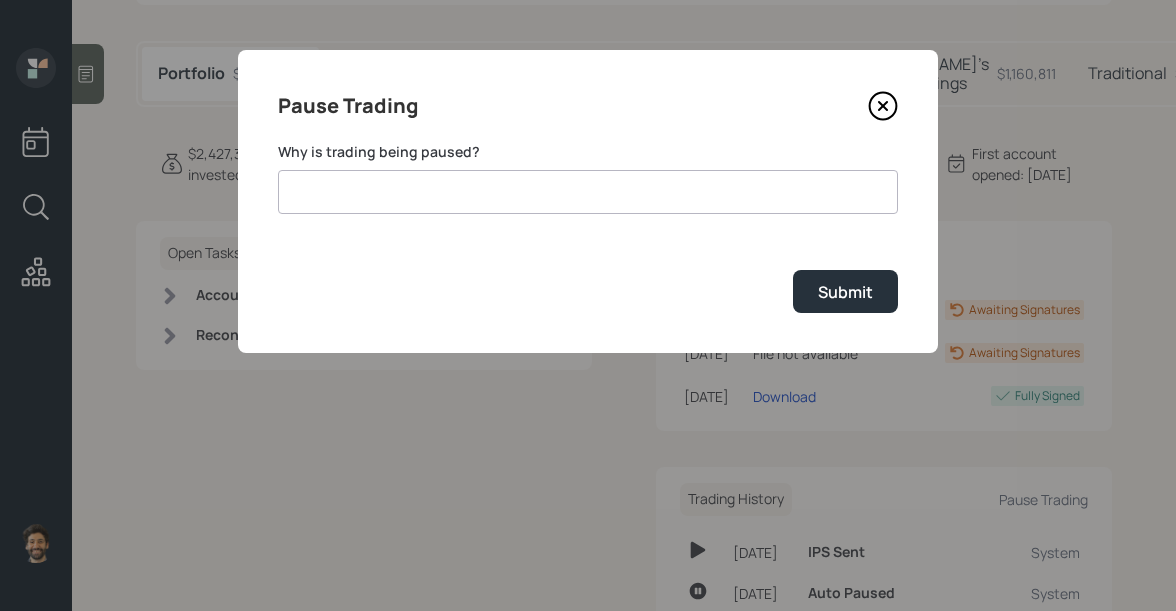 click at bounding box center [588, 192] 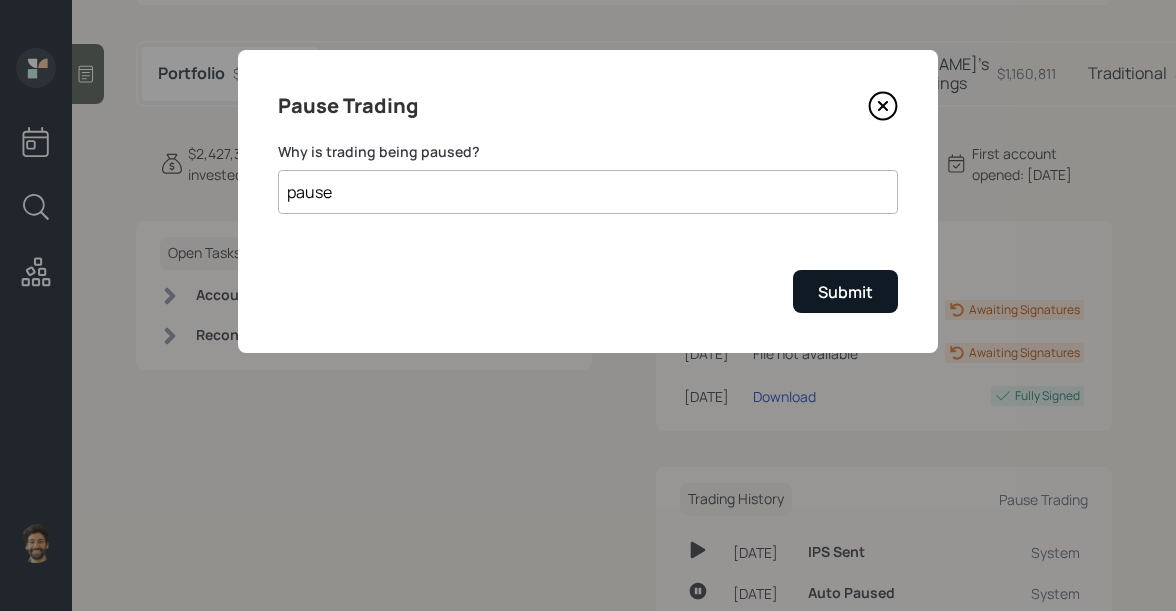 type on "pause" 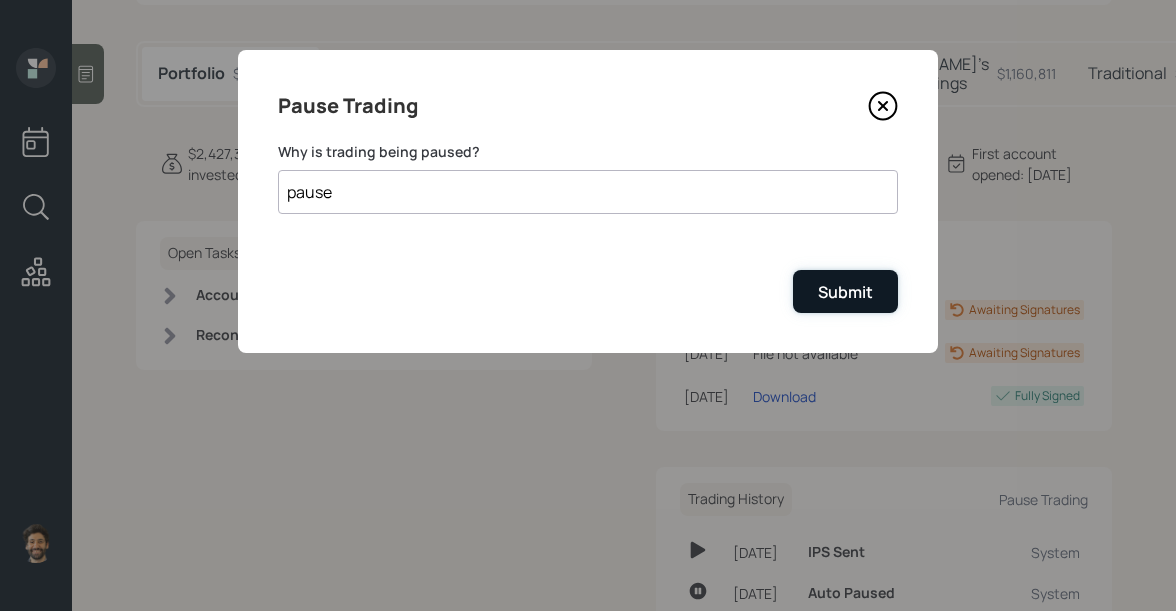 click on "Submit" at bounding box center [845, 292] 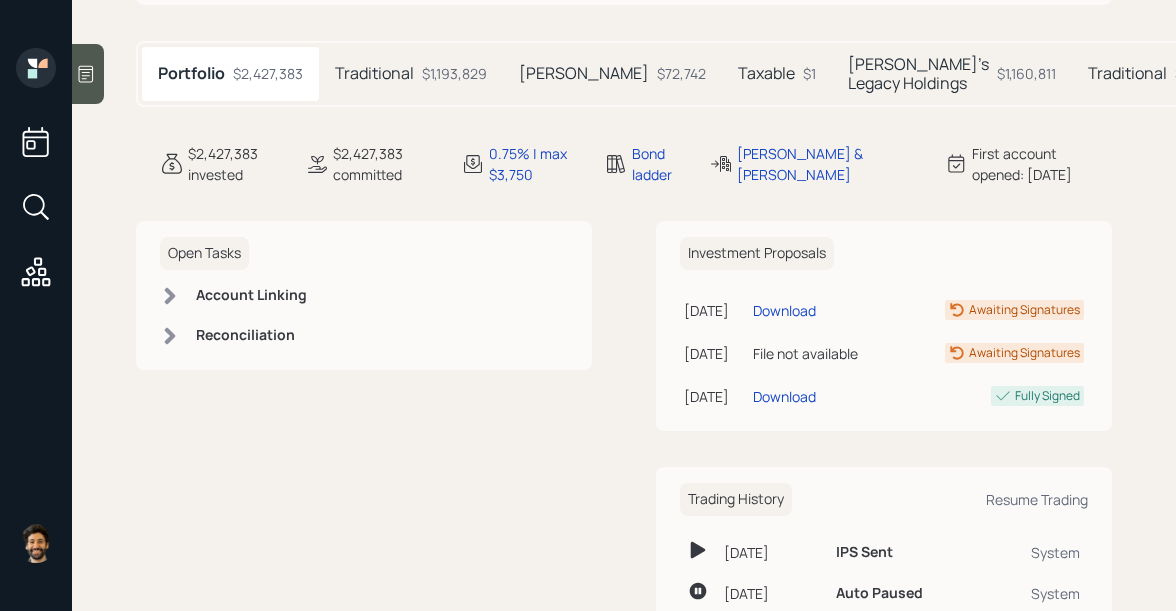scroll, scrollTop: 0, scrollLeft: 0, axis: both 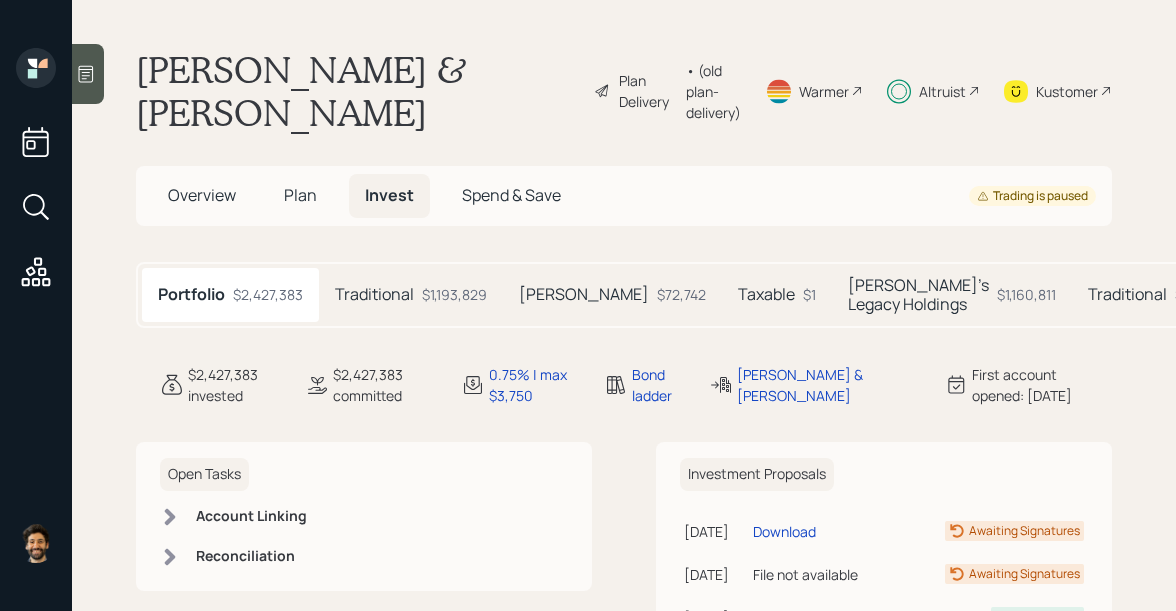 click on "• (old plan-delivery)" at bounding box center [713, 91] 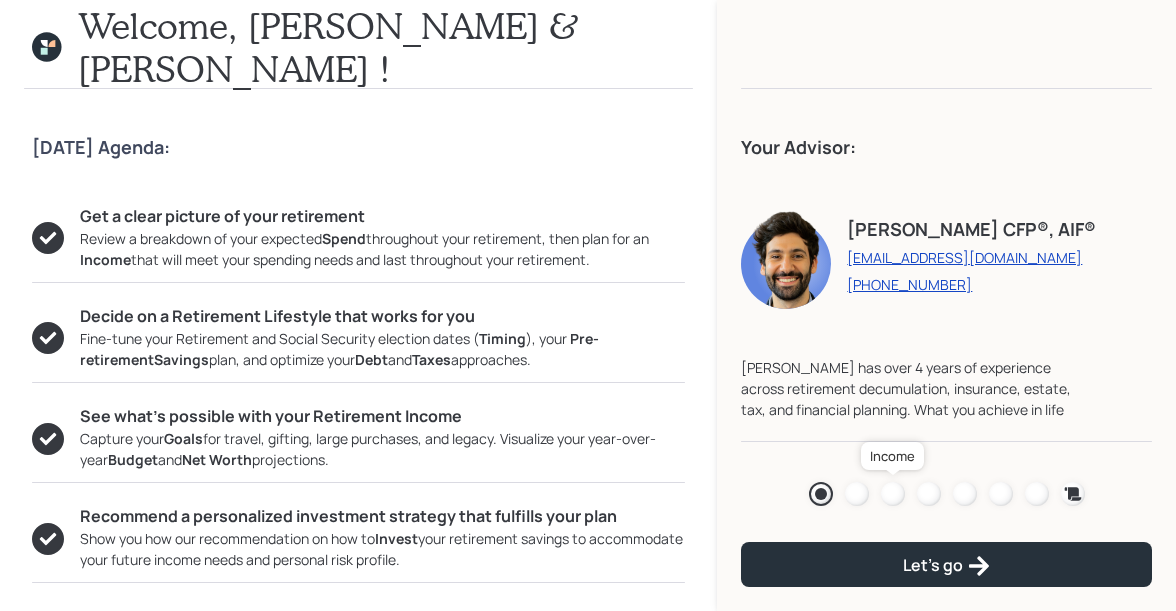 click at bounding box center [893, 494] 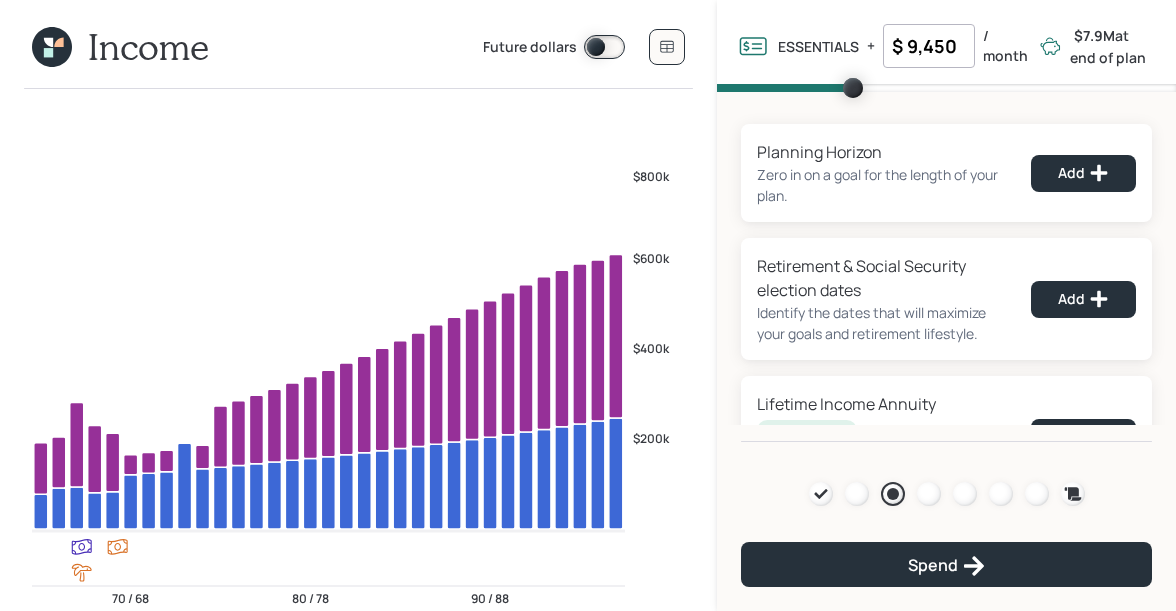 click on "$ 9,450" at bounding box center (929, 46) 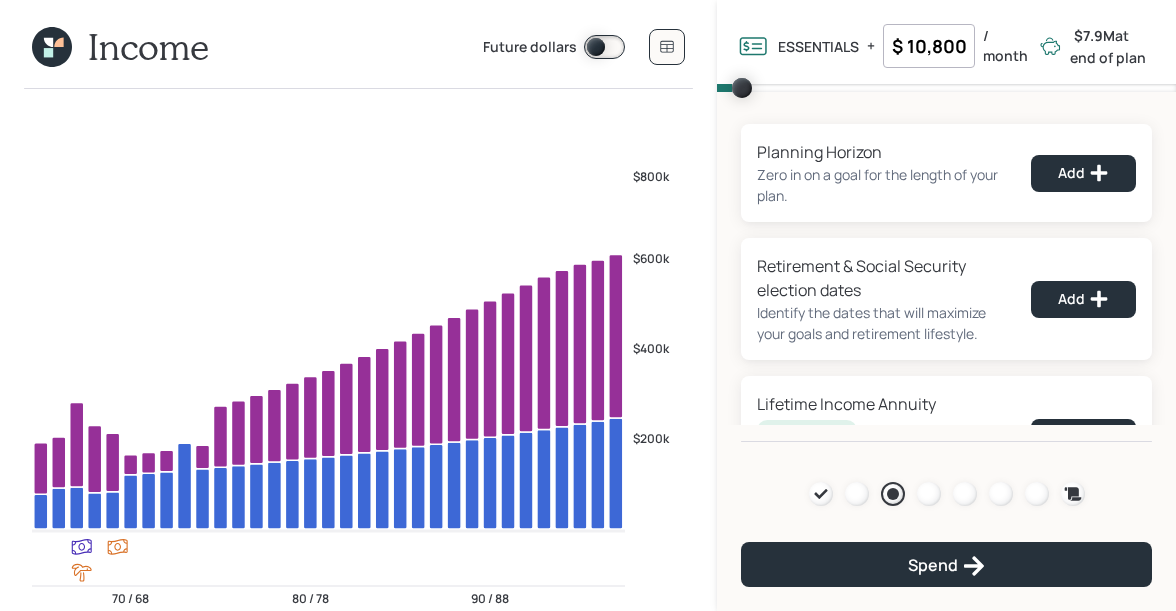 scroll, scrollTop: 0, scrollLeft: 0, axis: both 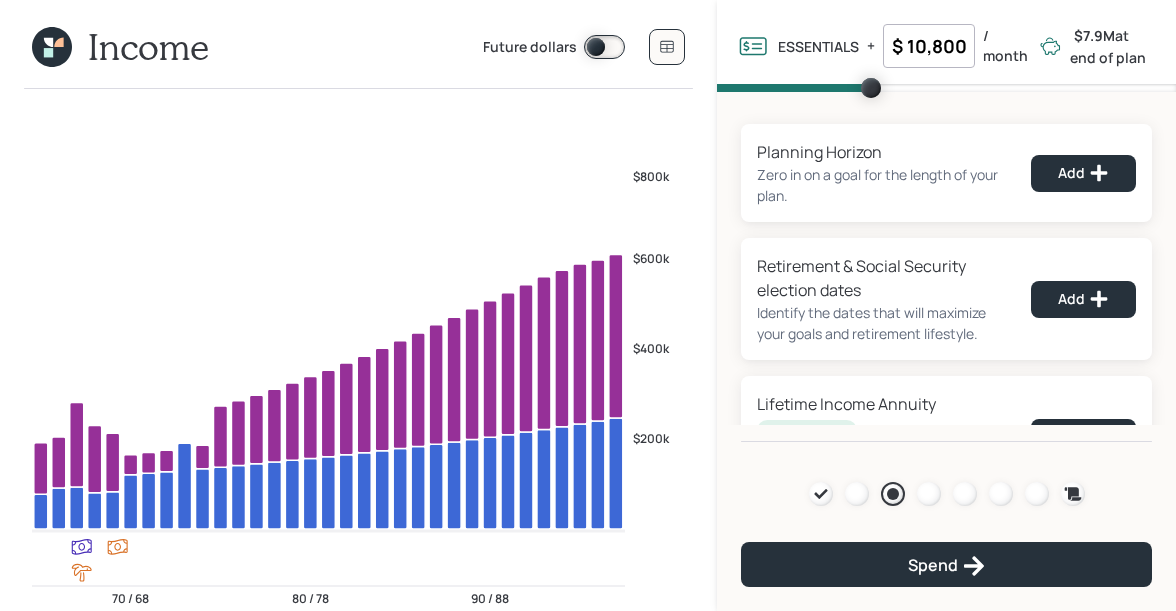 type on "$ 10,800" 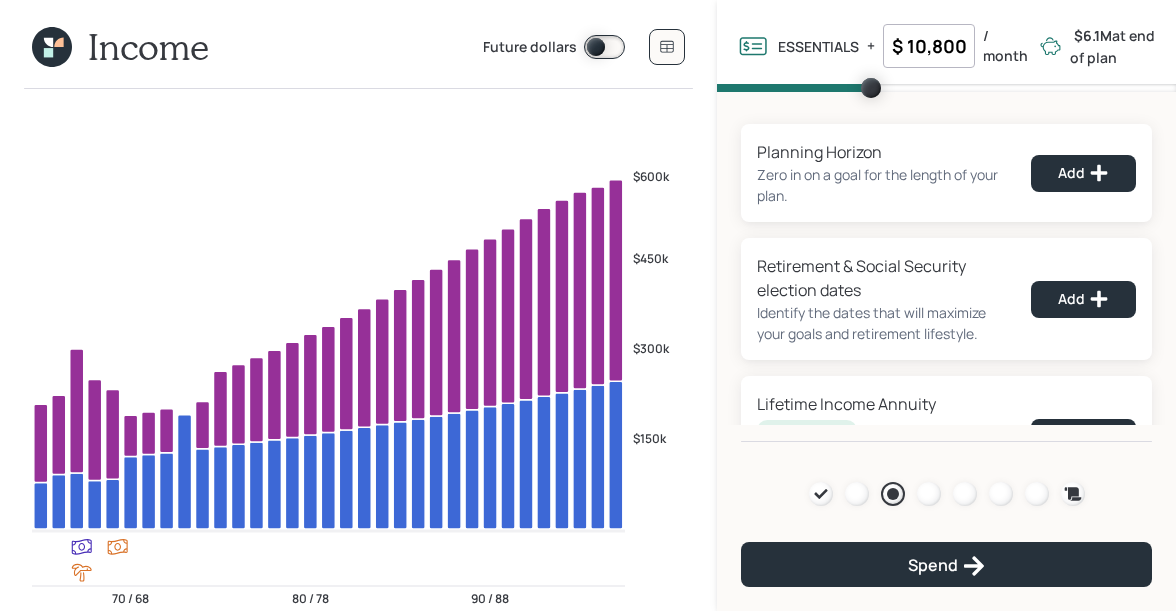 click 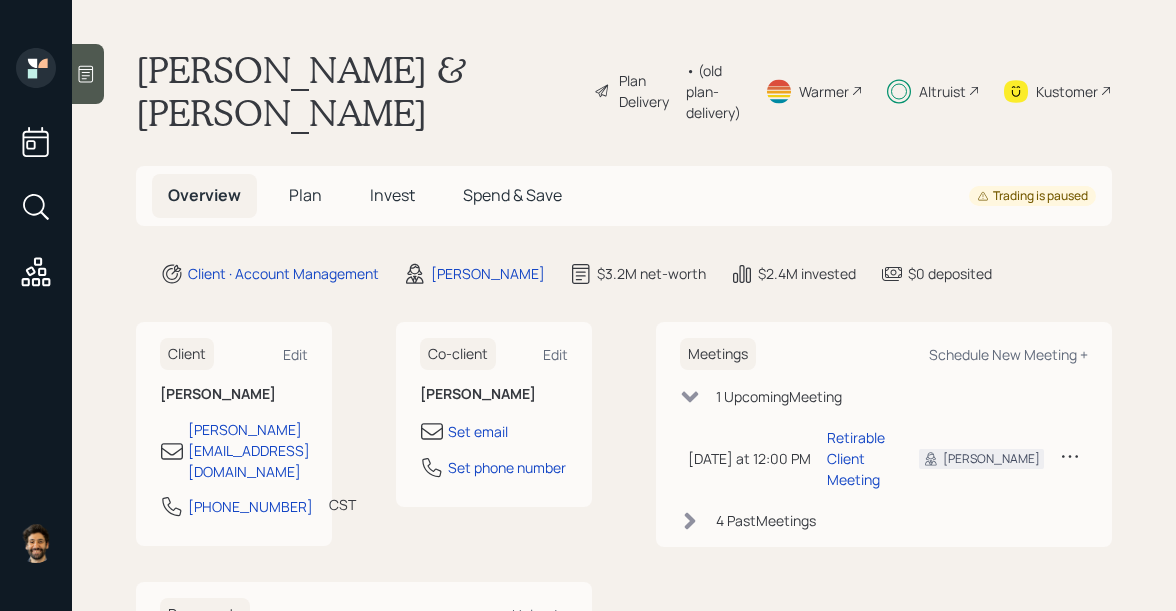click on "Plan" at bounding box center (305, 195) 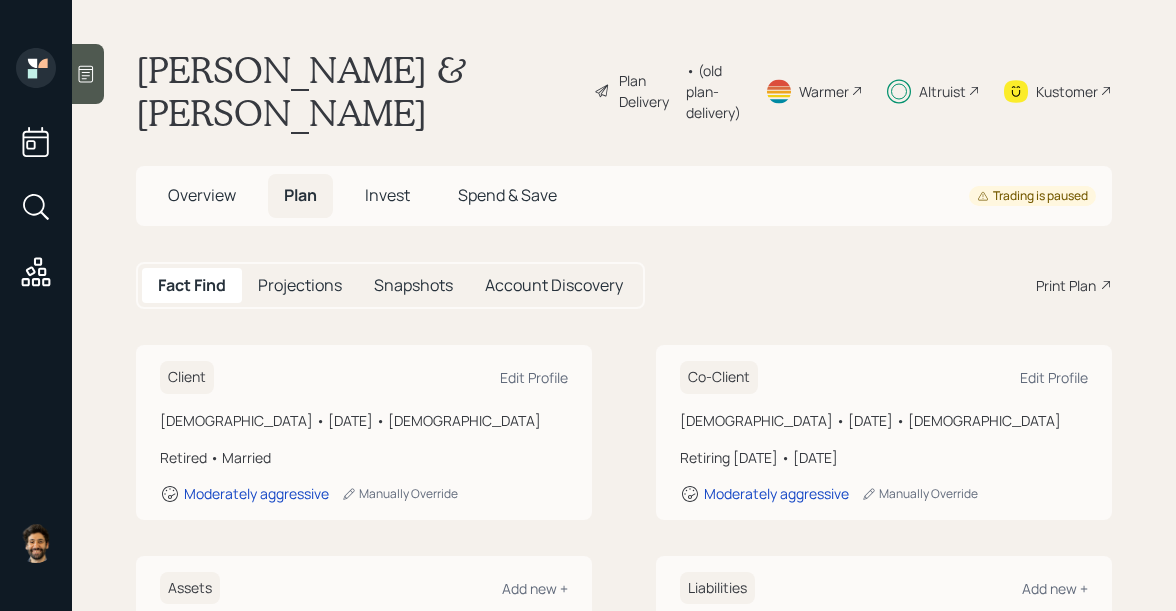 click on "Invest" at bounding box center (387, 195) 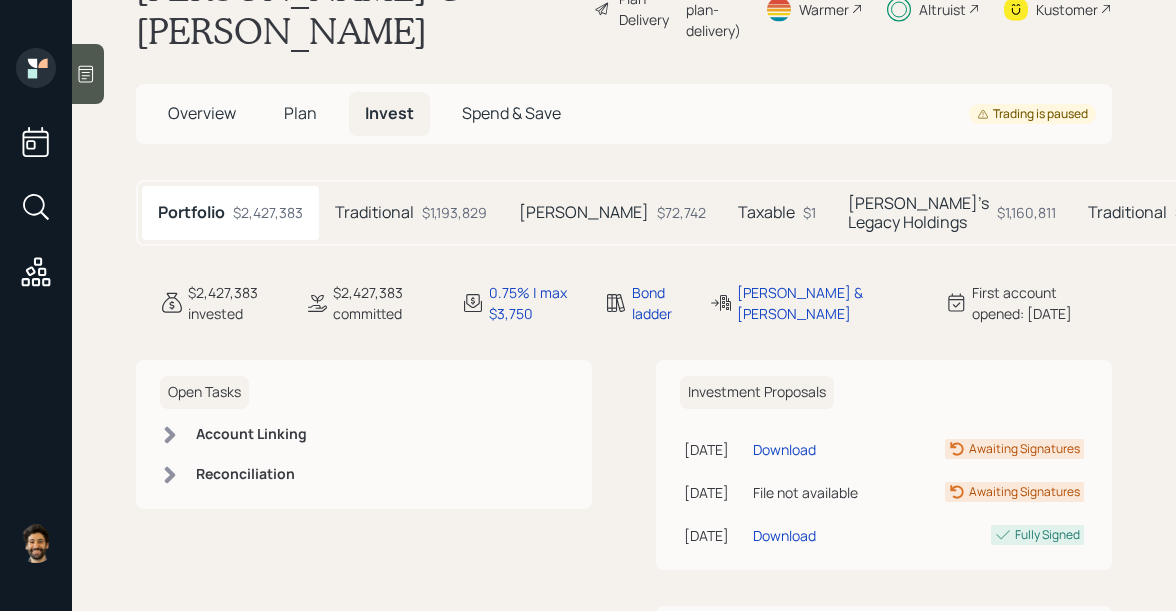 scroll, scrollTop: 0, scrollLeft: 0, axis: both 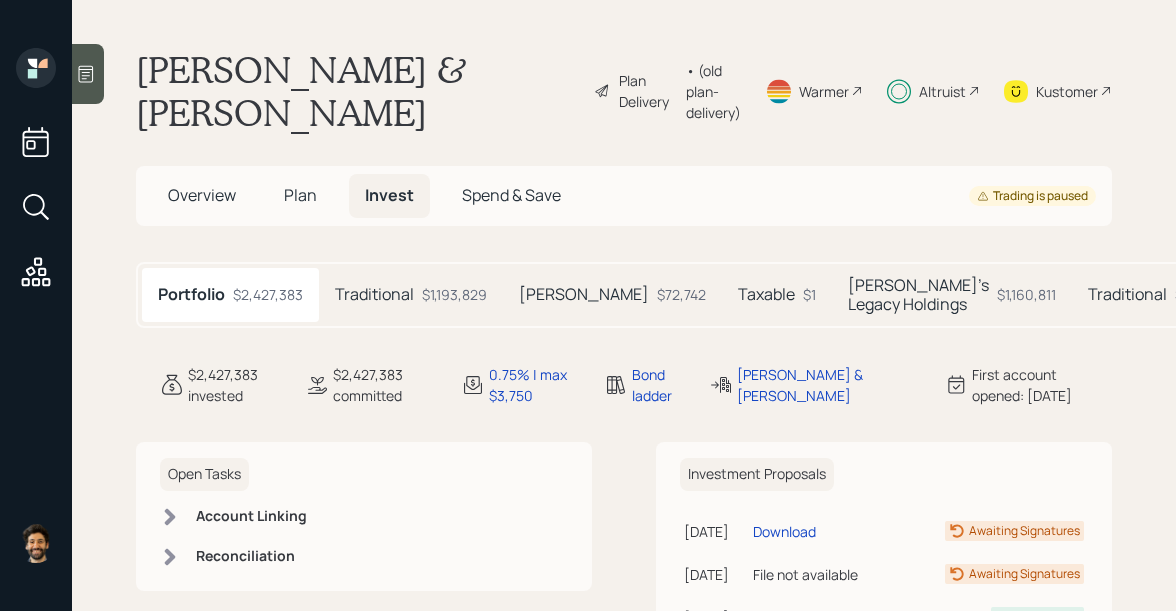 click on "Plan" at bounding box center [300, 195] 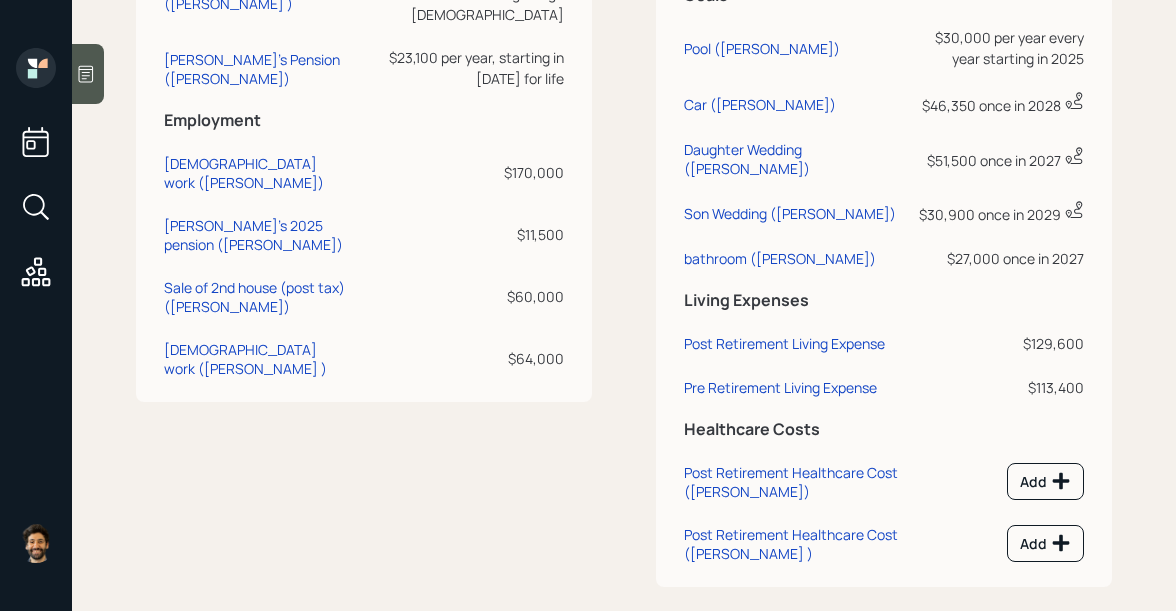 scroll, scrollTop: 1376, scrollLeft: 0, axis: vertical 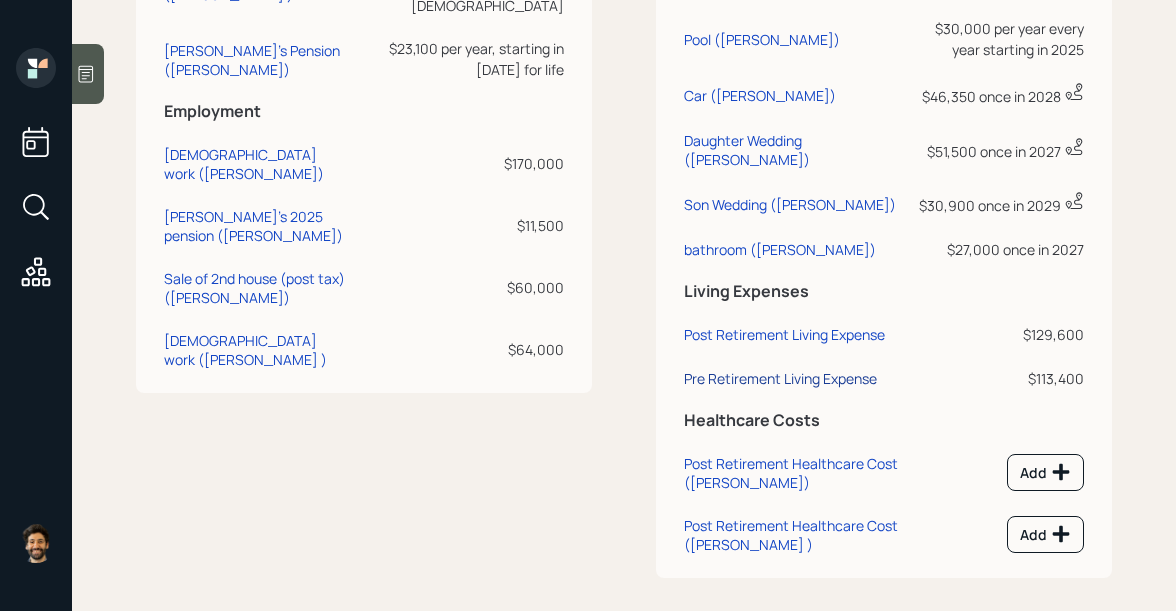 click on "Pre Retirement Living Expense" at bounding box center (780, 378) 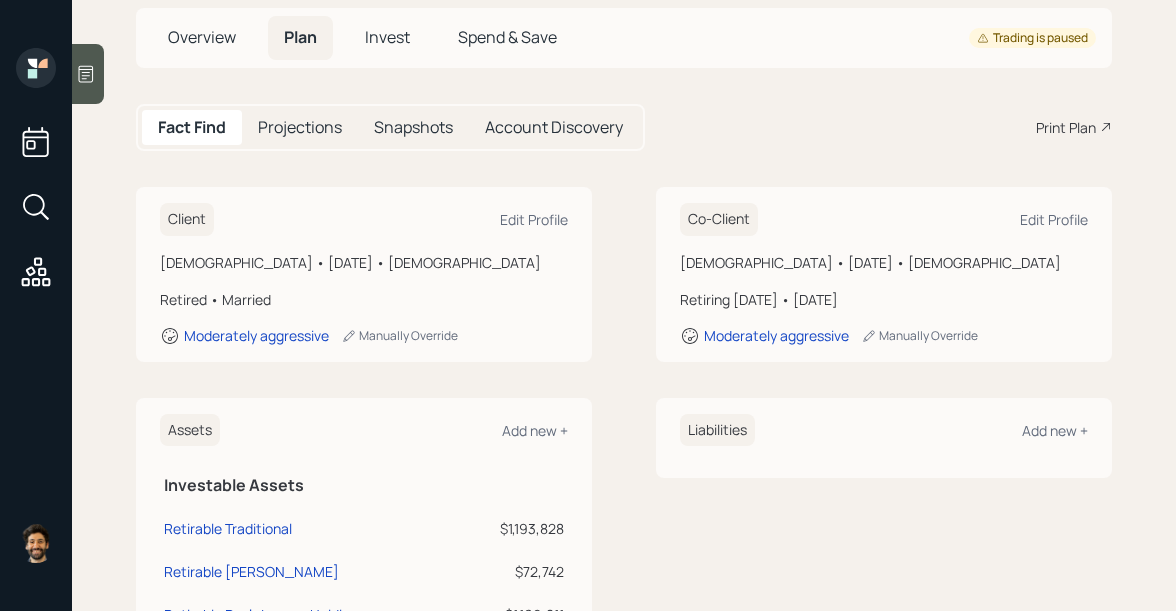 scroll, scrollTop: 0, scrollLeft: 0, axis: both 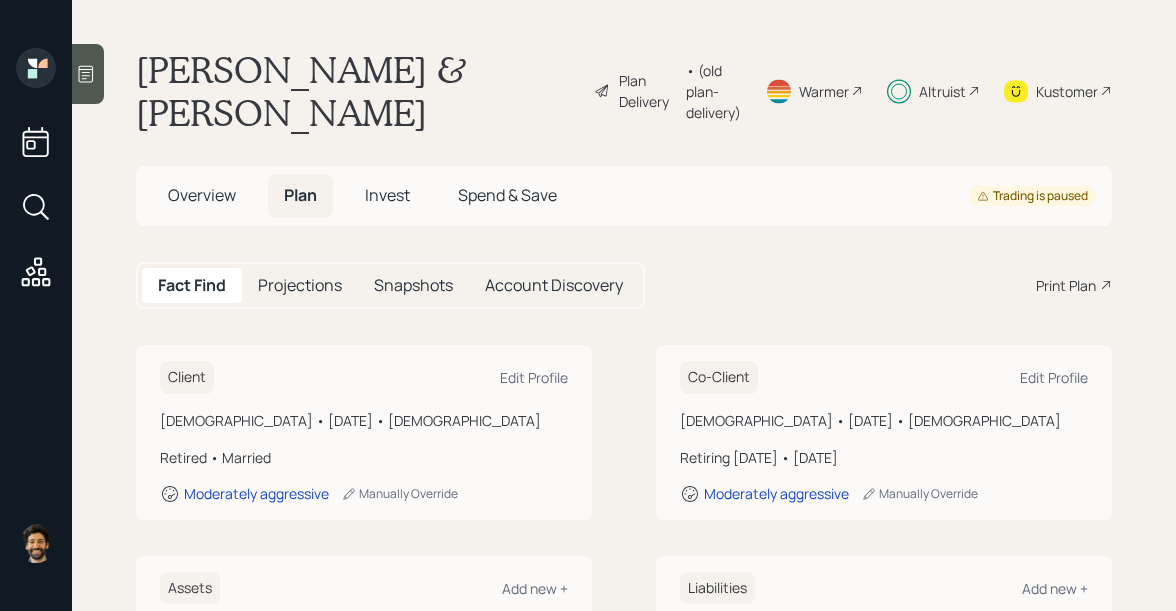click on "• (old plan-delivery)" at bounding box center [713, 91] 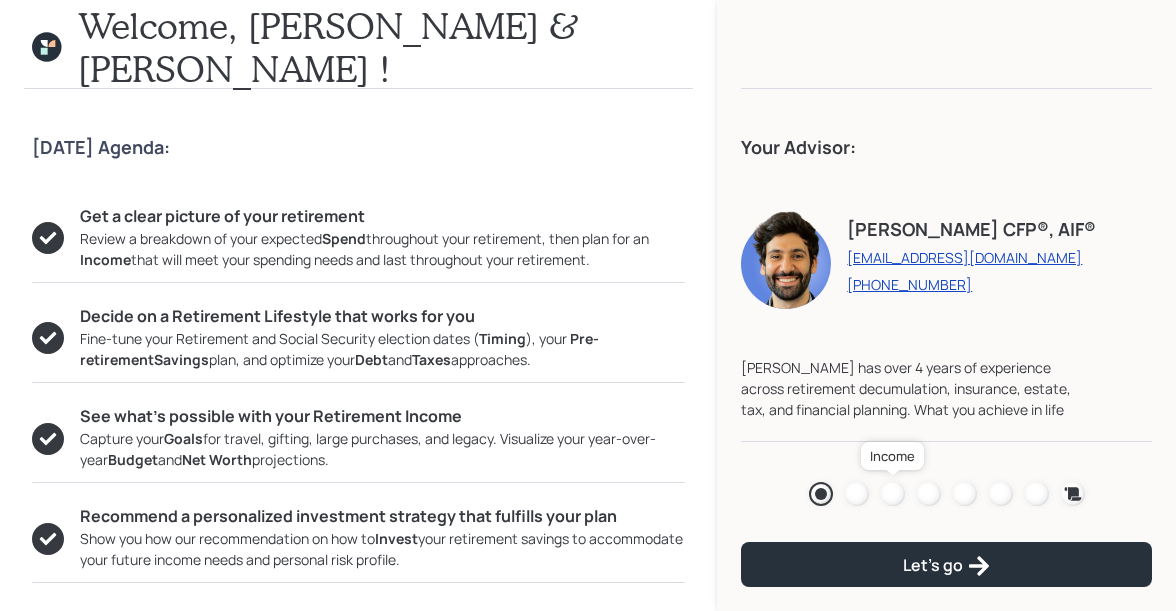click at bounding box center (893, 494) 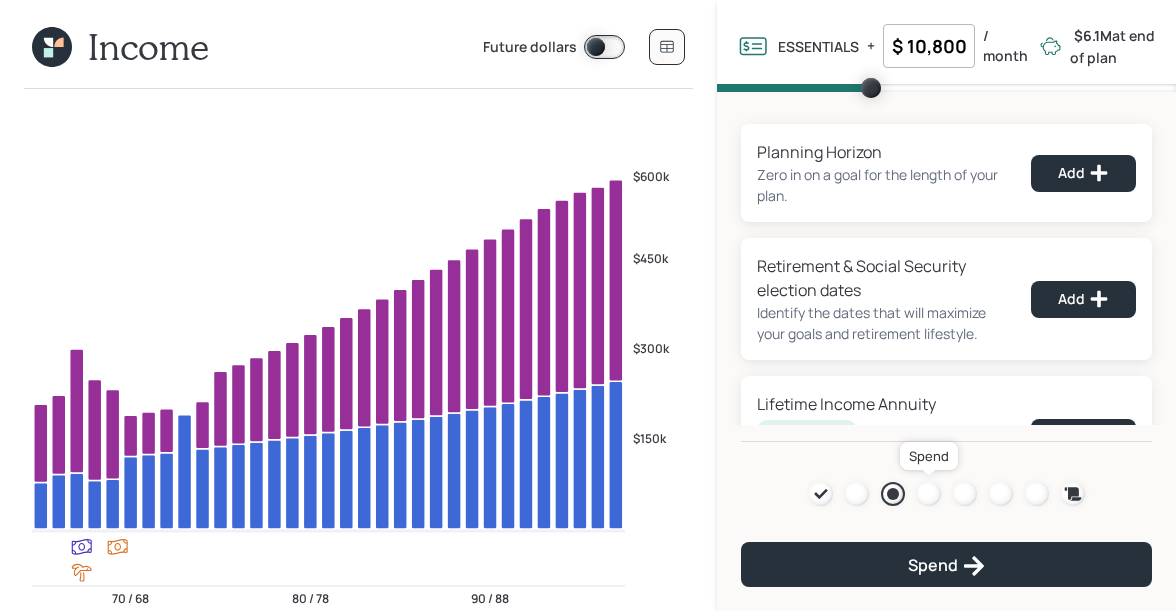 click at bounding box center [929, 494] 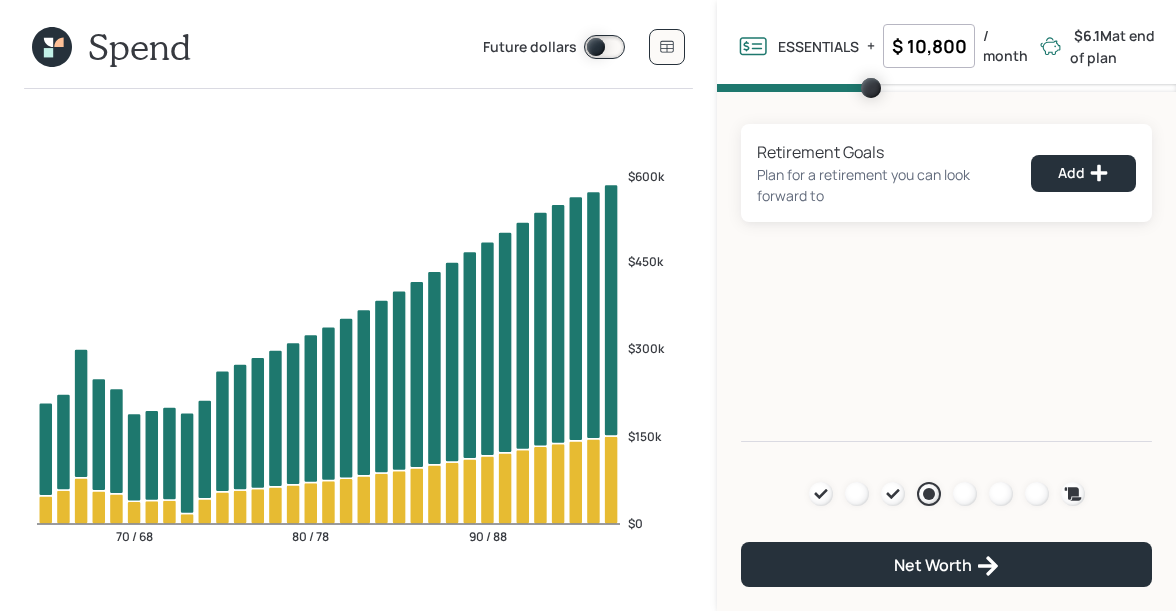 click on "$ 10,800" at bounding box center (929, 46) 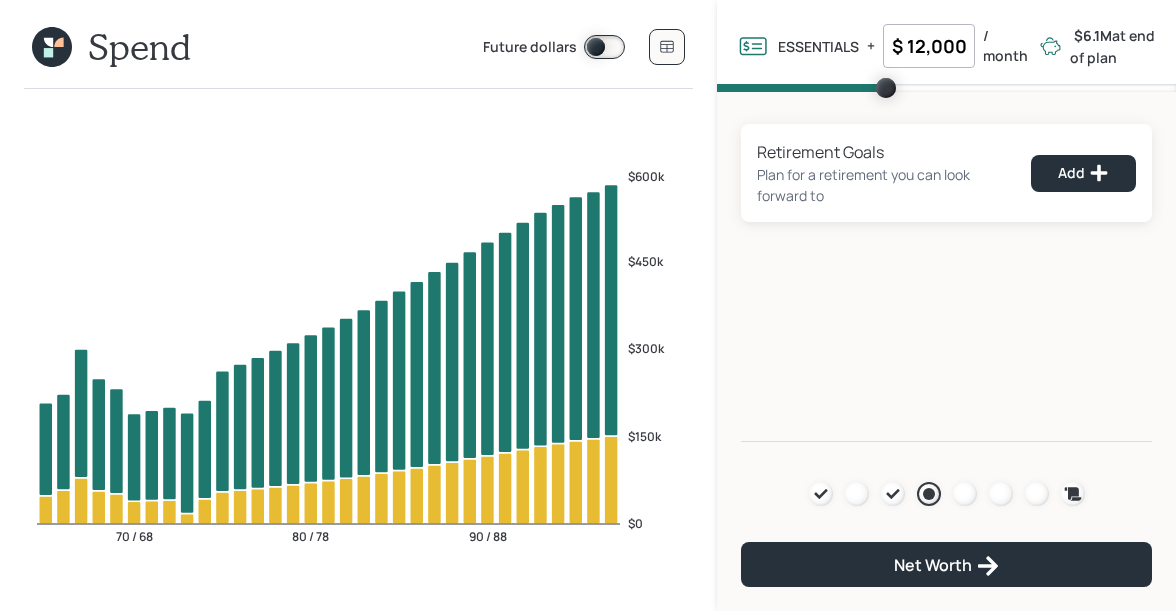 type on "$ 12,000" 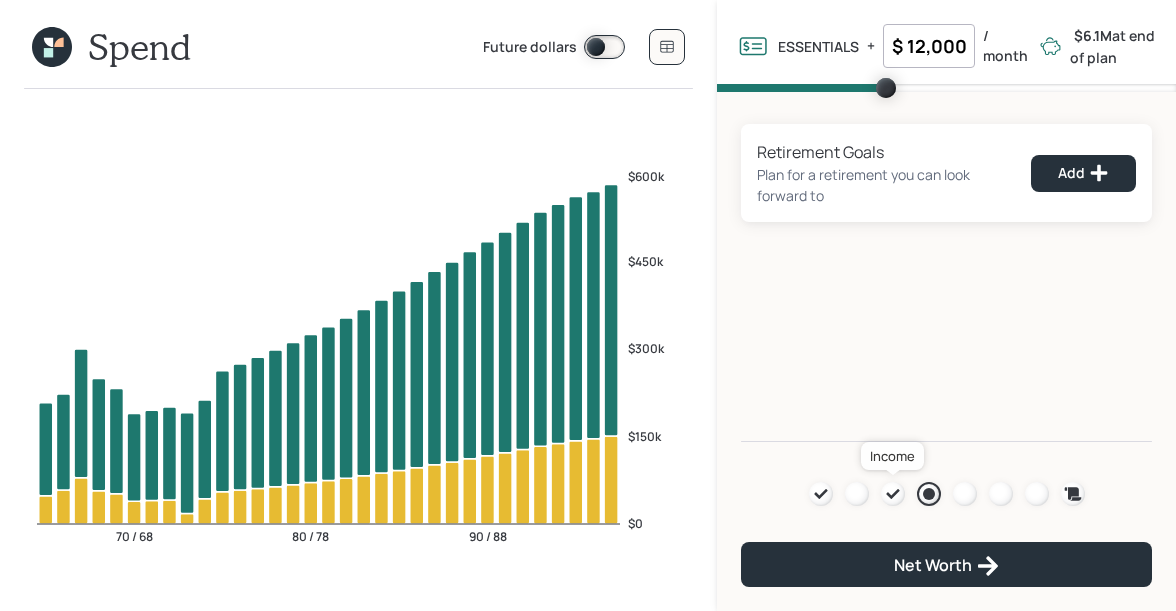 click at bounding box center [893, 494] 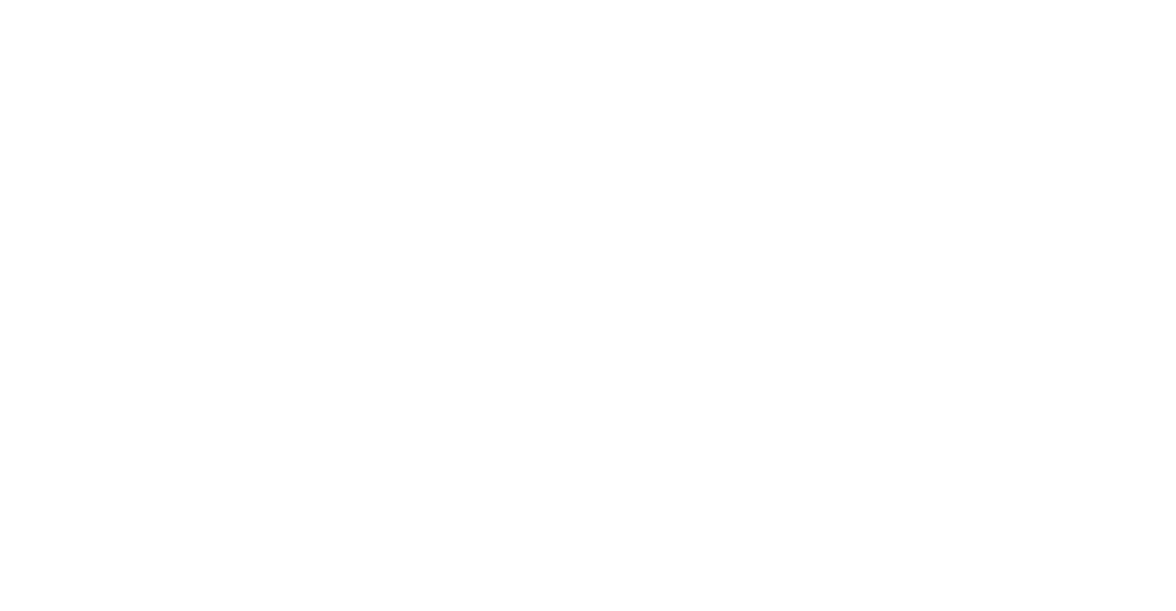 scroll, scrollTop: 0, scrollLeft: 0, axis: both 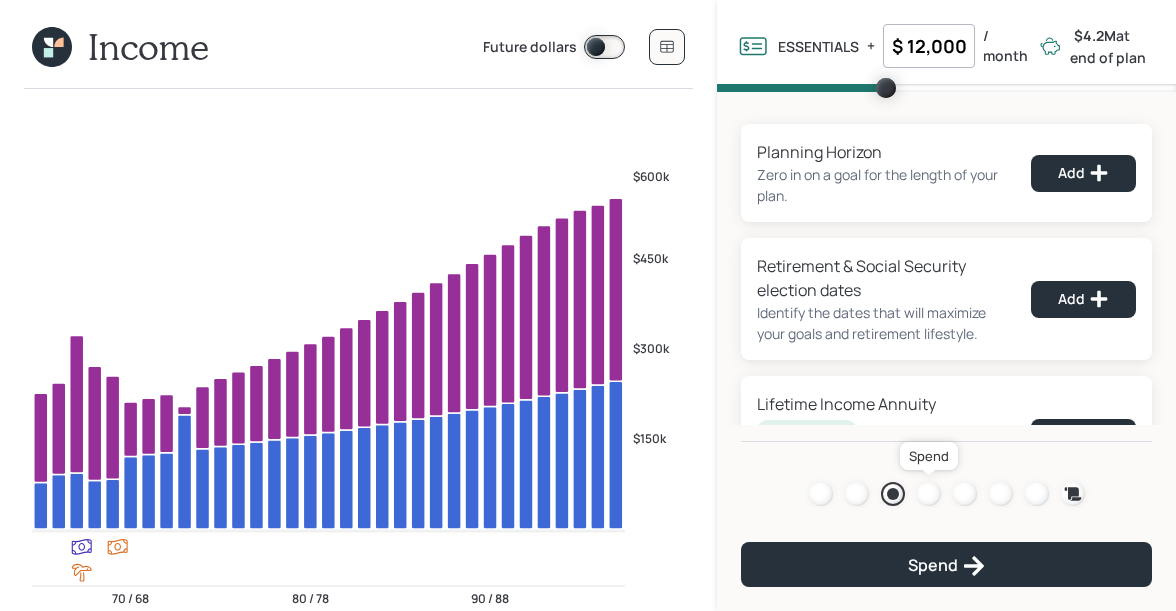 click at bounding box center [929, 494] 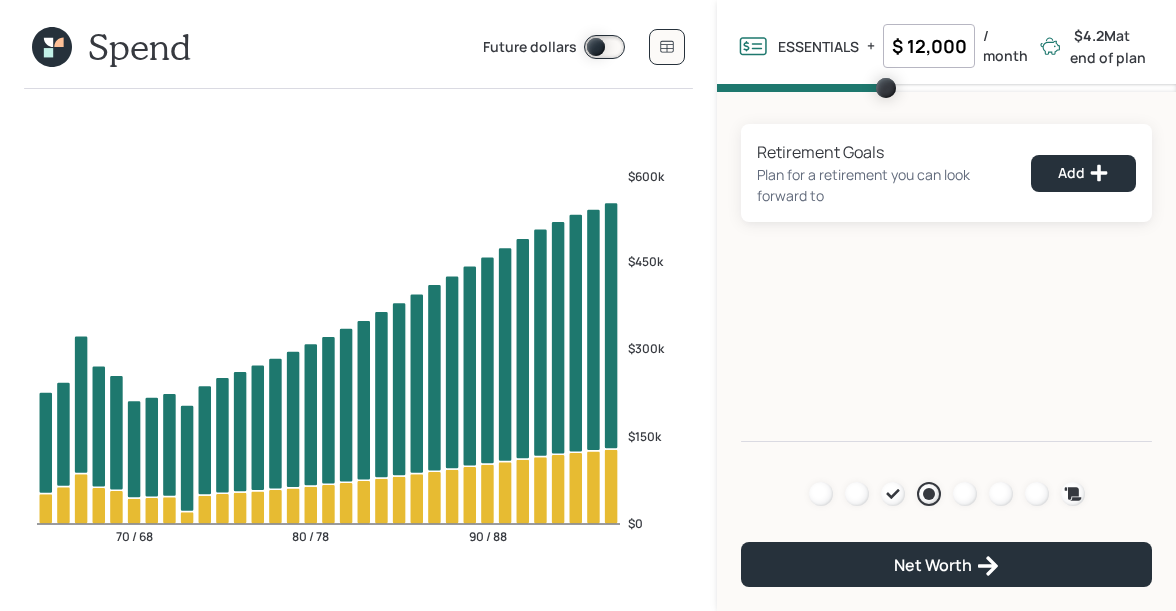 click on "Future dollars" at bounding box center [584, 47] 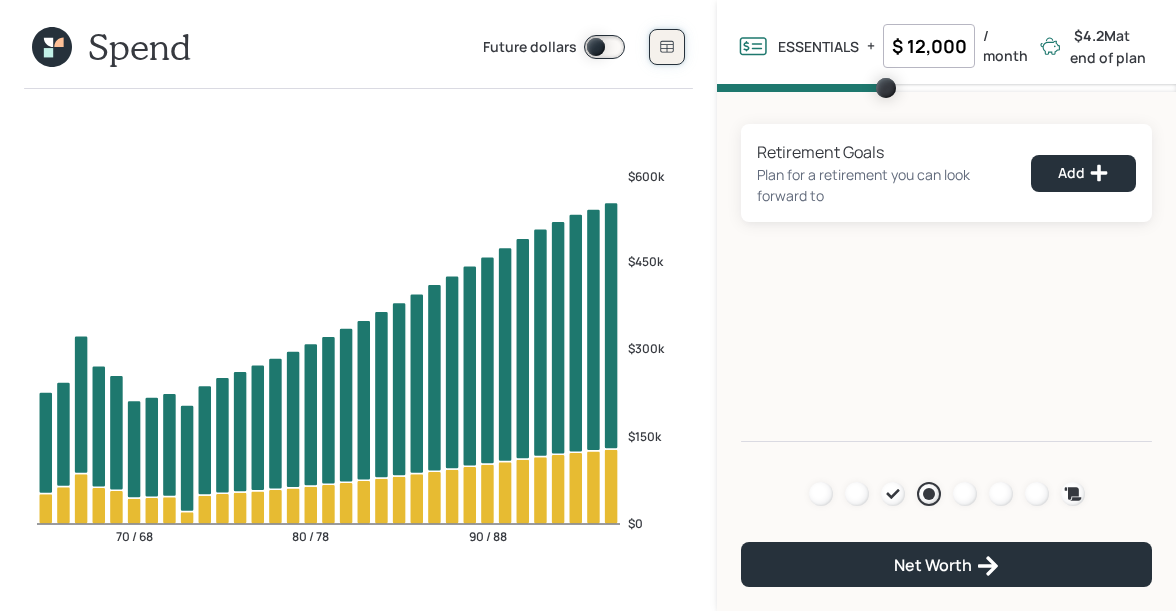 click 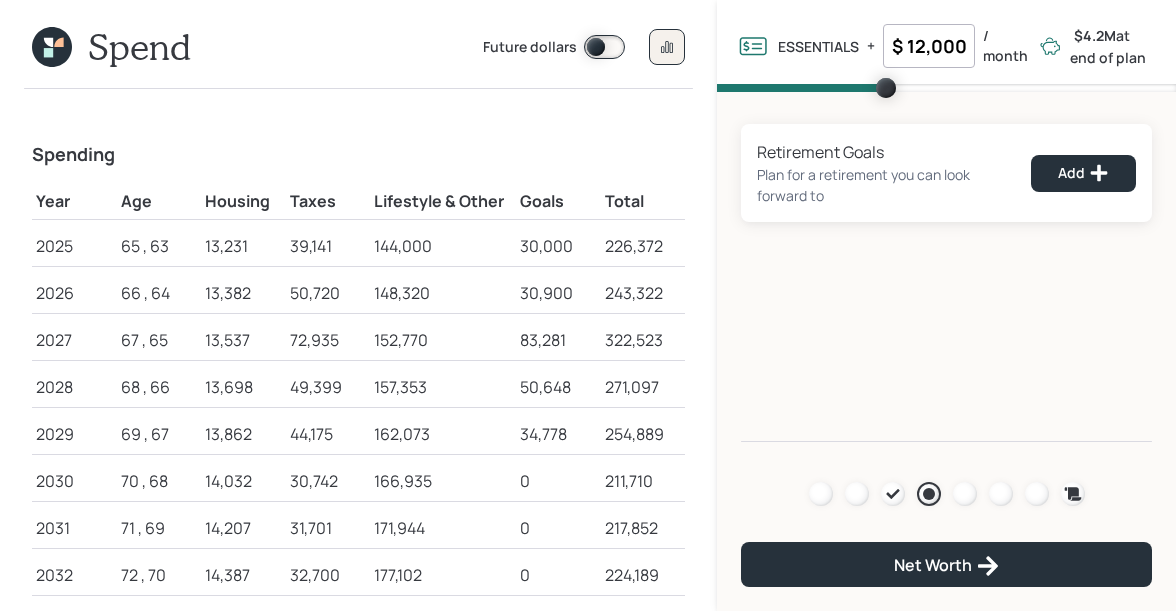 scroll, scrollTop: 0, scrollLeft: 0, axis: both 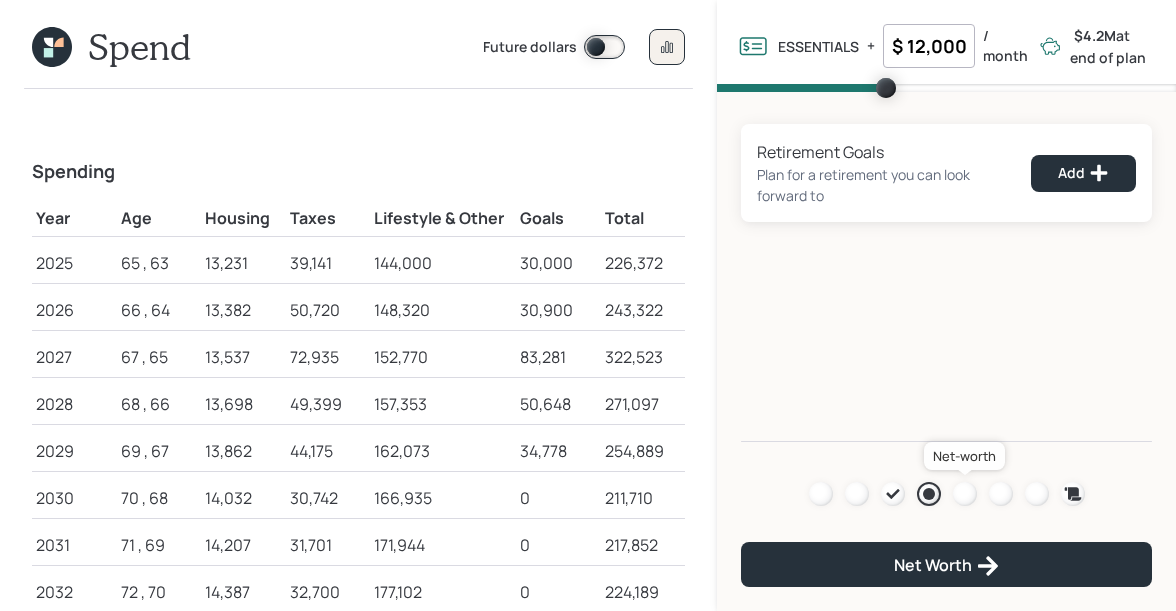 click at bounding box center [965, 494] 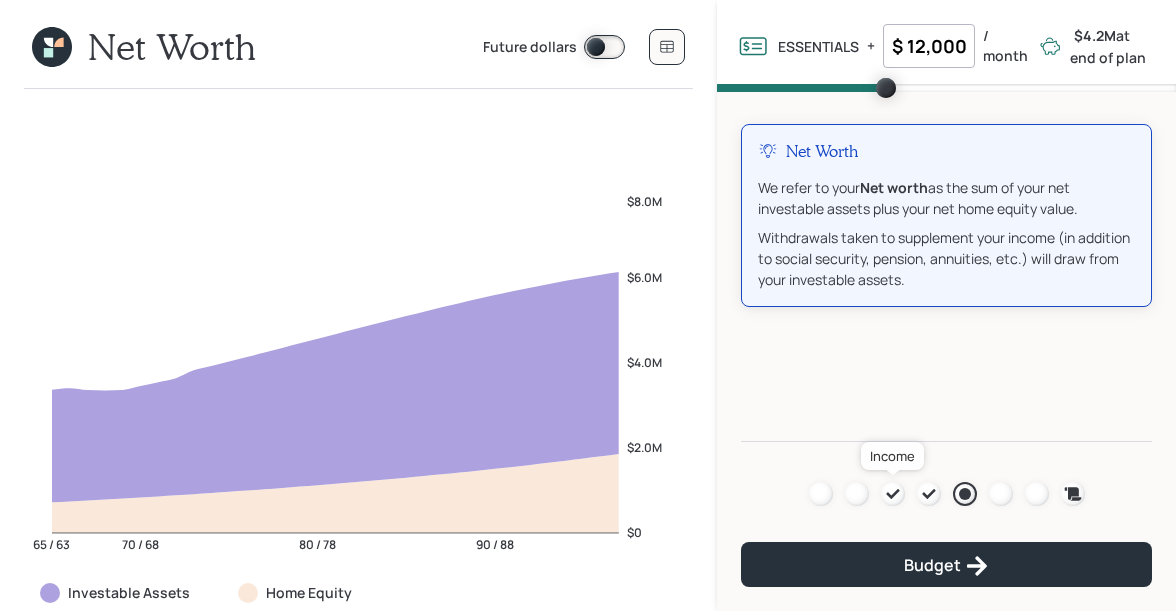 click 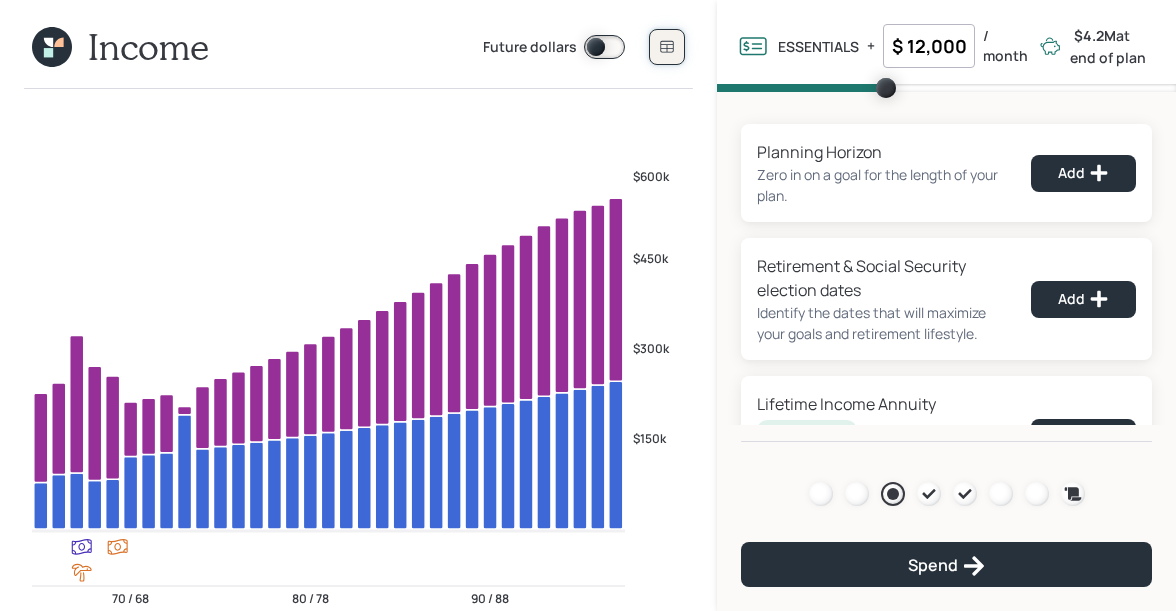 click at bounding box center (667, 47) 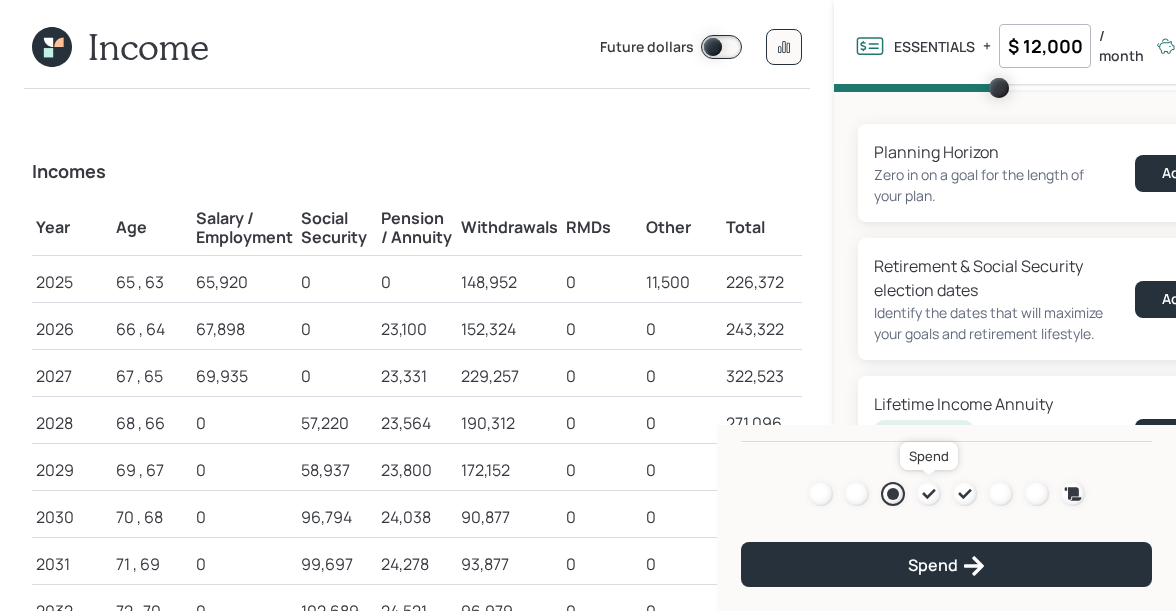 click 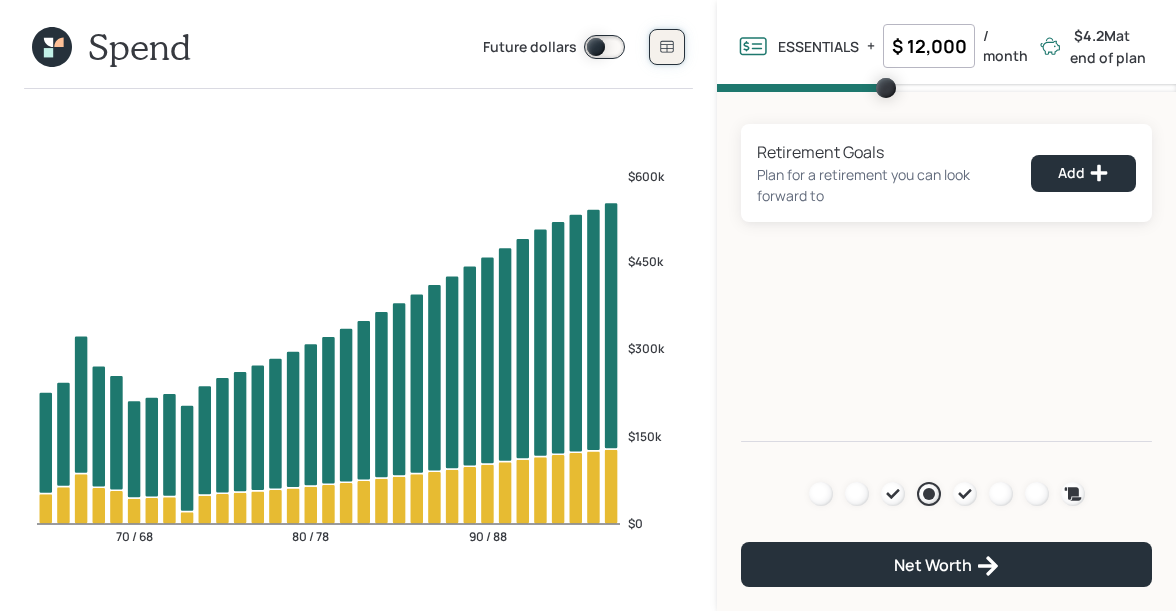 click at bounding box center [667, 47] 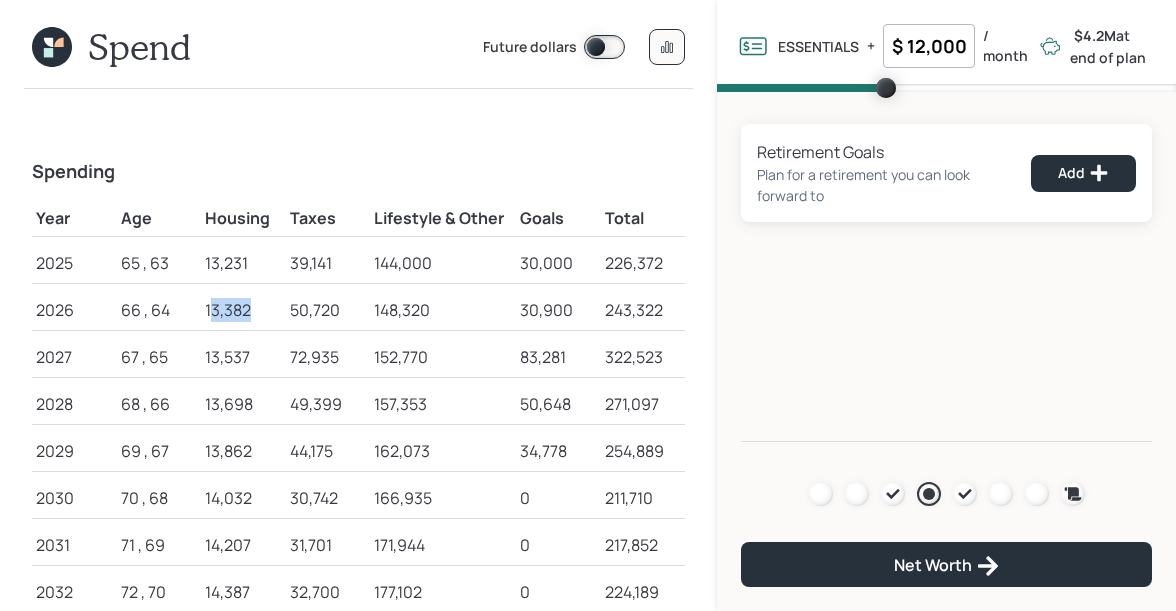 drag, startPoint x: 211, startPoint y: 307, endPoint x: 269, endPoint y: 308, distance: 58.00862 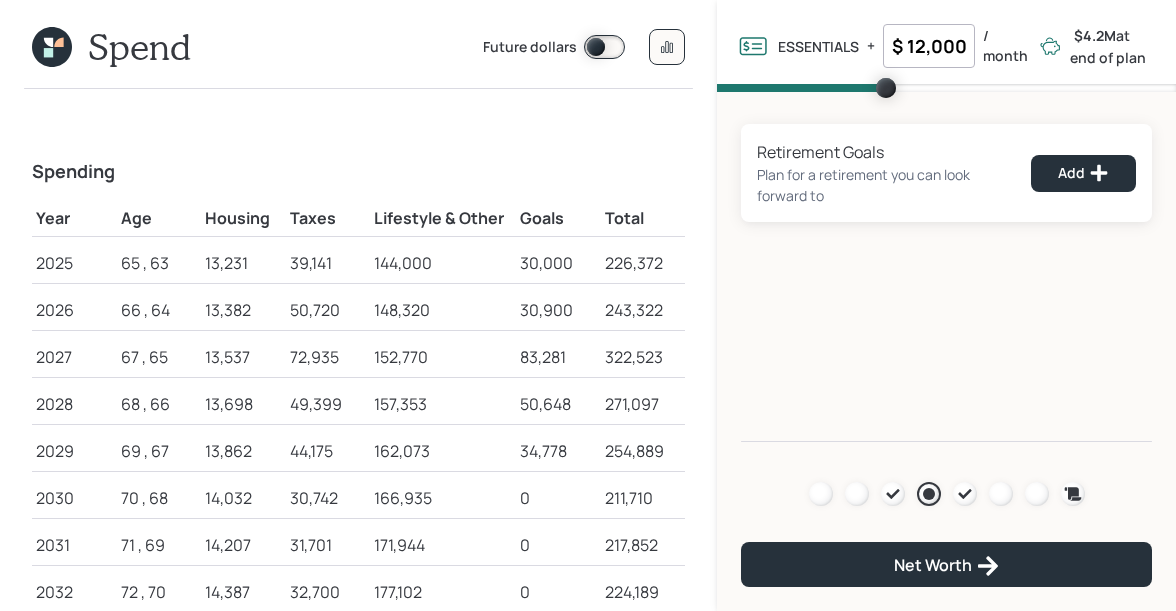 click on "$ 12,000" at bounding box center (929, 46) 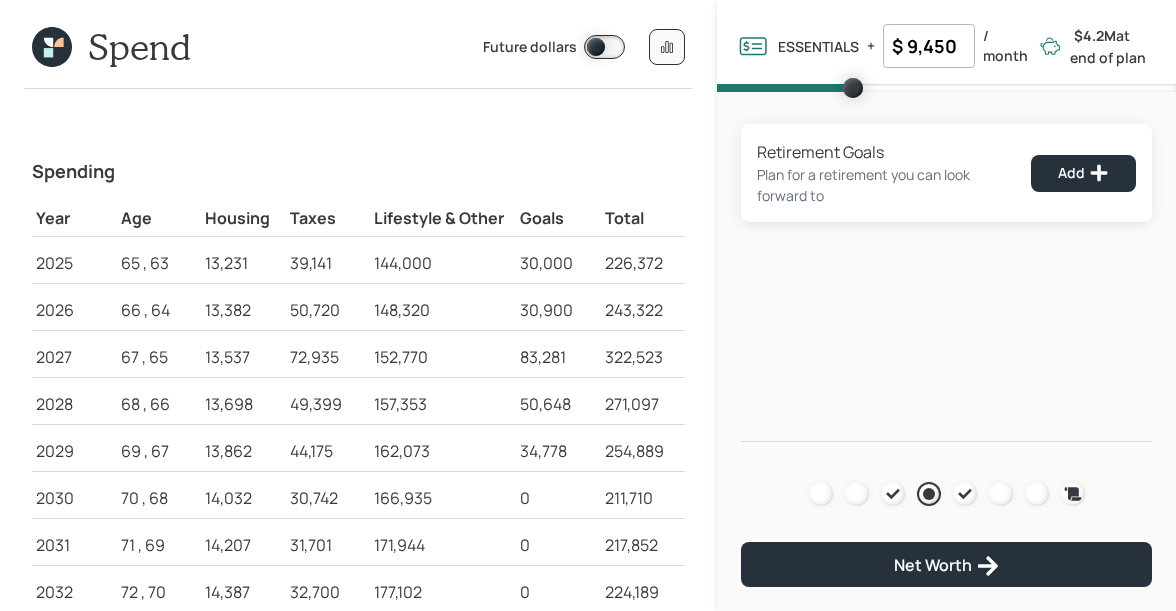 type on "$ 9,450" 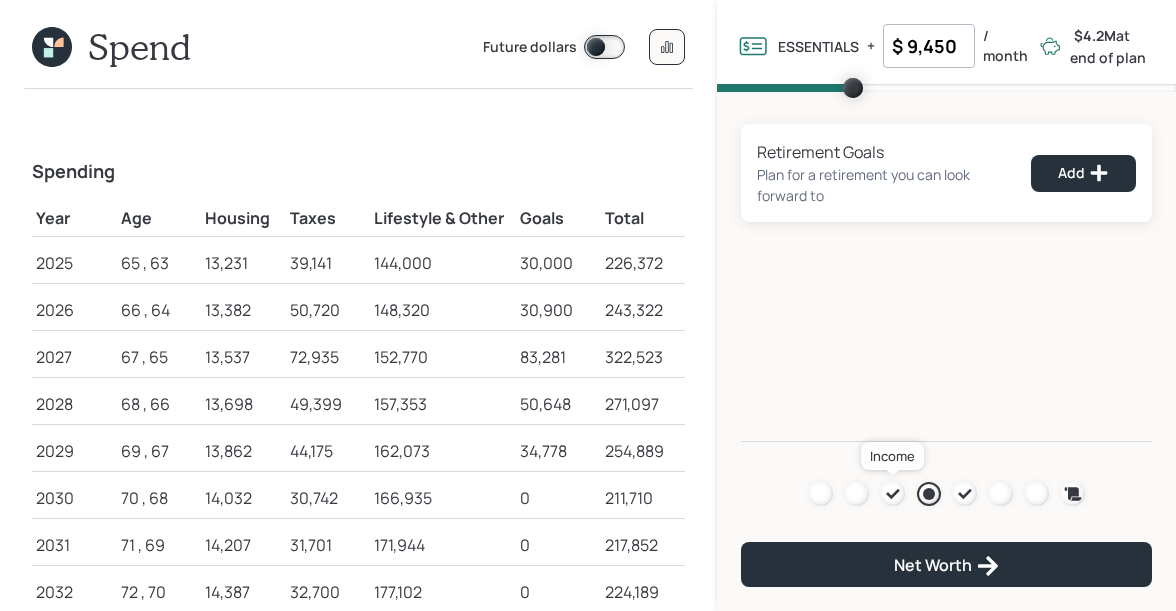 click 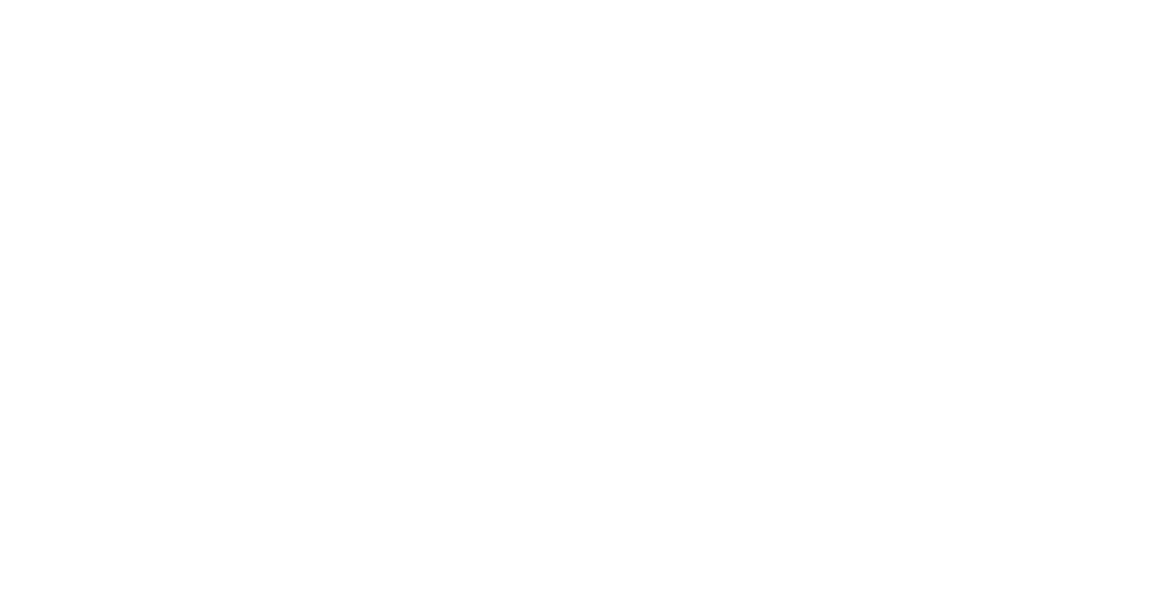 scroll, scrollTop: 0, scrollLeft: 0, axis: both 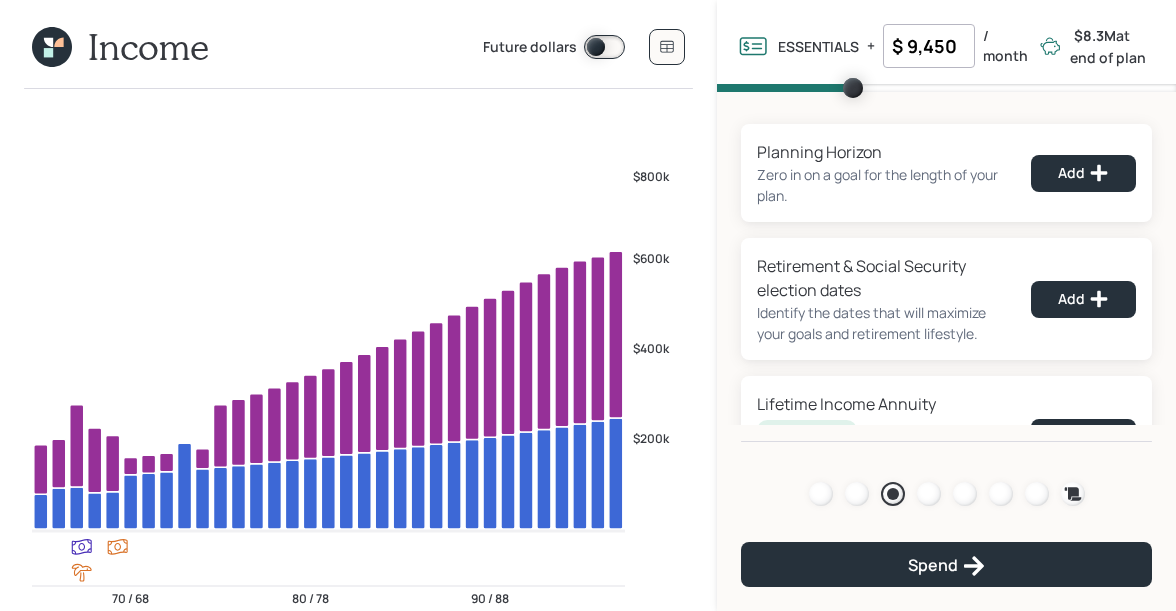 click on "$ 9,450" at bounding box center [929, 46] 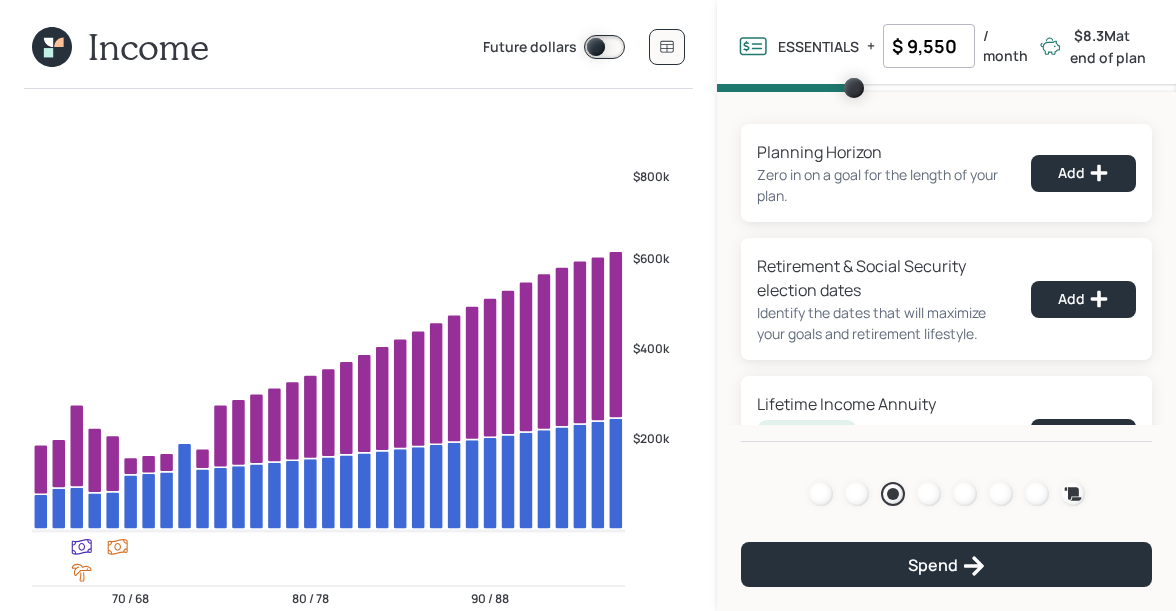 type on "$ 9,550" 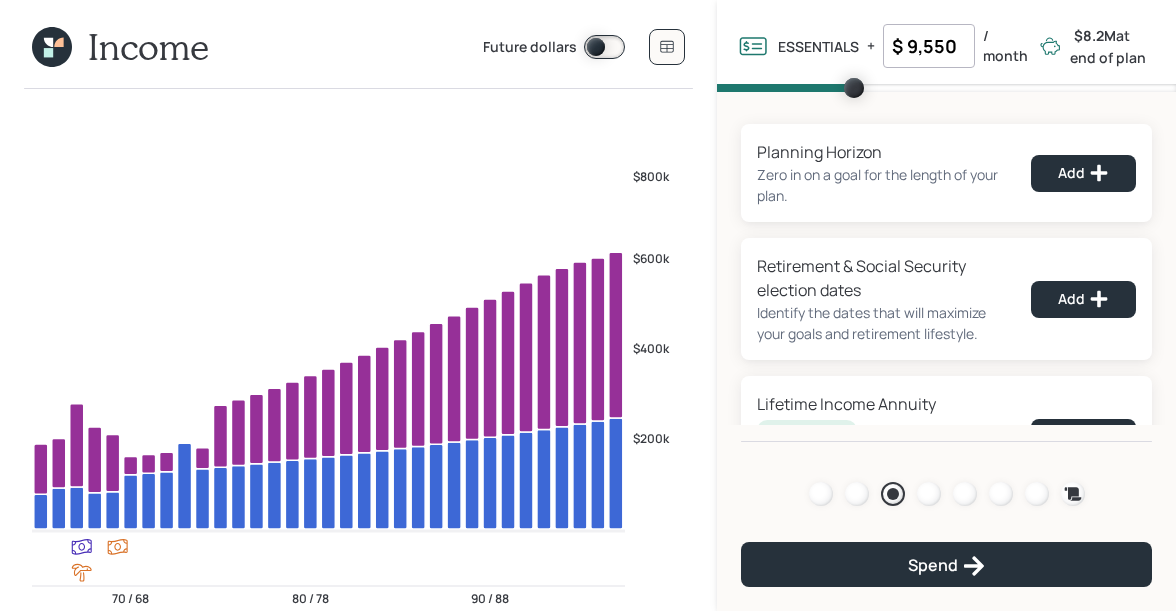 click 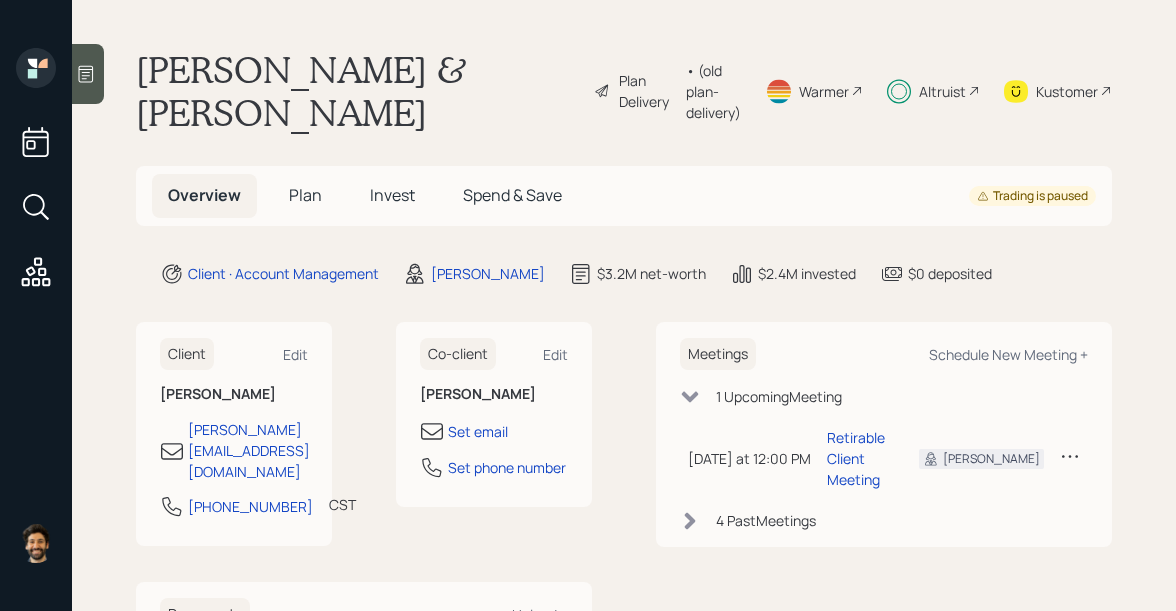 click on "Plan" at bounding box center [305, 195] 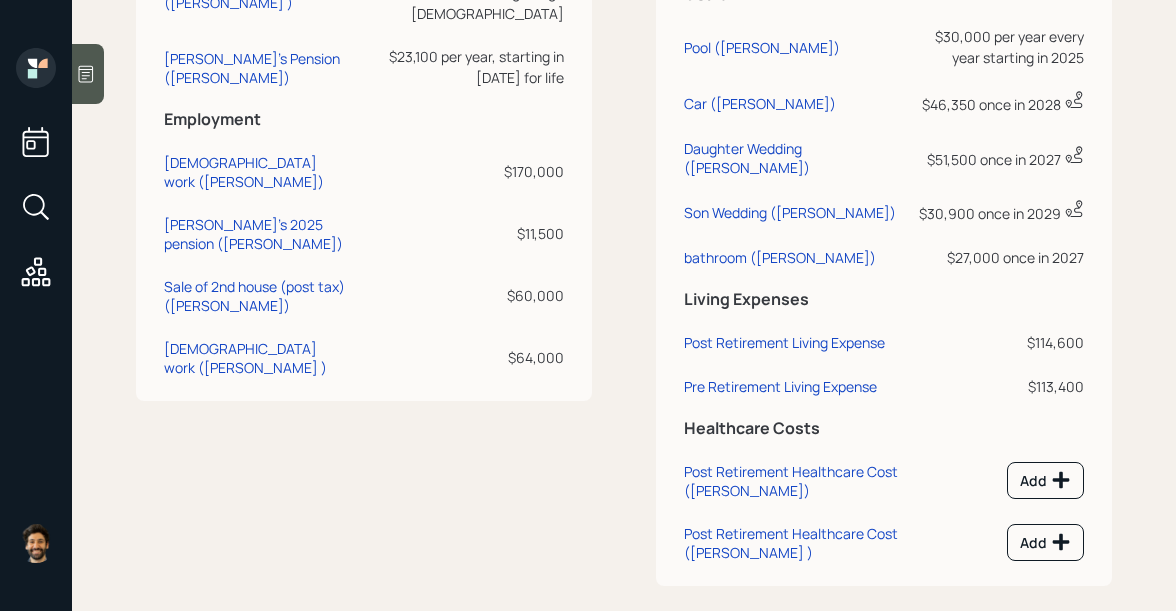 scroll, scrollTop: 1418, scrollLeft: 0, axis: vertical 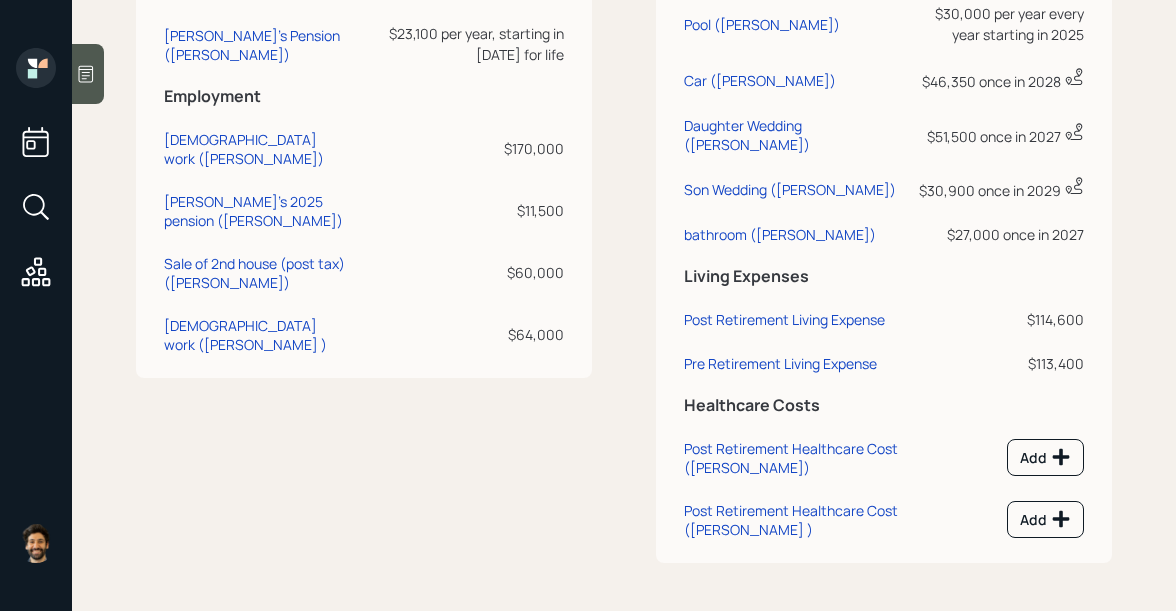 click on "Pre Retirement Living Expense" at bounding box center [795, 360] 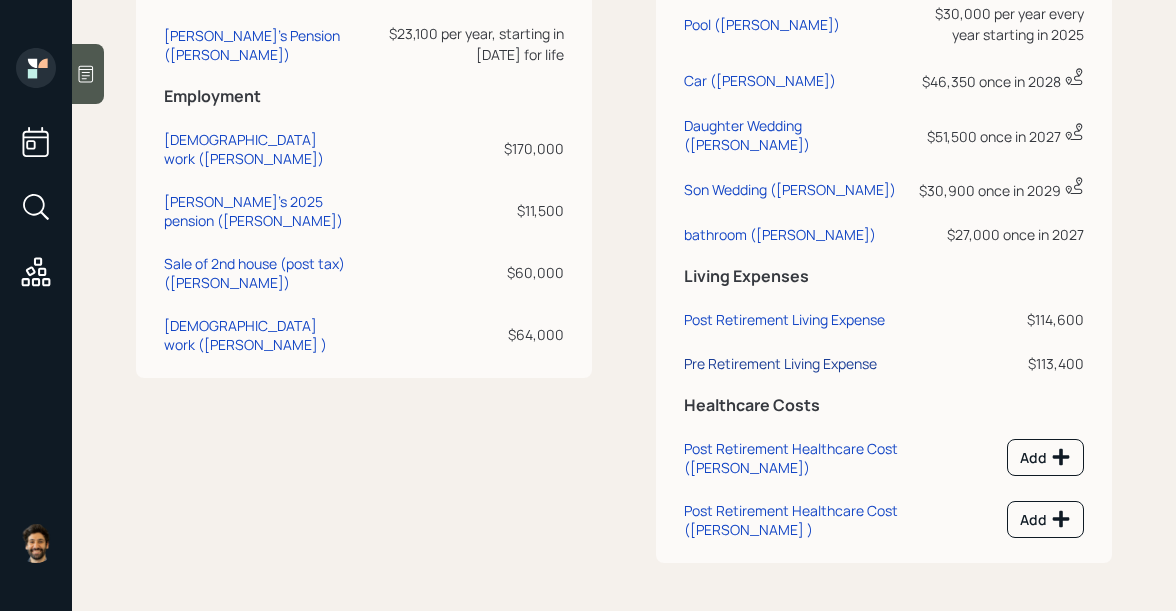 click on "Pre Retirement Living Expense" at bounding box center (780, 363) 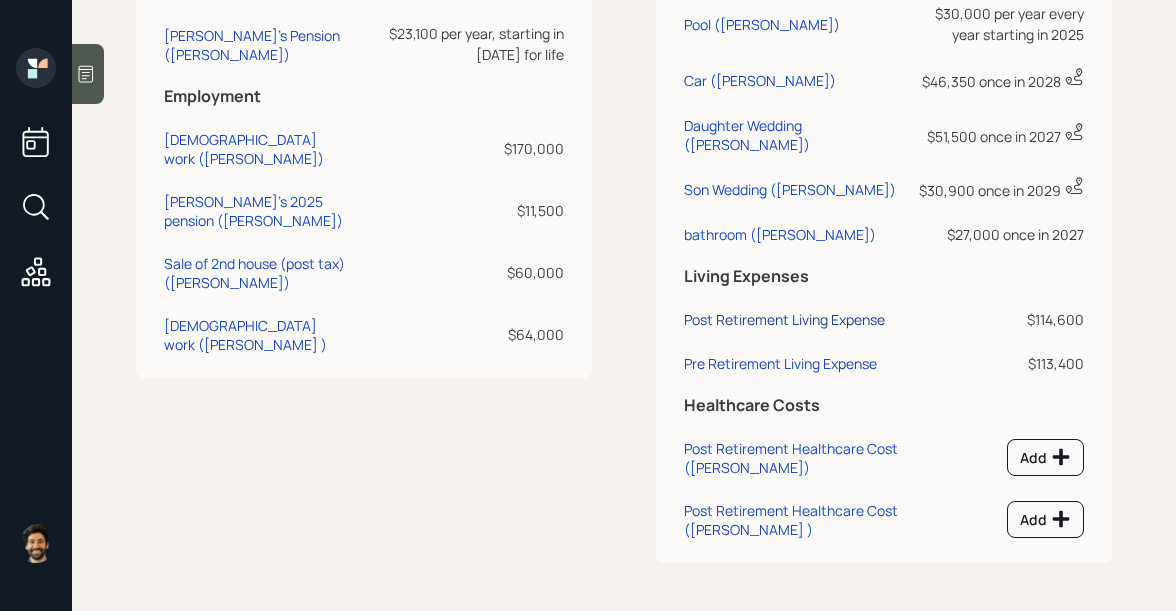 click on "Post Retirement Living Expense" at bounding box center [784, 319] 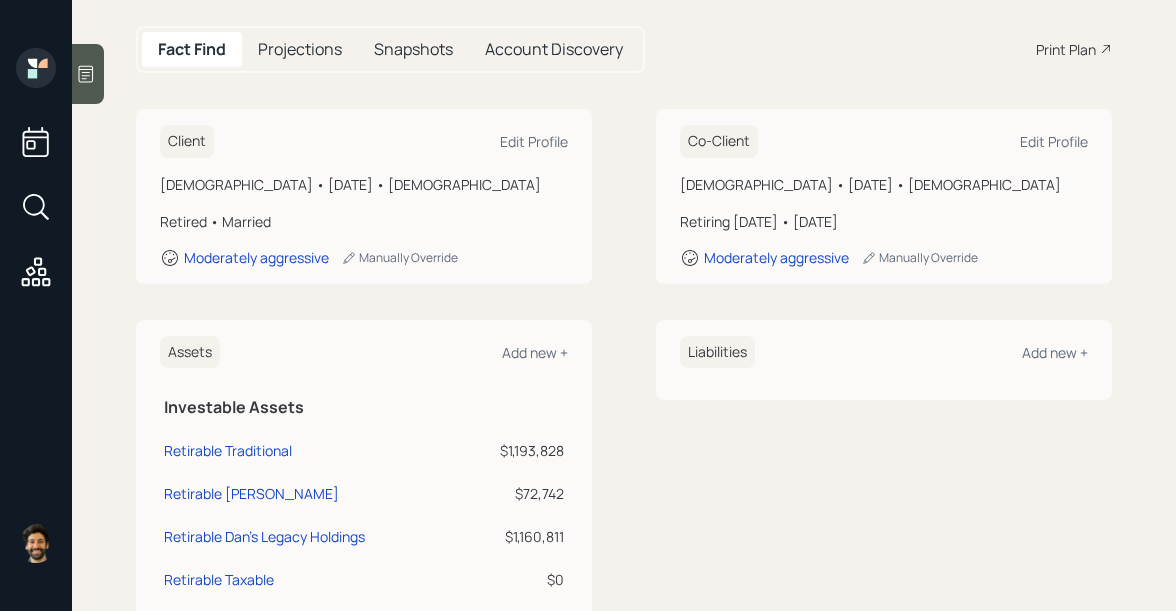 scroll, scrollTop: 0, scrollLeft: 0, axis: both 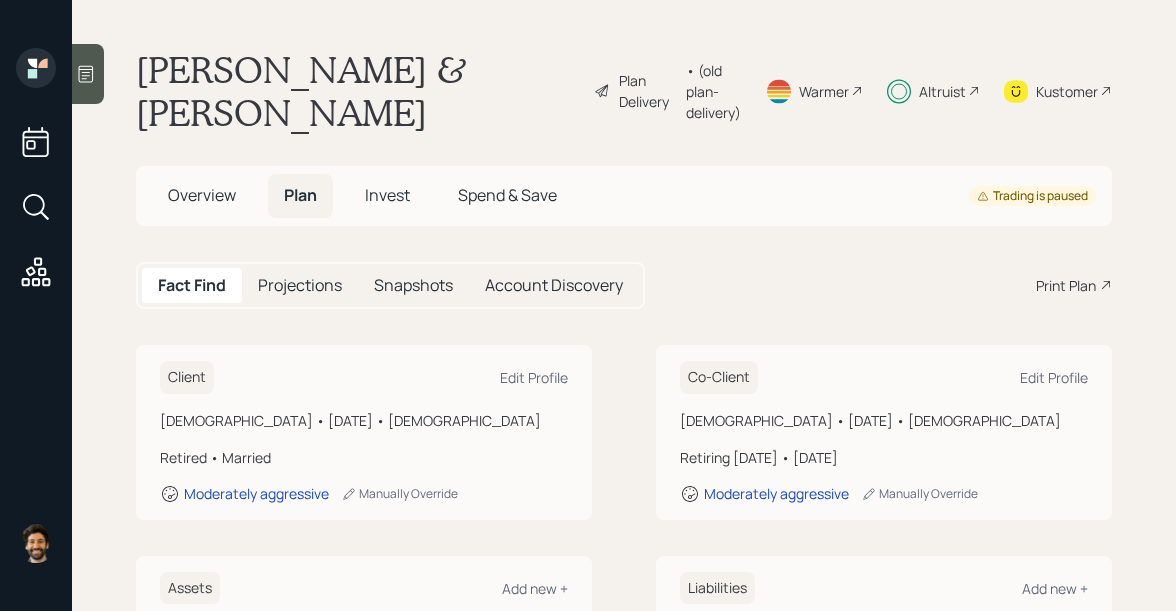 click on "• (old plan-delivery)" at bounding box center (713, 91) 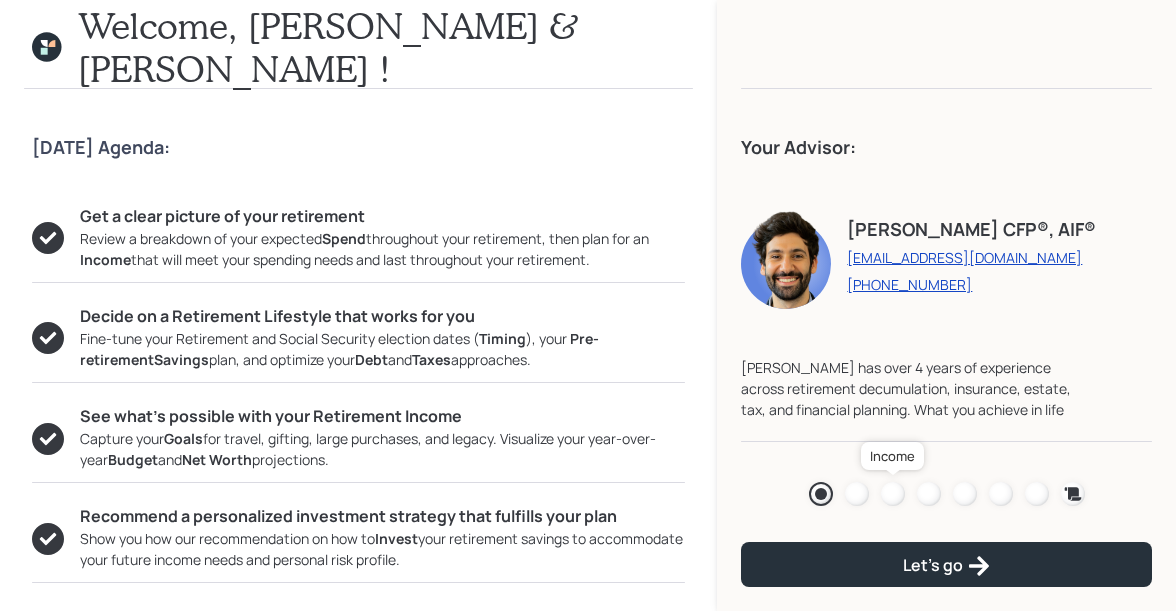 click at bounding box center [893, 494] 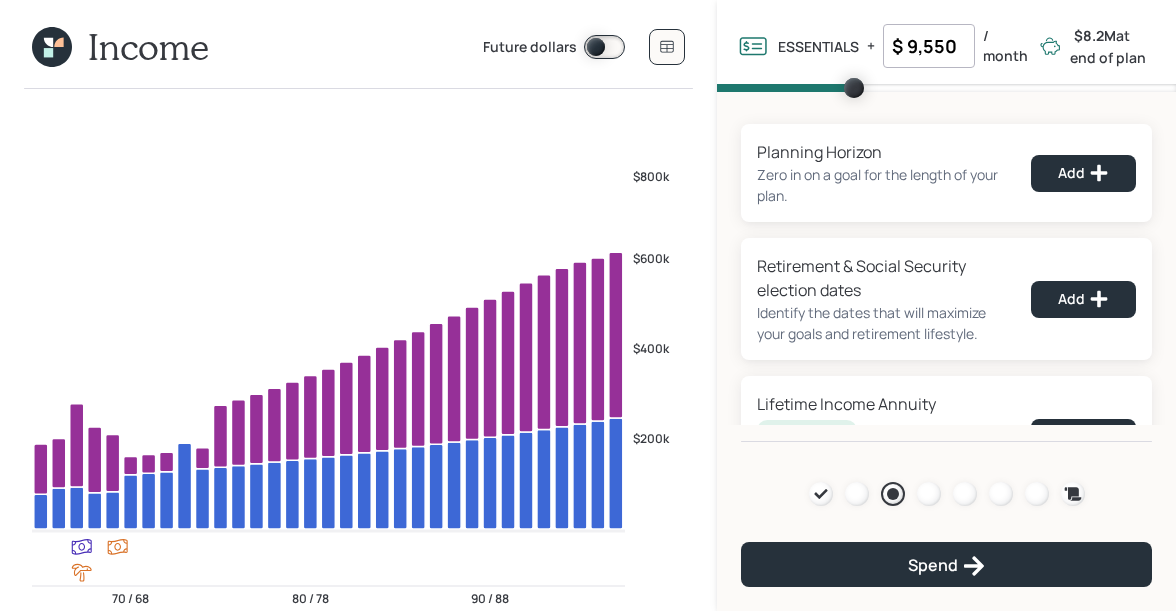click on "$ 9,550" at bounding box center [929, 46] 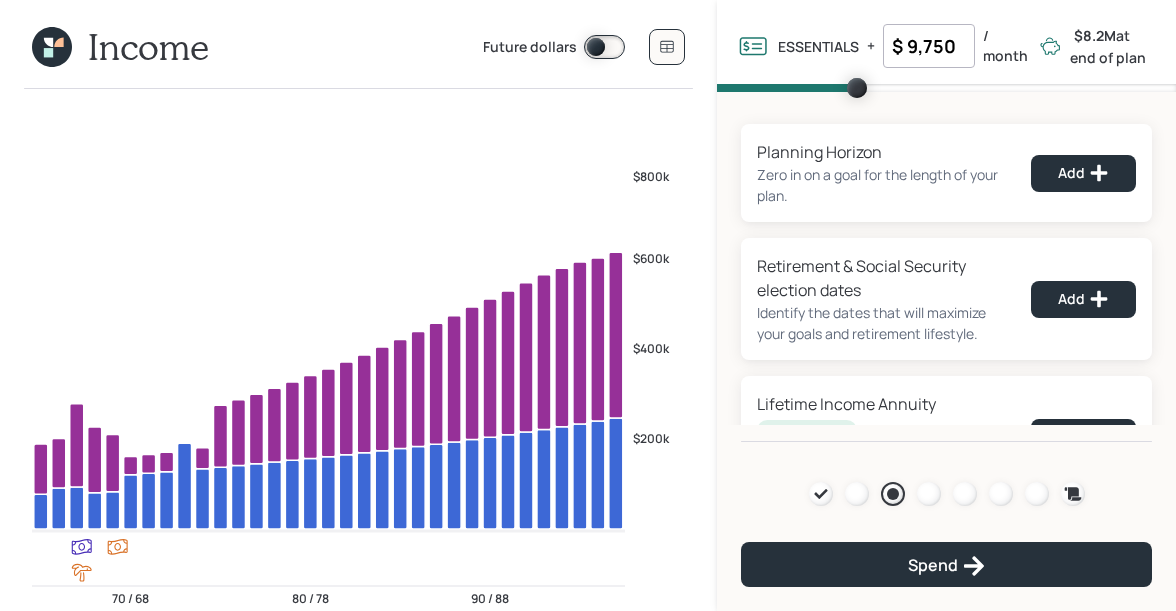 click on "Planning Horizon Zero in on a goal for the length of your plan. Add Retirement & Social Security election dates Identify the dates that will maximize your goals and retirement lifestyle. Add Lifetime Income Annuity   Recommended Explore using an annuity to provide fixed income for the rest of your life. Add Social Security Bridge Annuity   Explore using an annuity to provide fixed income while you delay Social Security. Add   Agenda Review Income Spend Net-worth Budget Taxes Invest   Spend" at bounding box center (946, 267) 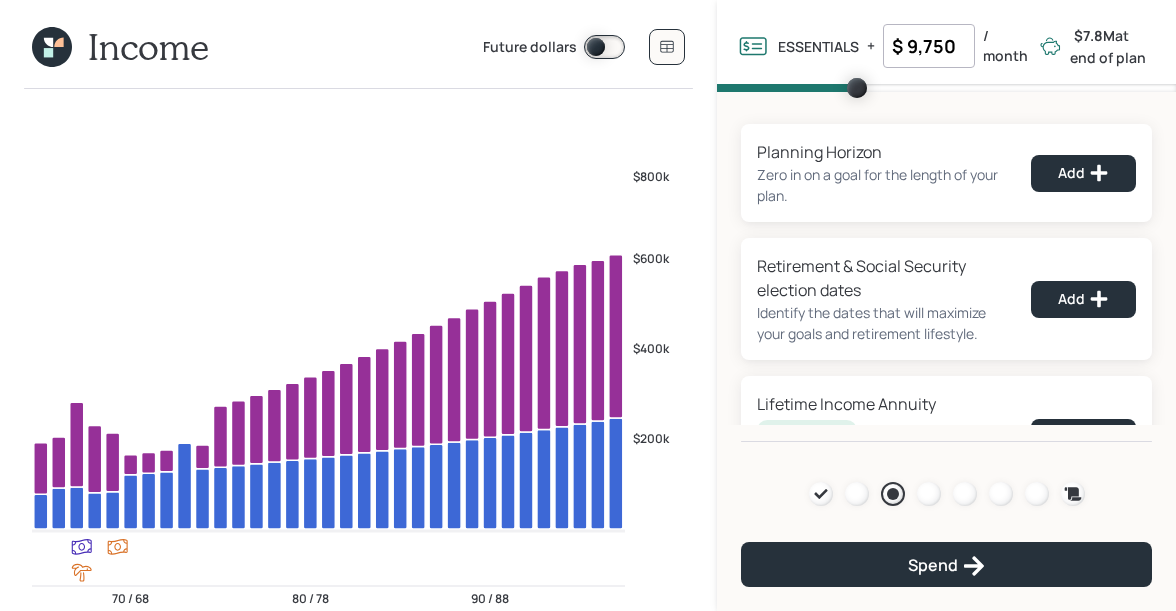 click on "$ 9,750" at bounding box center (929, 46) 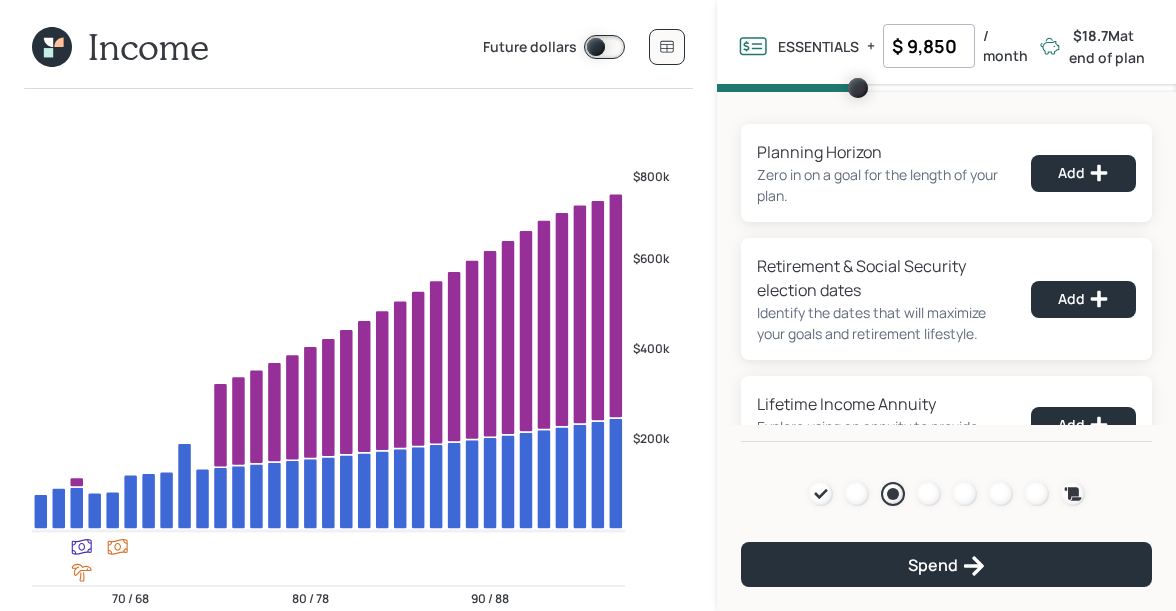 type on "$ 9,850" 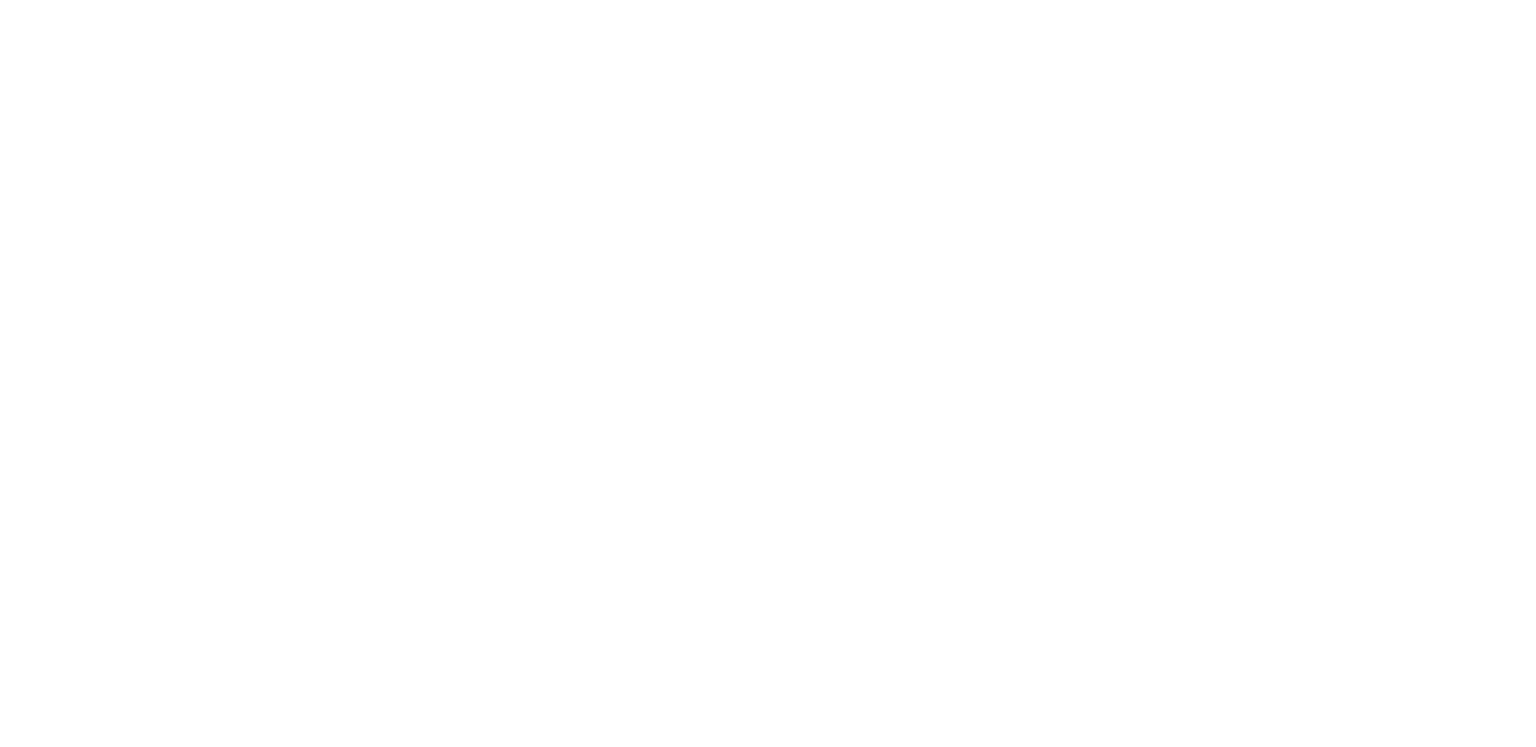 scroll, scrollTop: 0, scrollLeft: 0, axis: both 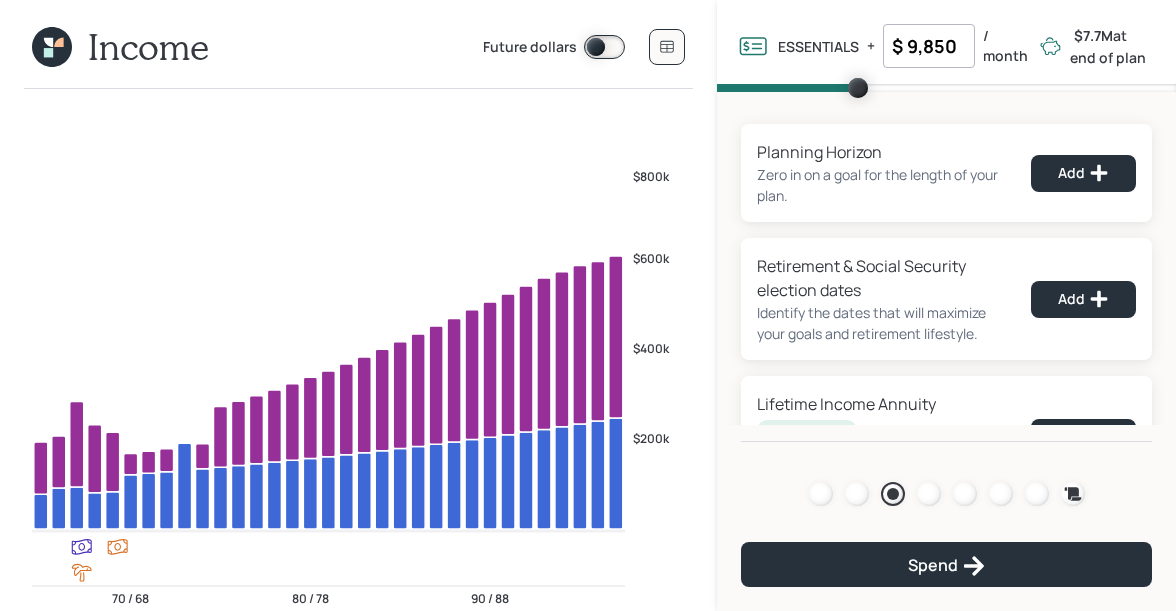 click on "$ 9,850" at bounding box center (929, 46) 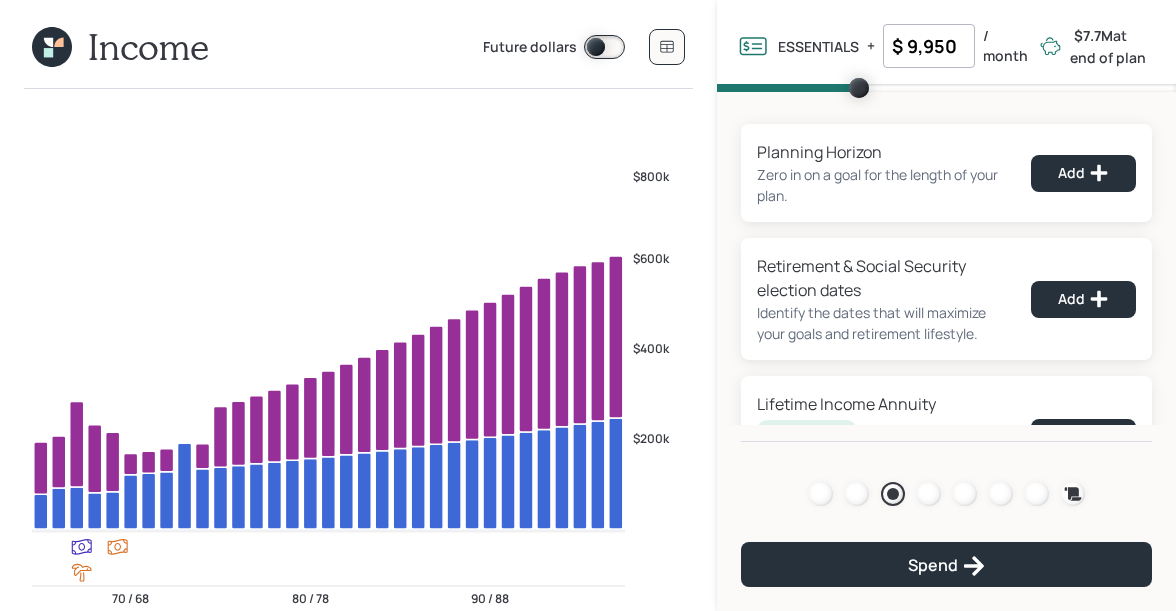 type on "$ 9,950" 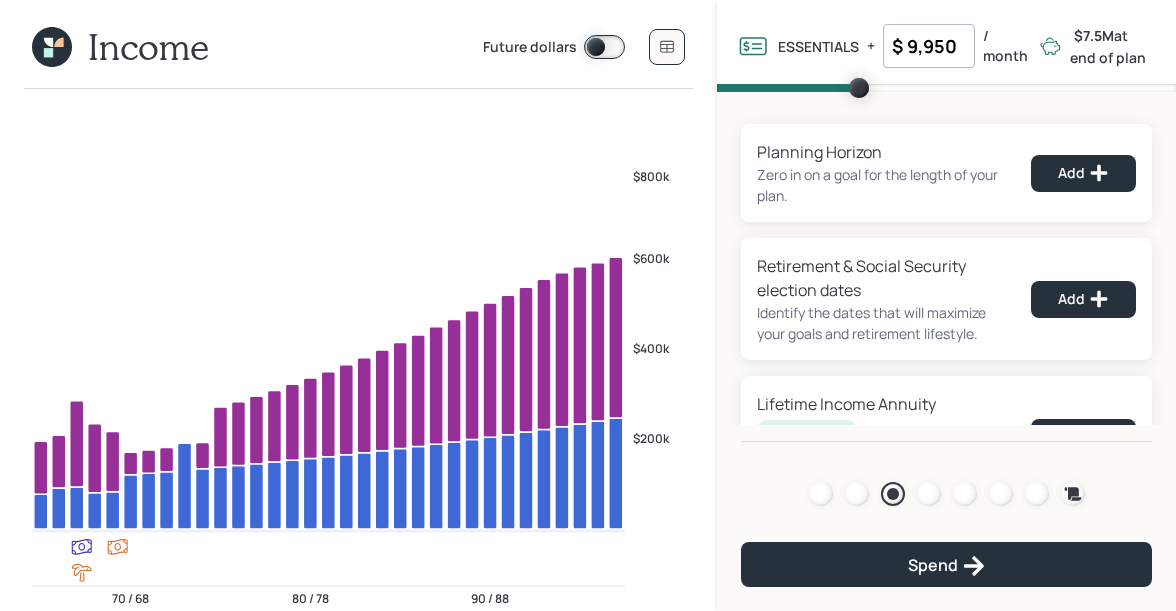 click 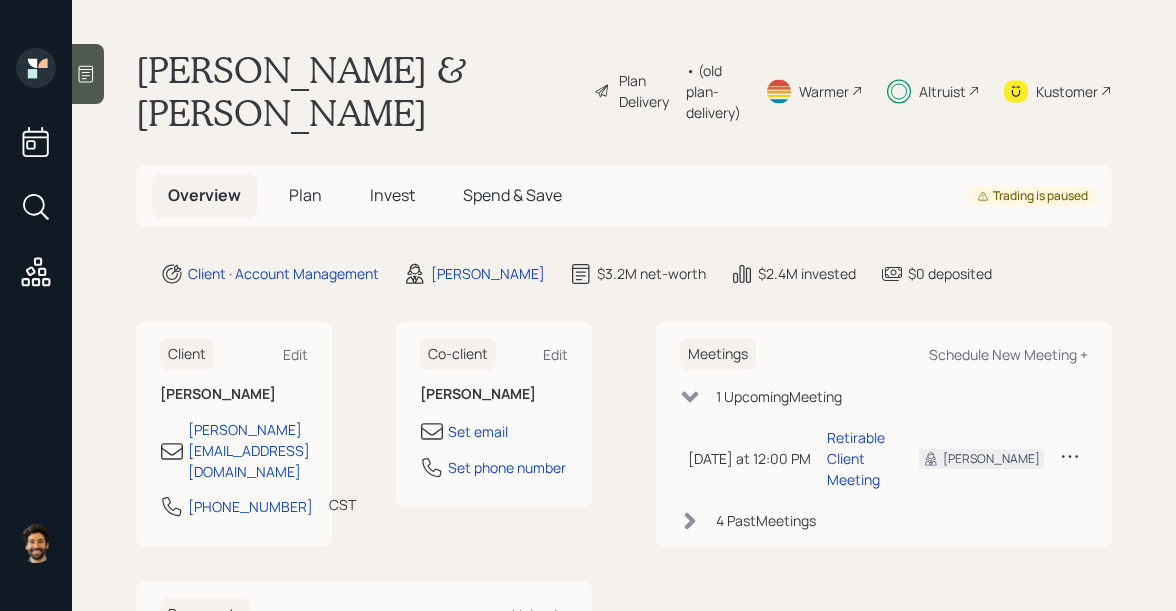click on "Plan" at bounding box center [305, 195] 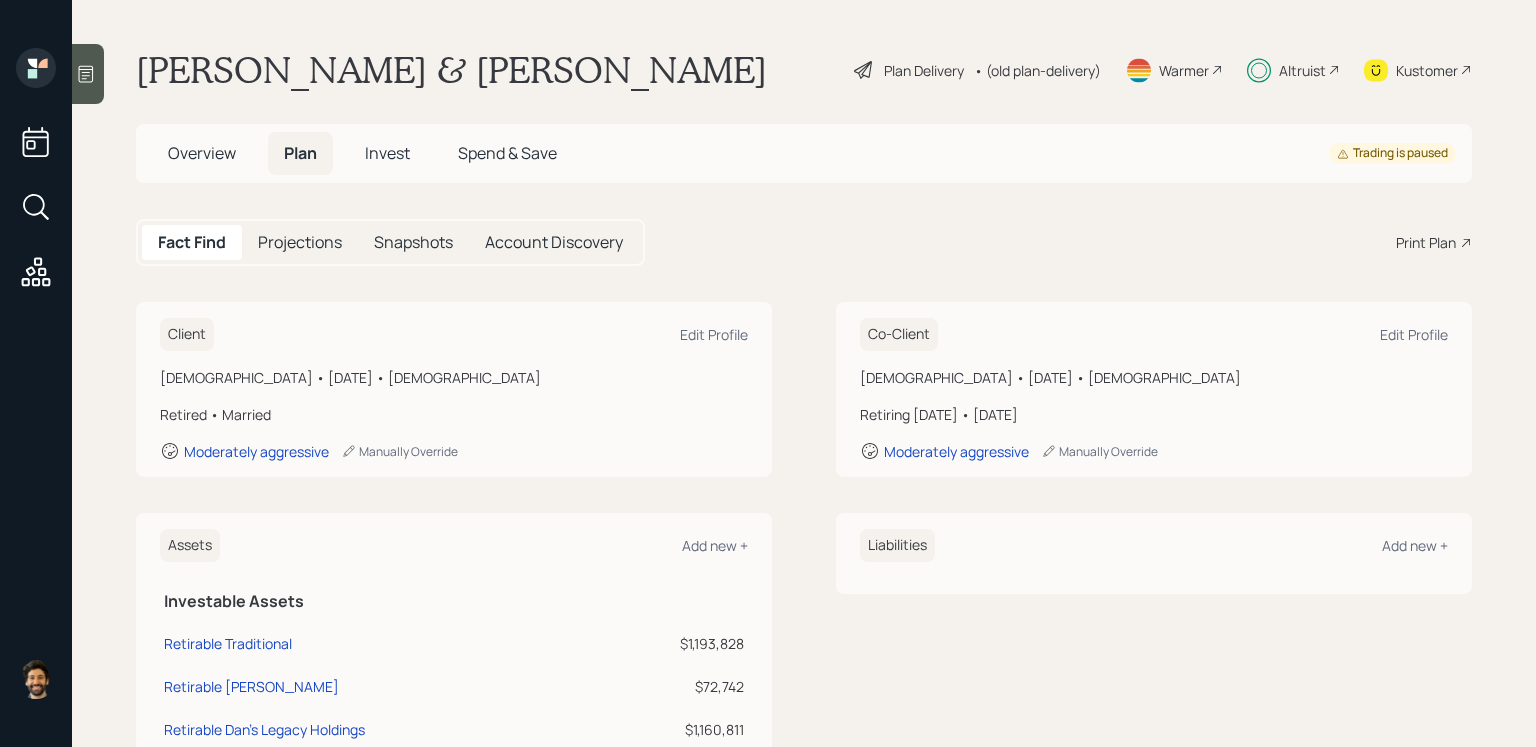 click on "• (old plan-delivery)" at bounding box center [1037, 70] 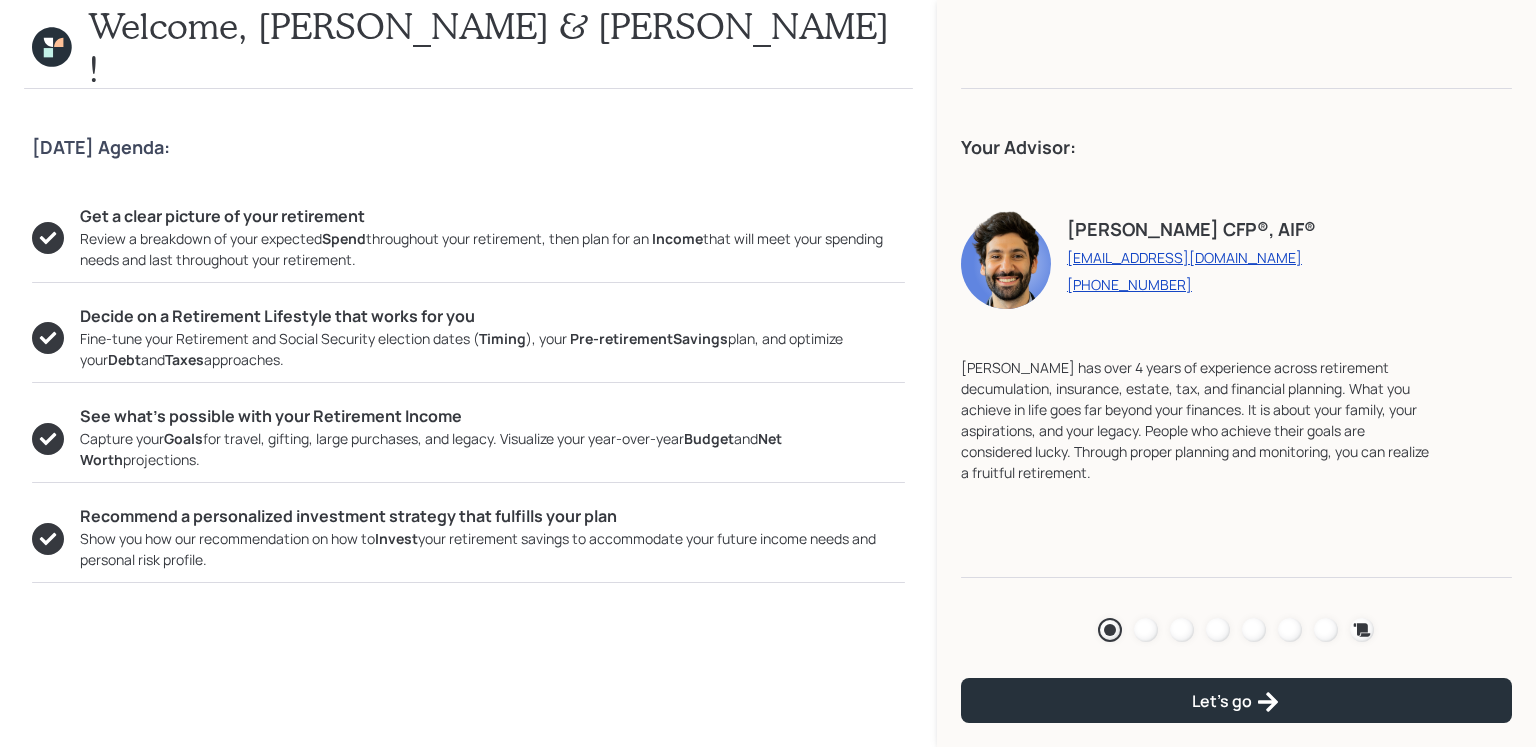 click at bounding box center (1182, 630) 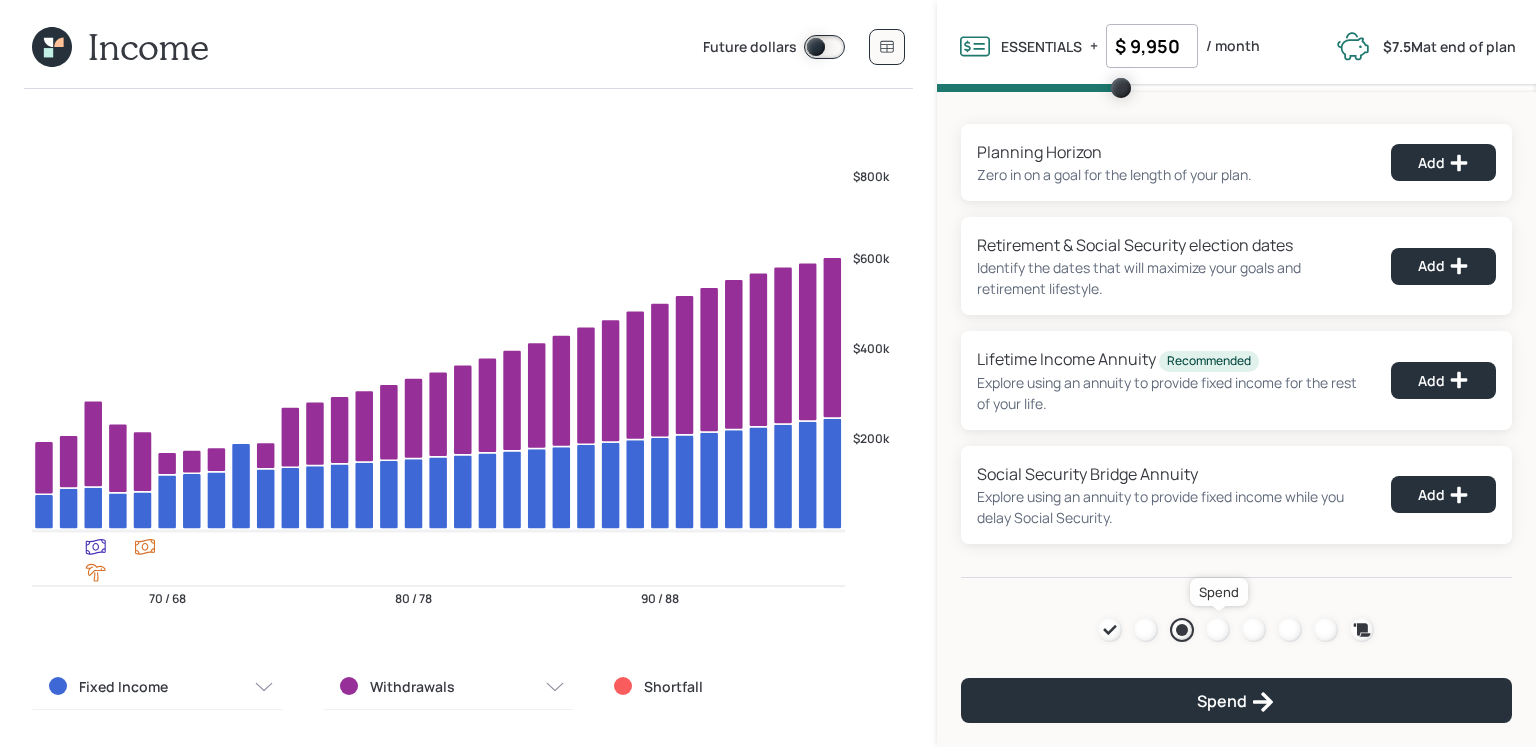 click at bounding box center [1218, 630] 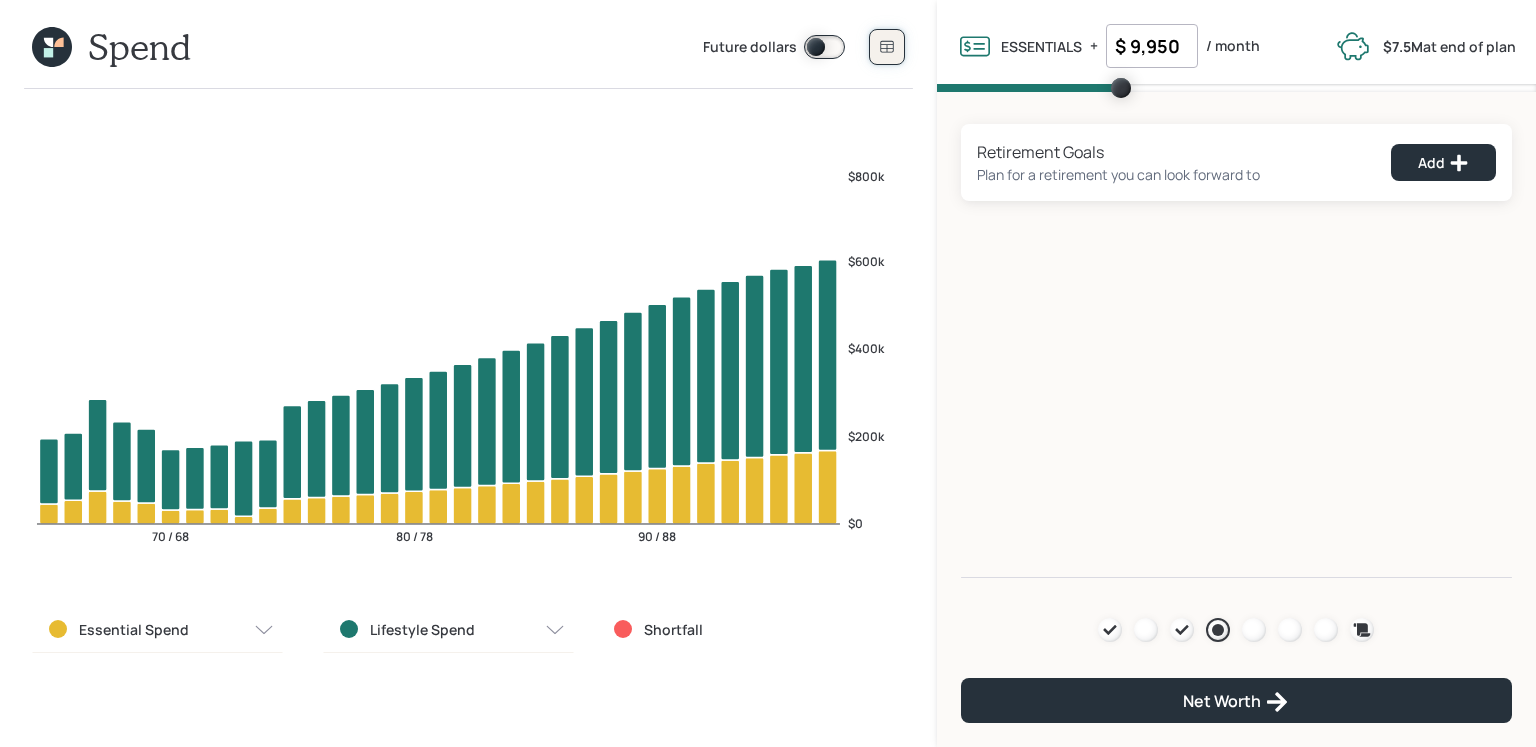 click 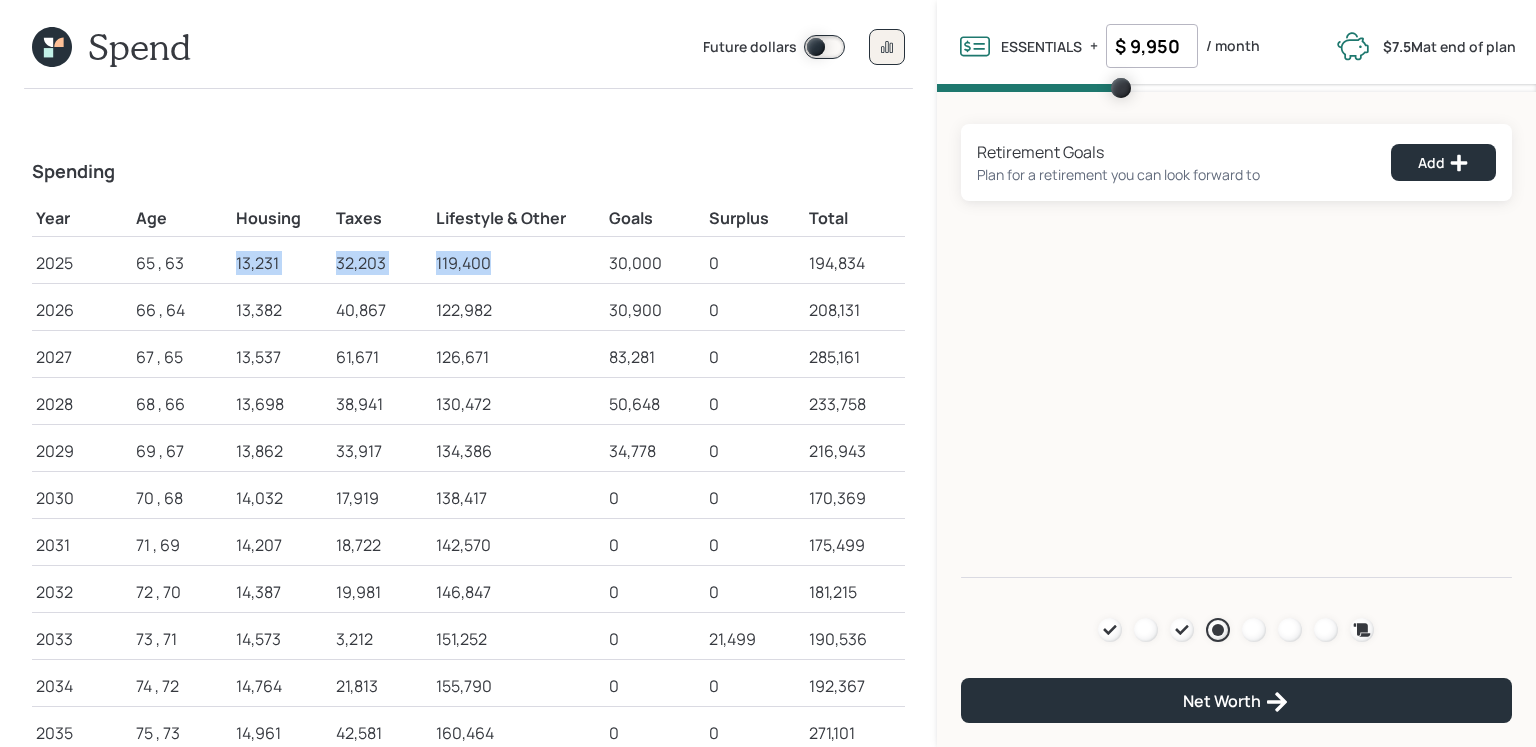 drag, startPoint x: 495, startPoint y: 262, endPoint x: 232, endPoint y: 266, distance: 263.03043 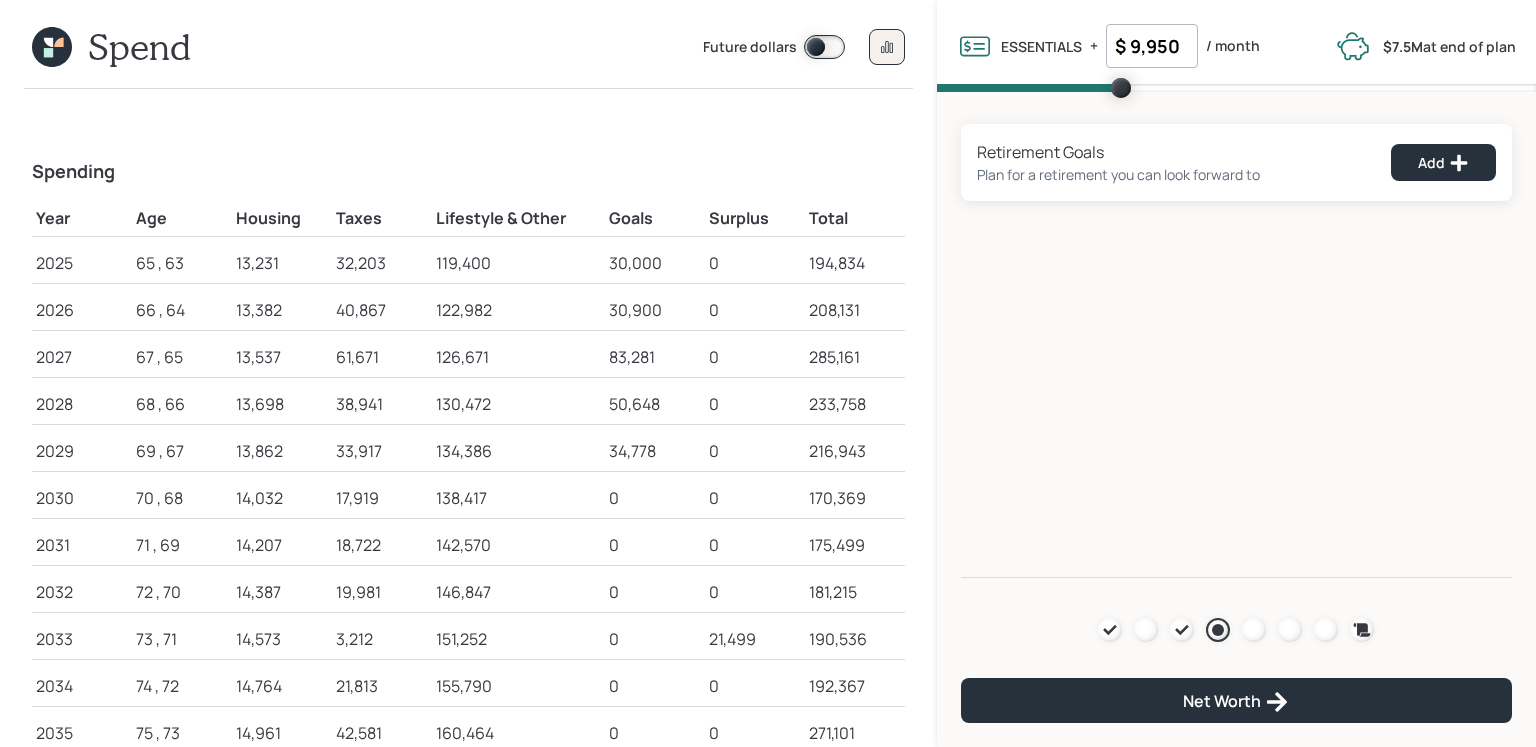 click 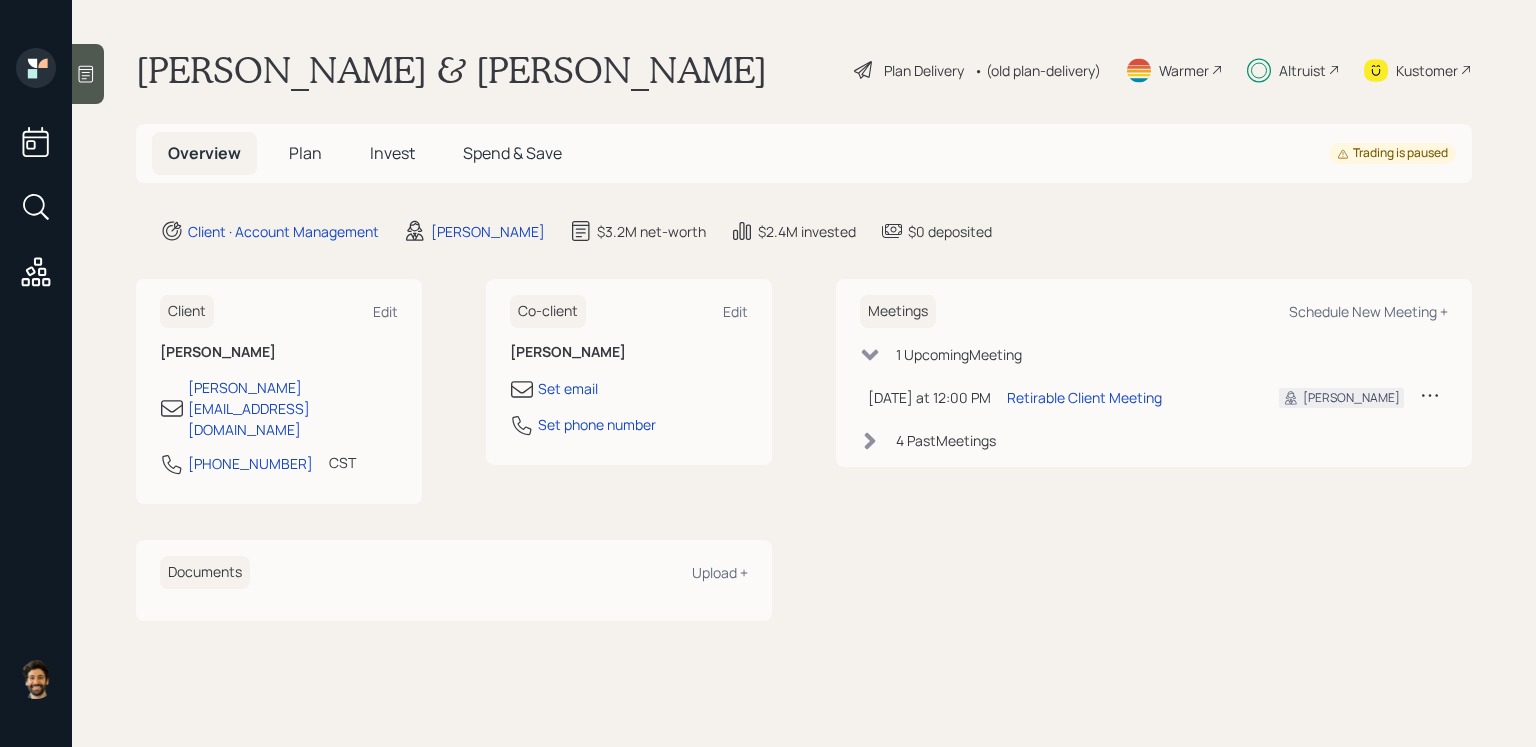 click on "Plan" at bounding box center (305, 153) 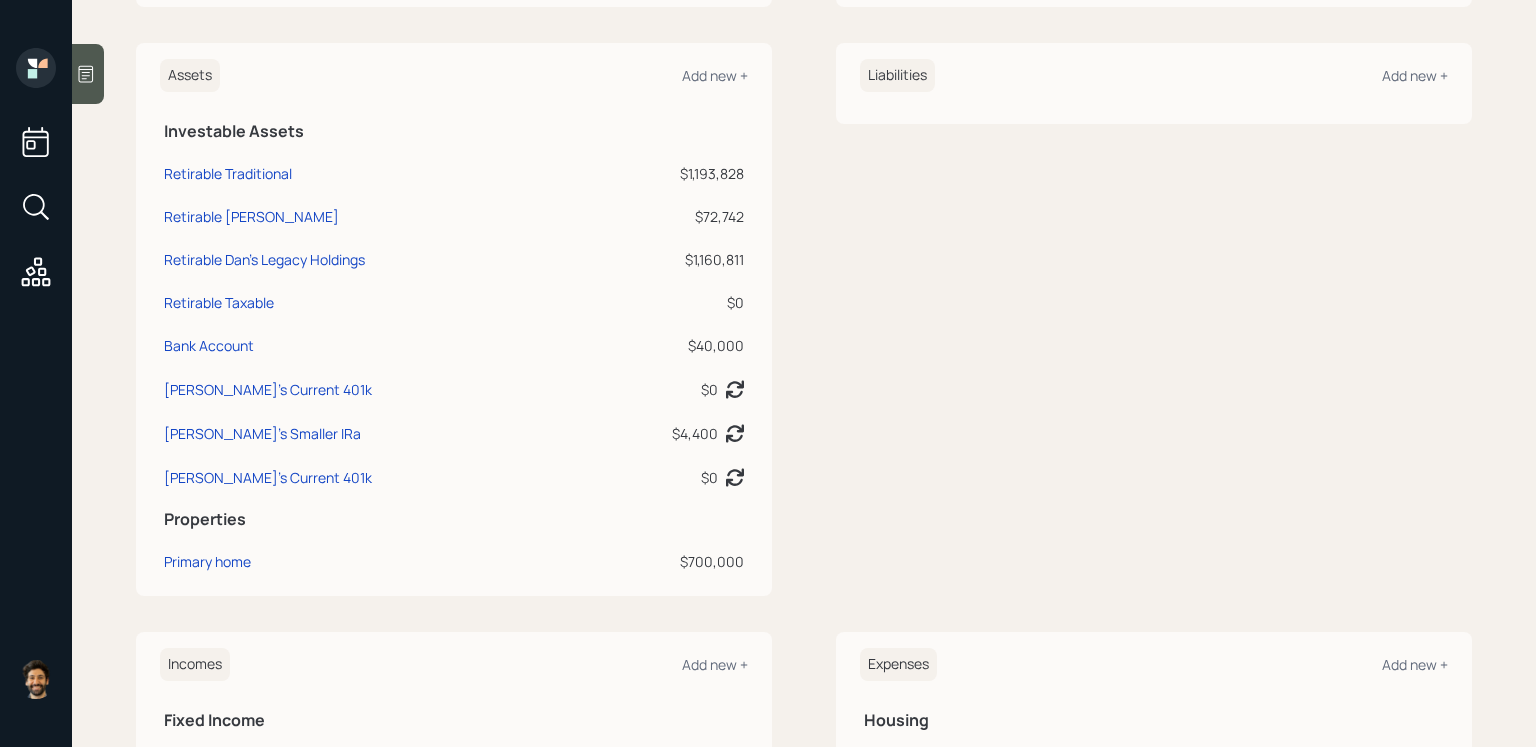 scroll, scrollTop: 474, scrollLeft: 0, axis: vertical 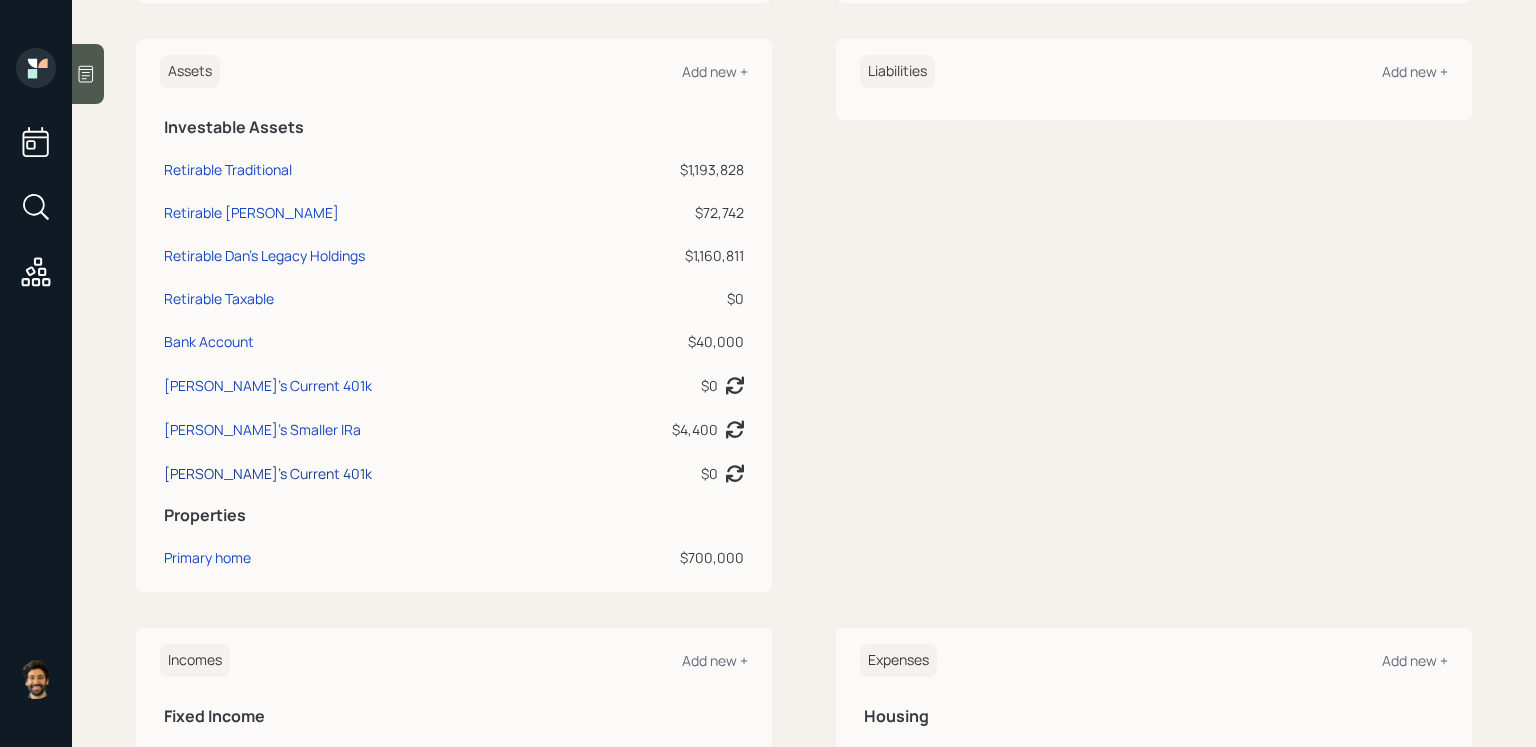 click on "Gail's Current 401k" at bounding box center (268, 473) 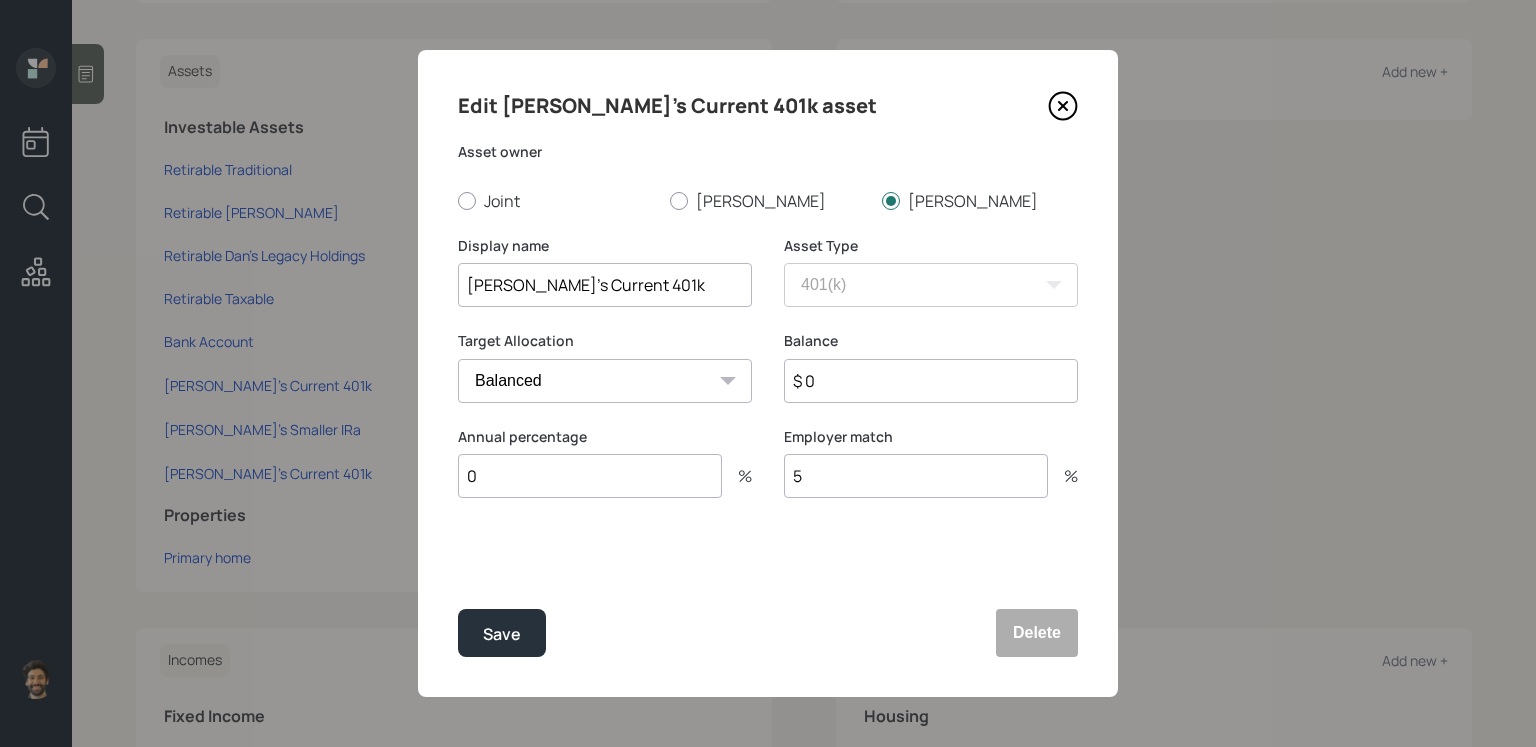 click on "0" at bounding box center (590, 476) 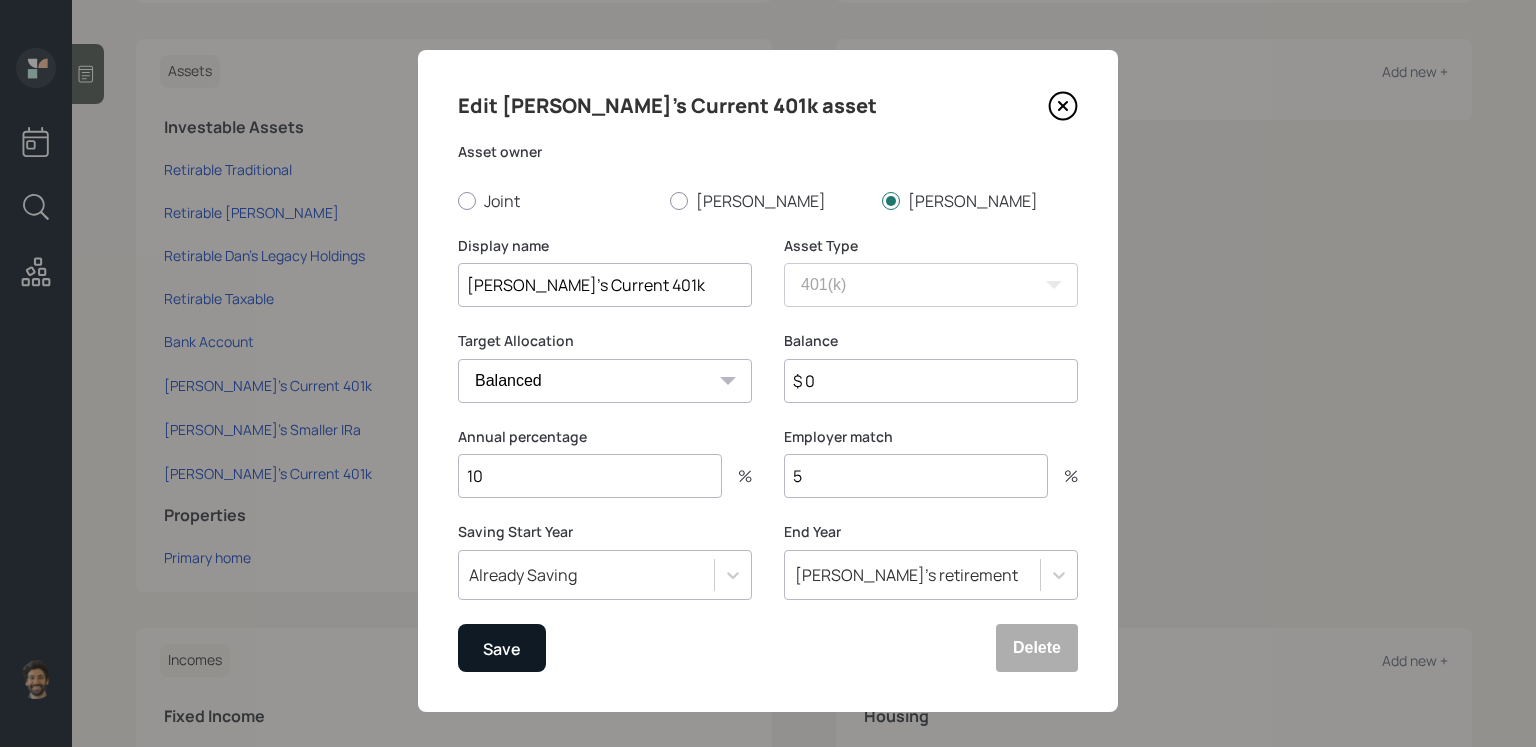 type on "10" 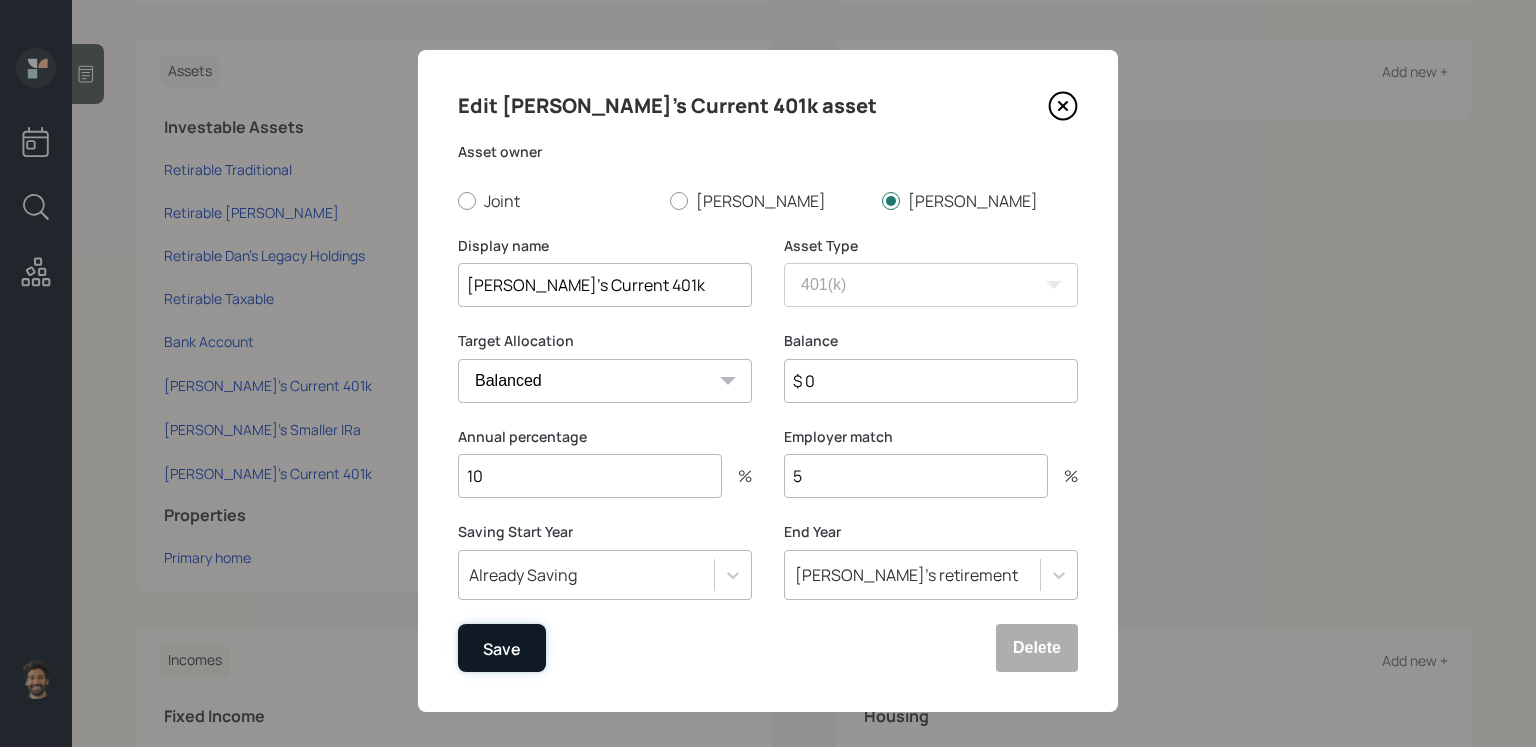 click on "Save" at bounding box center (502, 648) 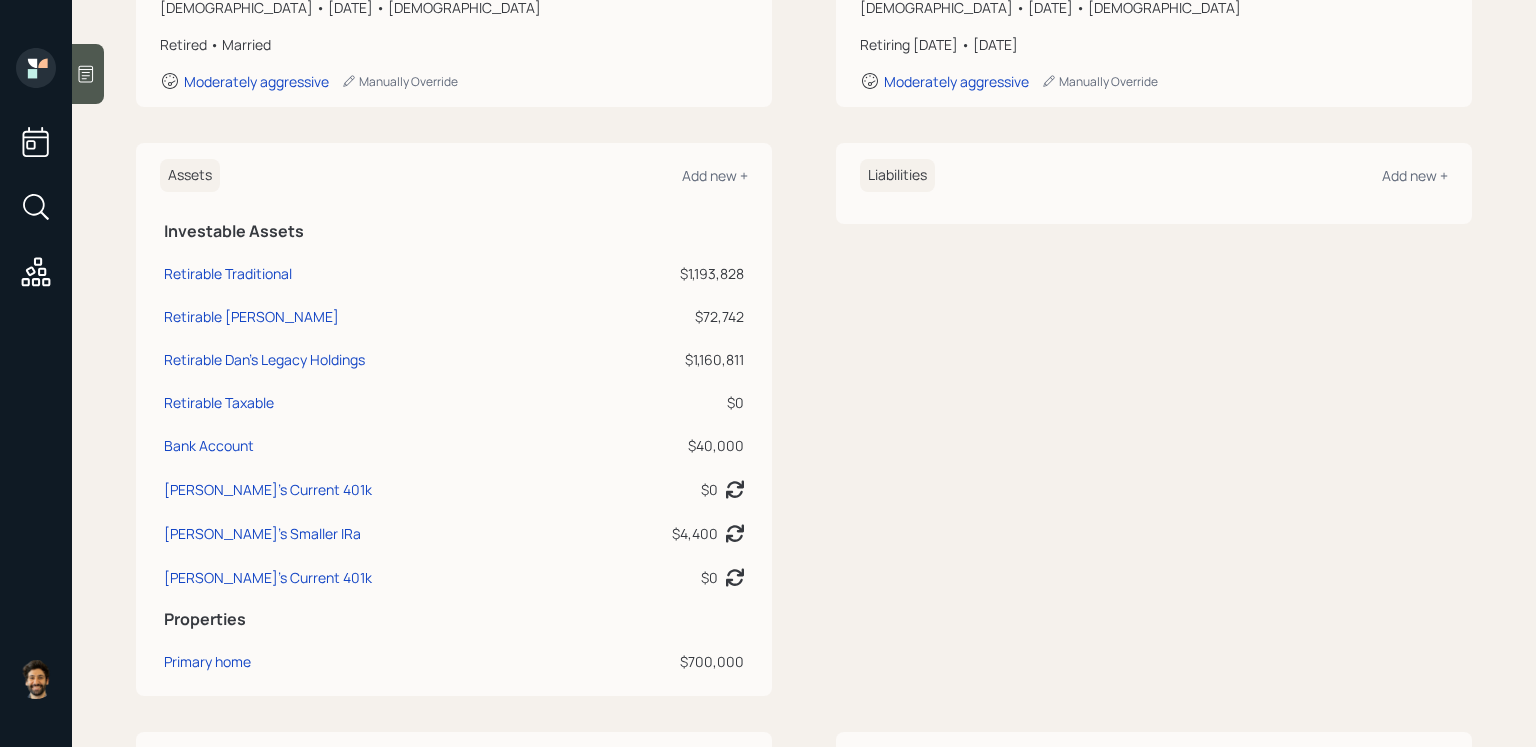 scroll, scrollTop: 0, scrollLeft: 0, axis: both 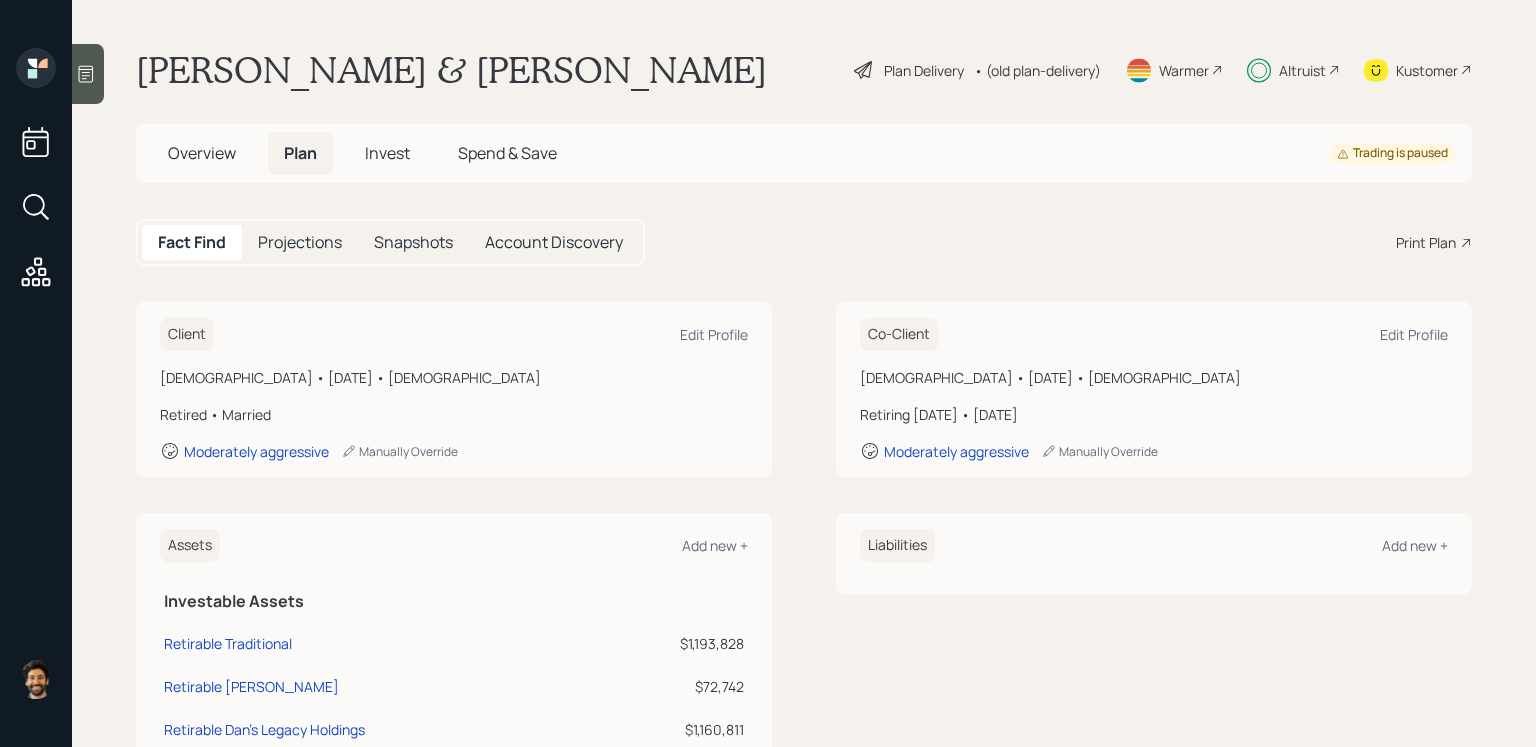 click on "• (old plan-delivery)" at bounding box center [1037, 70] 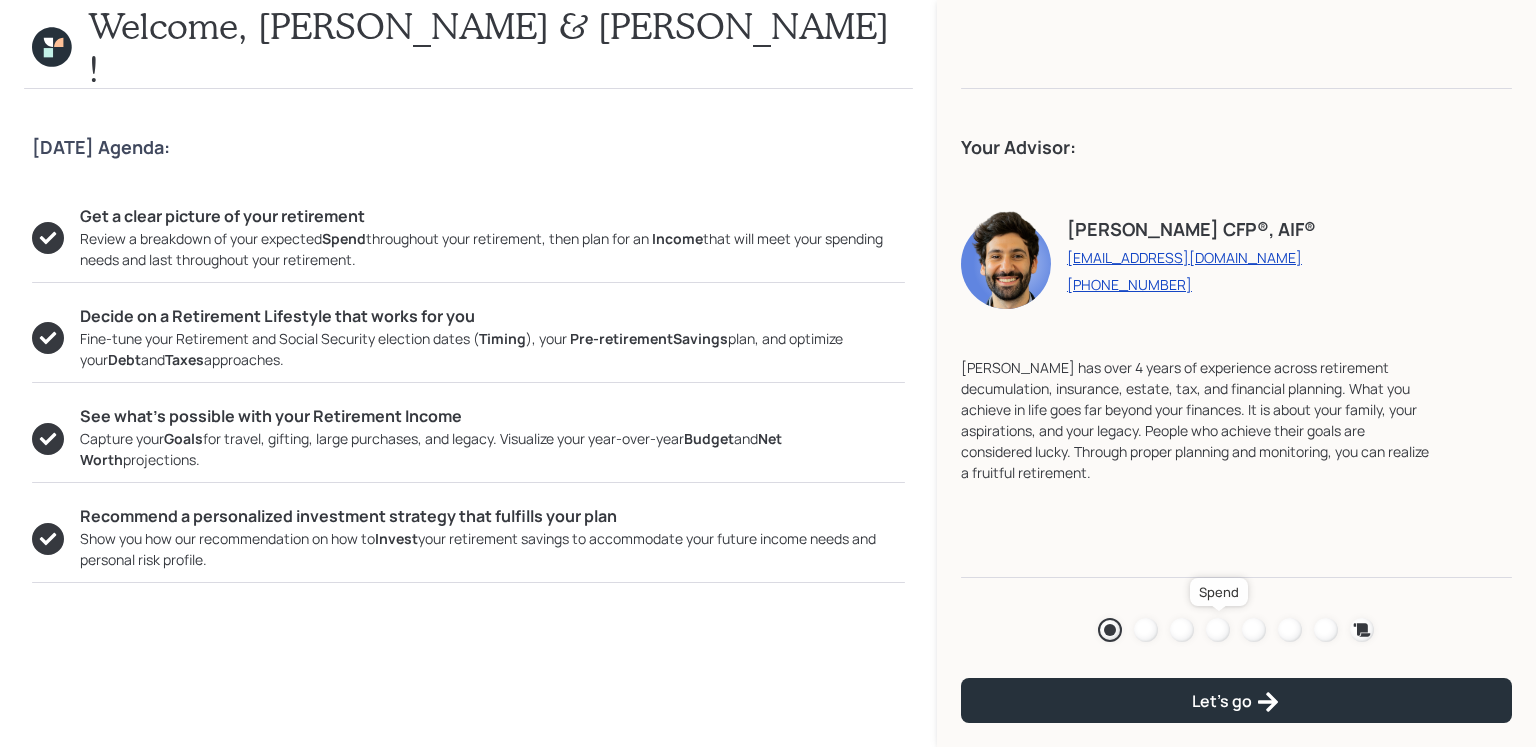 click at bounding box center (1218, 630) 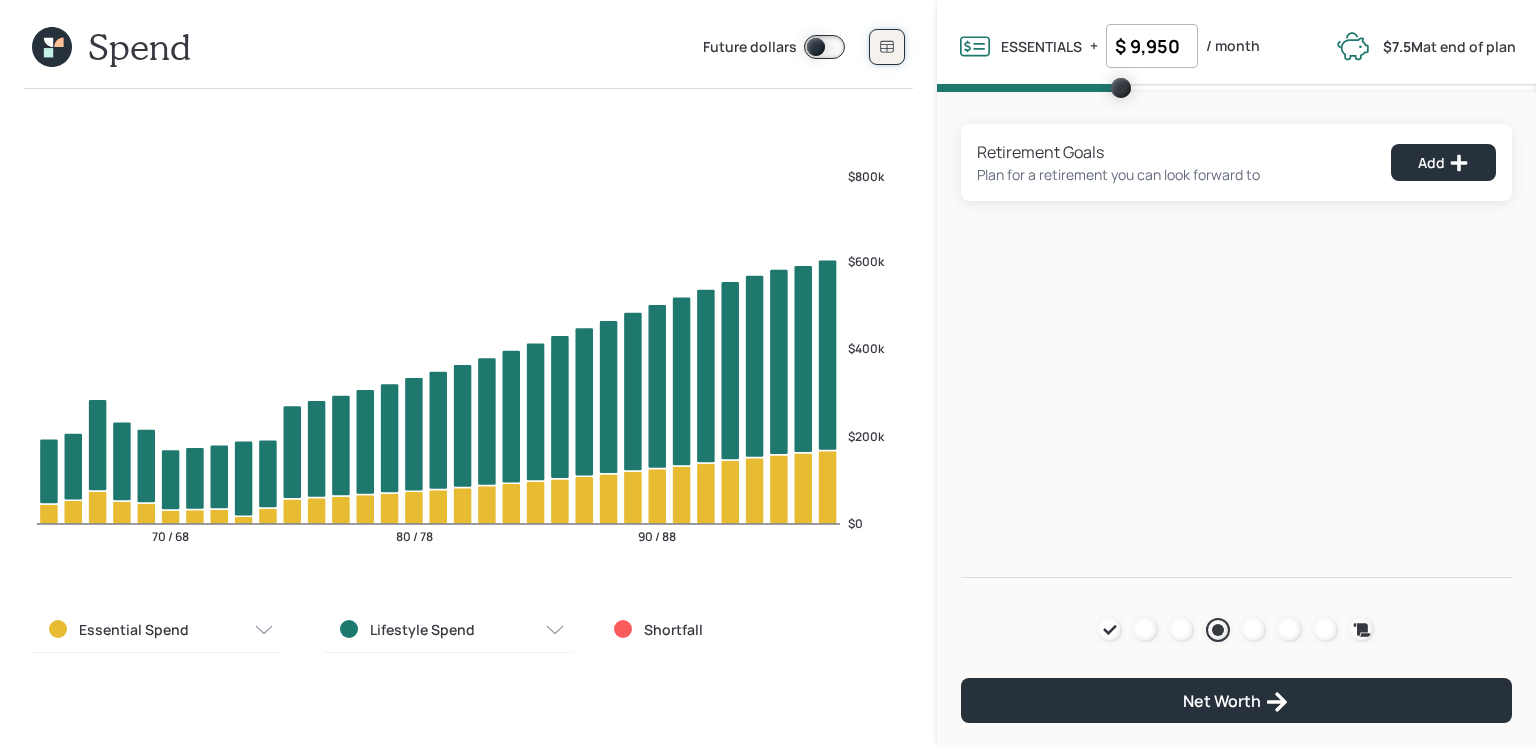 click 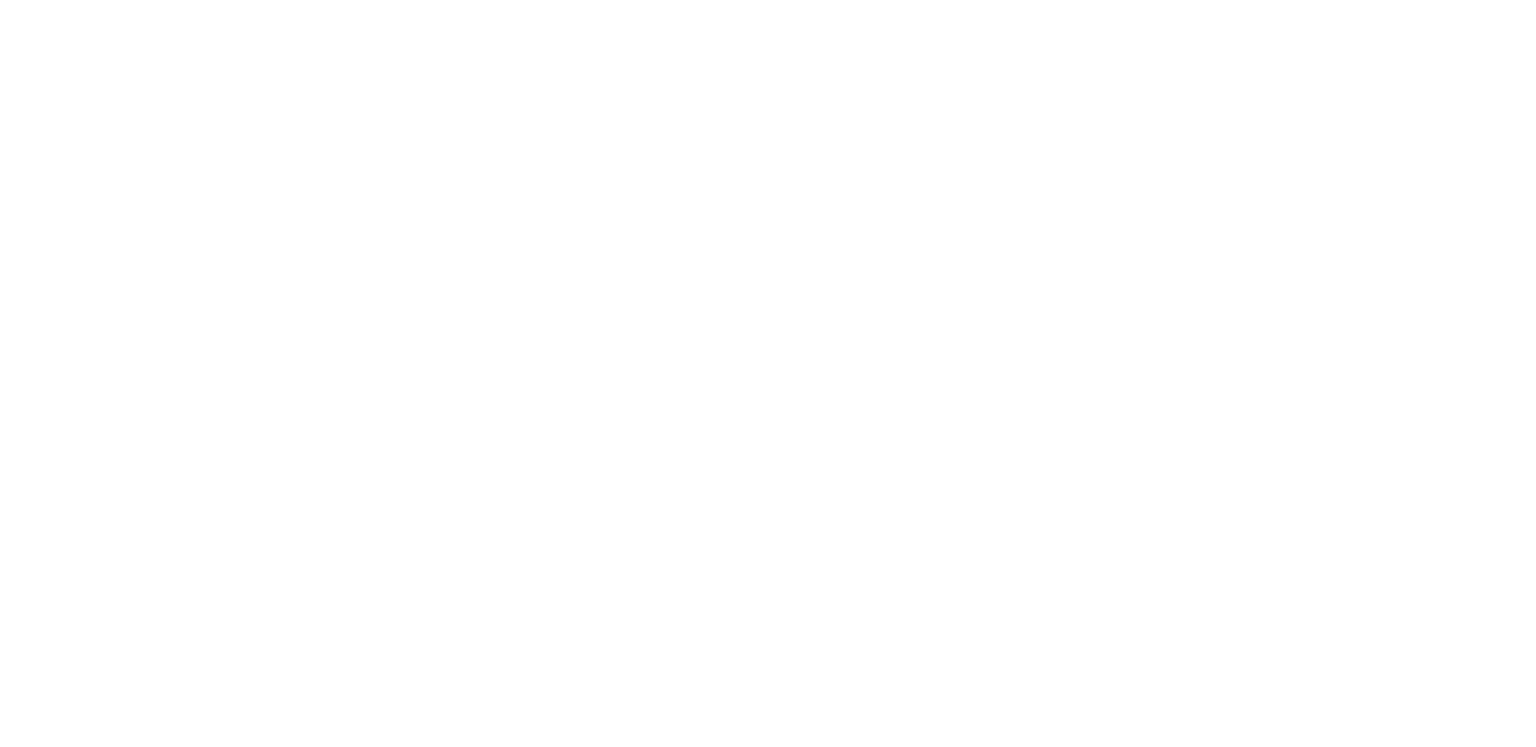 scroll, scrollTop: 0, scrollLeft: 0, axis: both 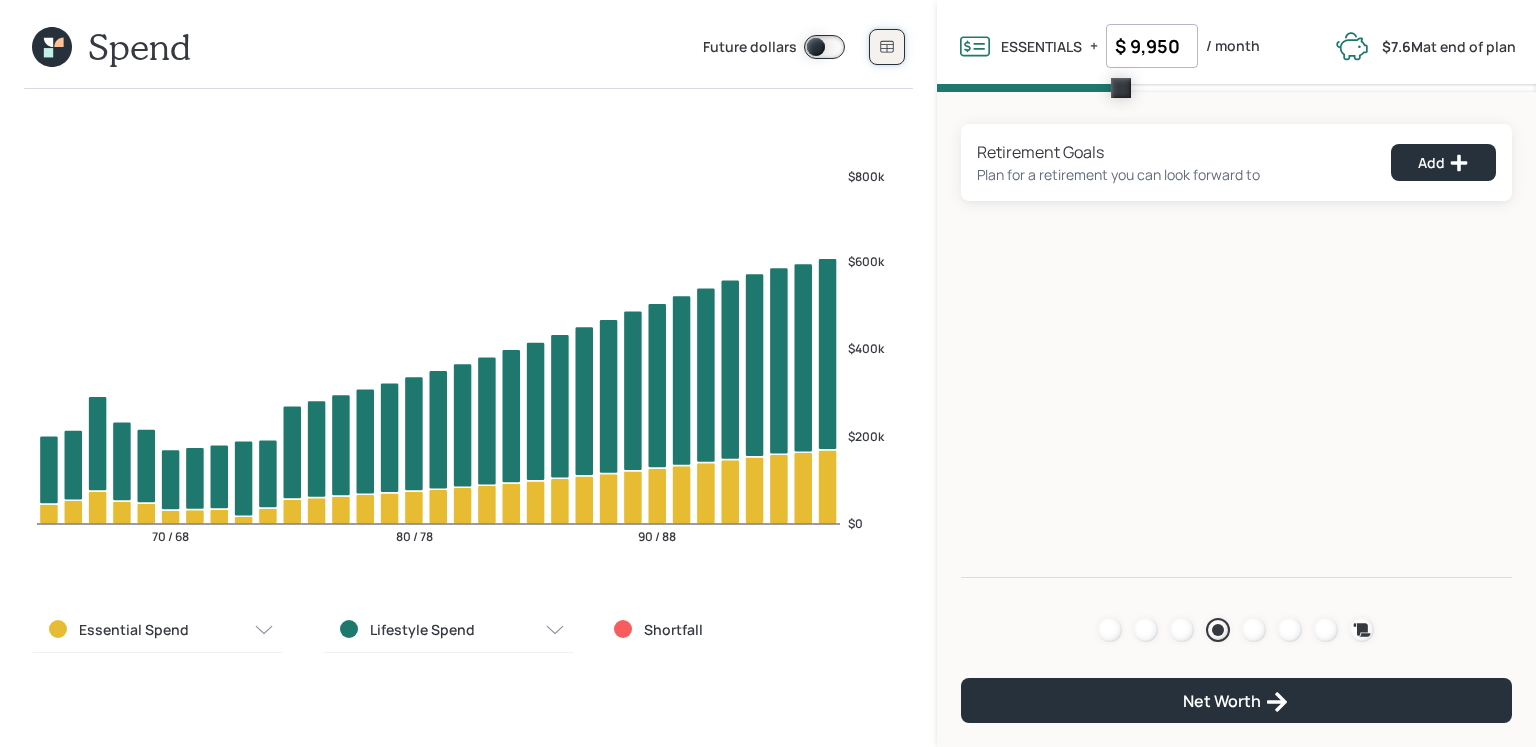click 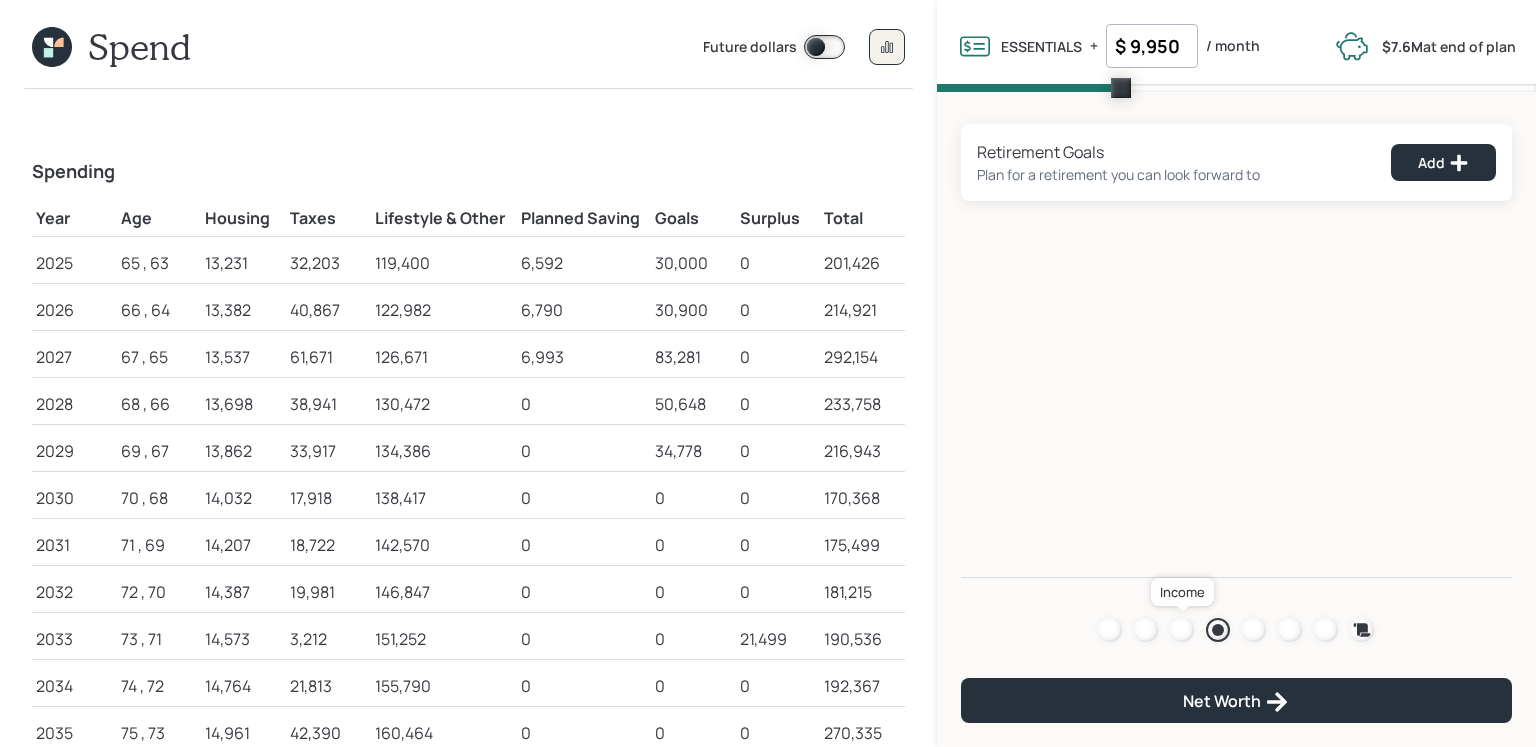 click at bounding box center (1182, 630) 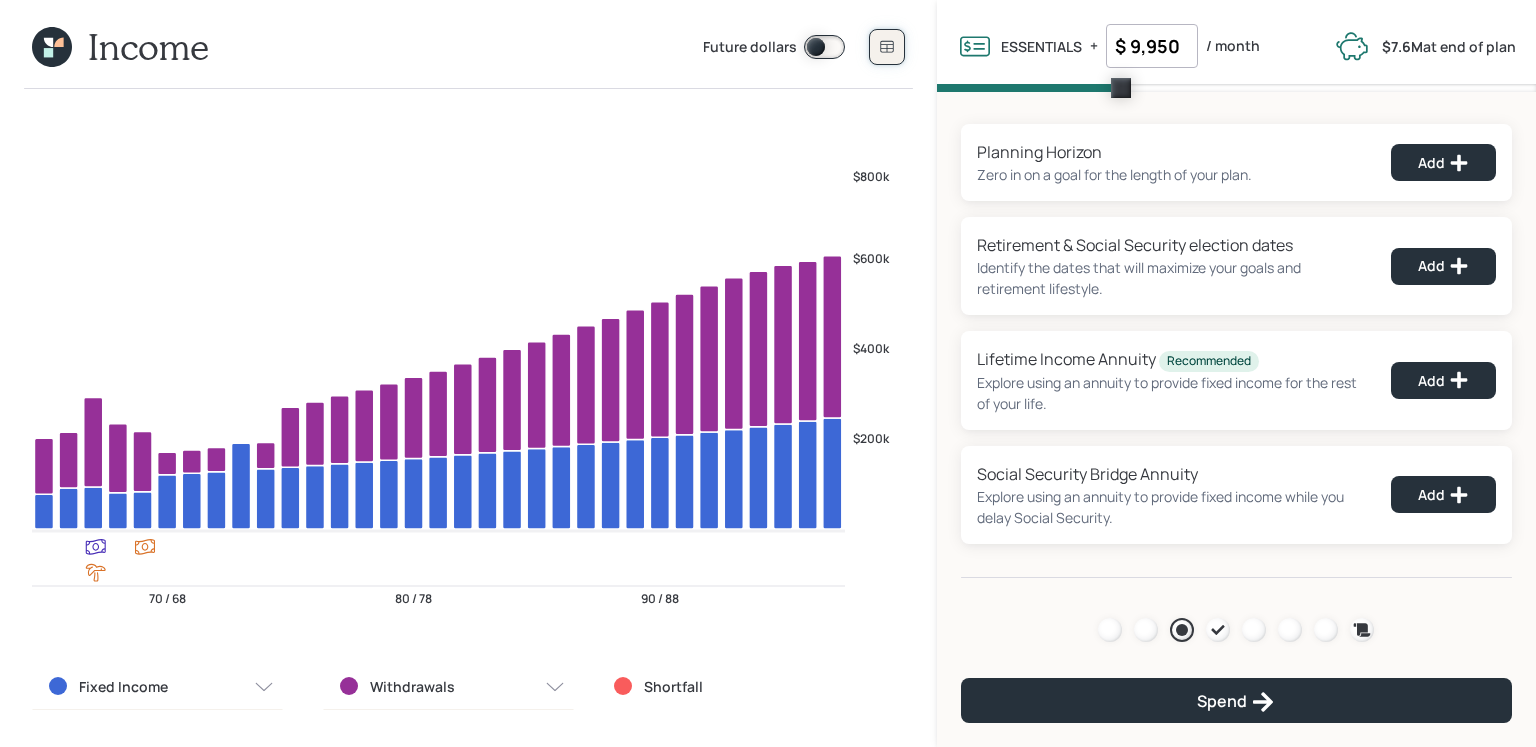 click at bounding box center [887, 47] 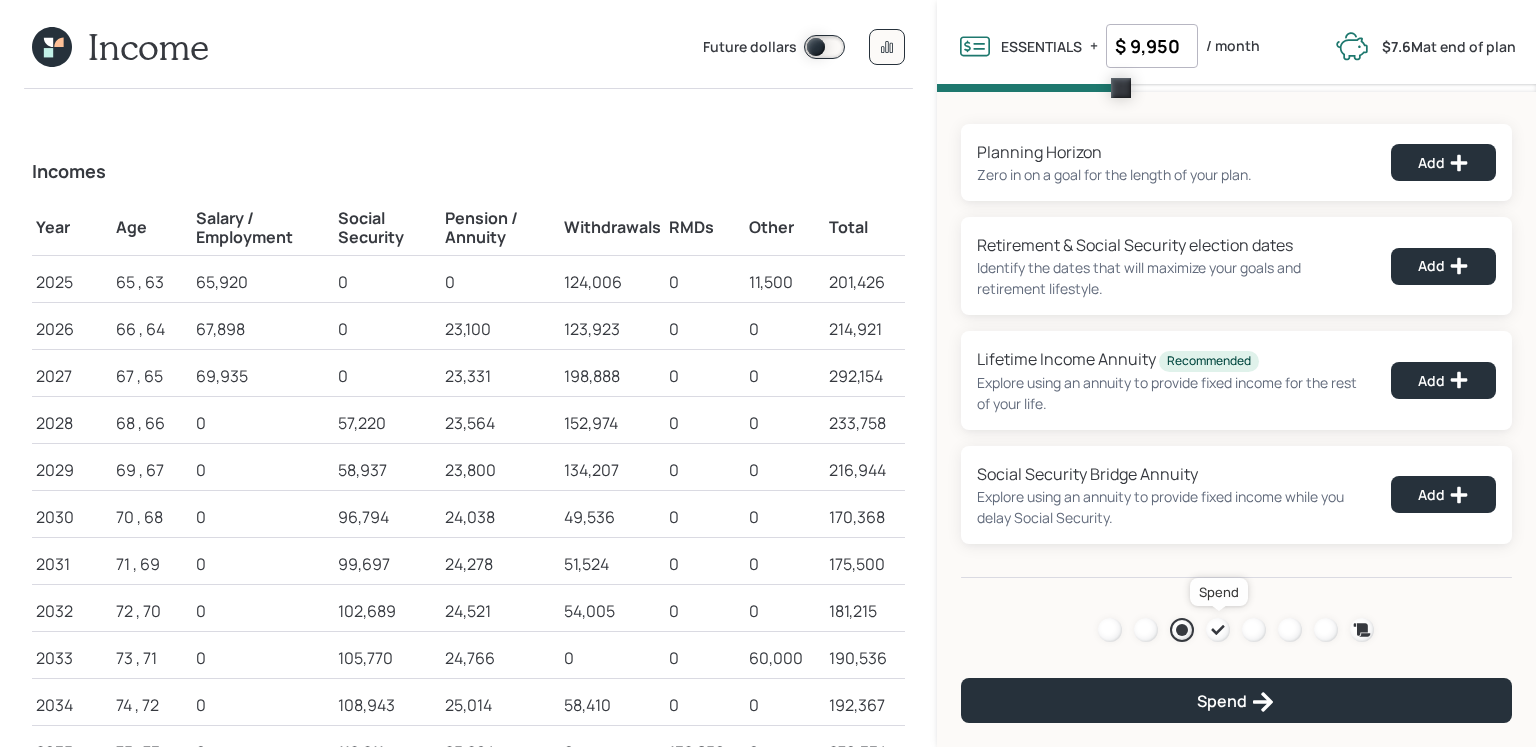 click 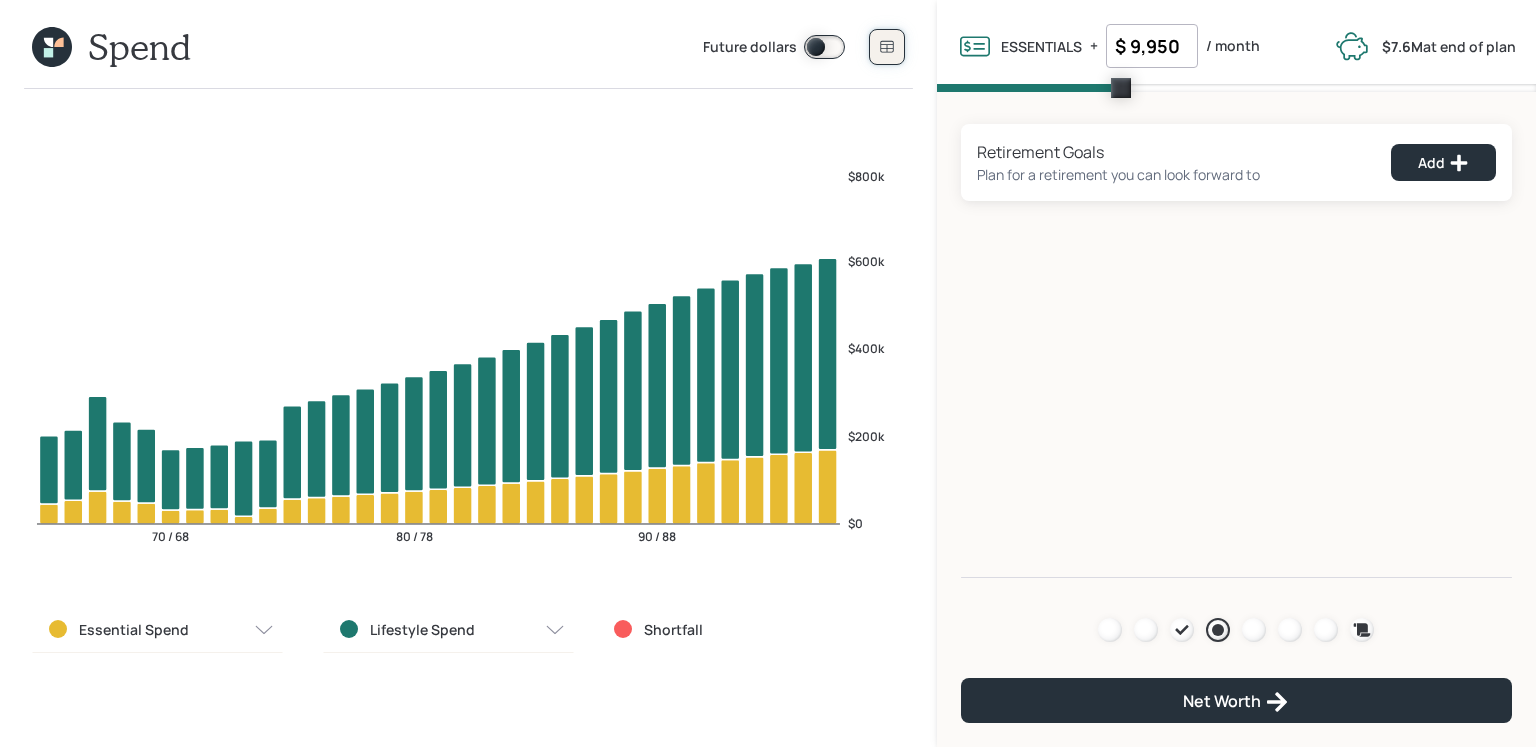 click at bounding box center [887, 47] 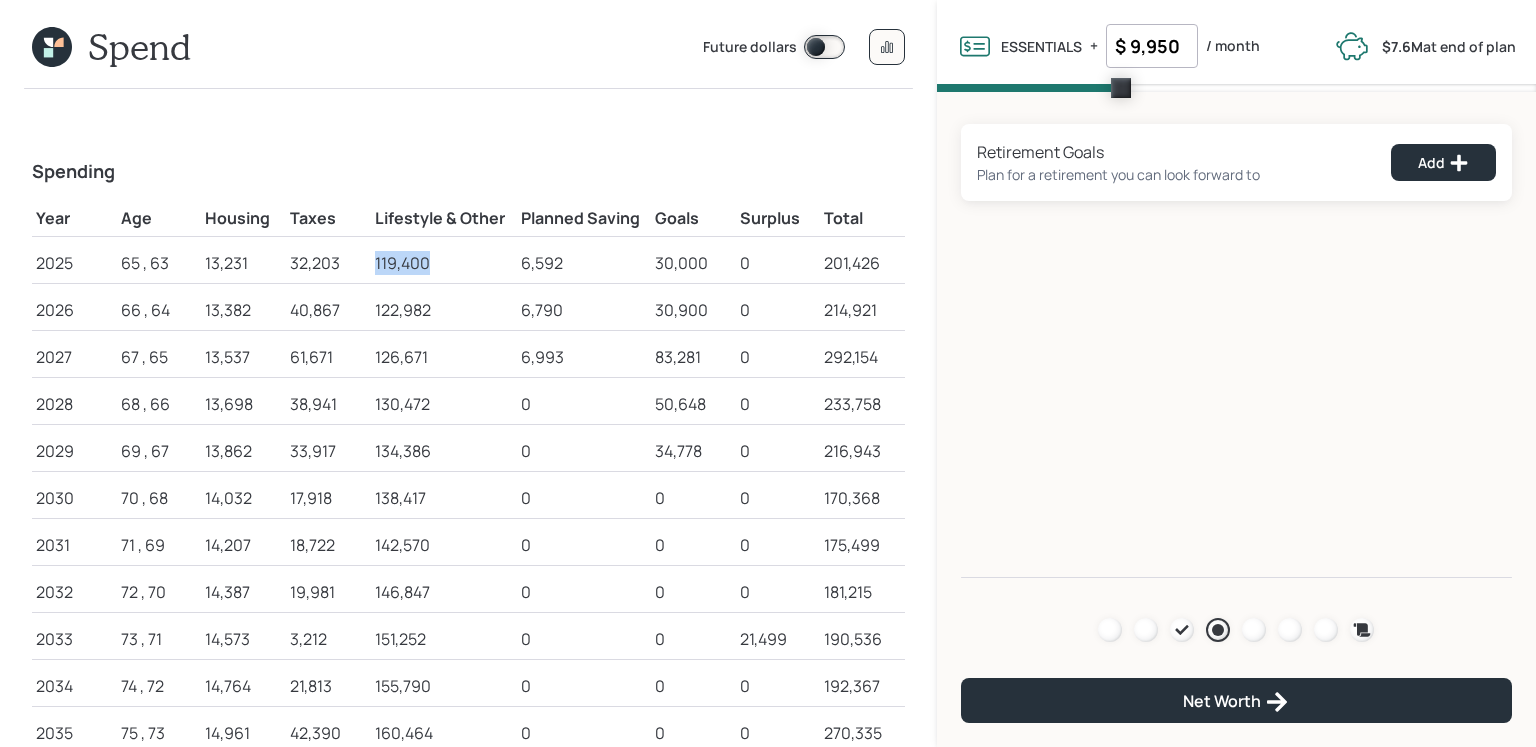 drag, startPoint x: 440, startPoint y: 259, endPoint x: 372, endPoint y: 257, distance: 68.0294 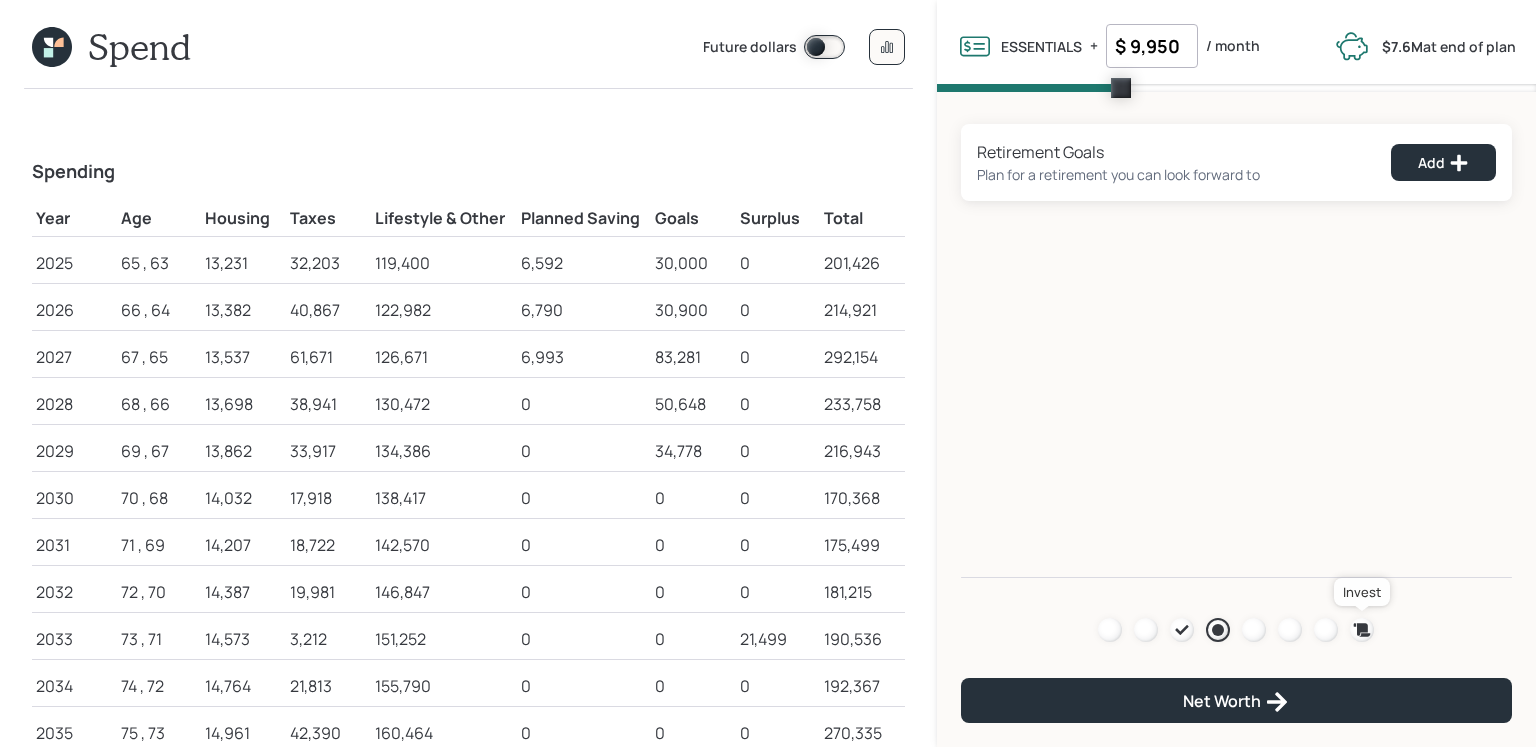 click 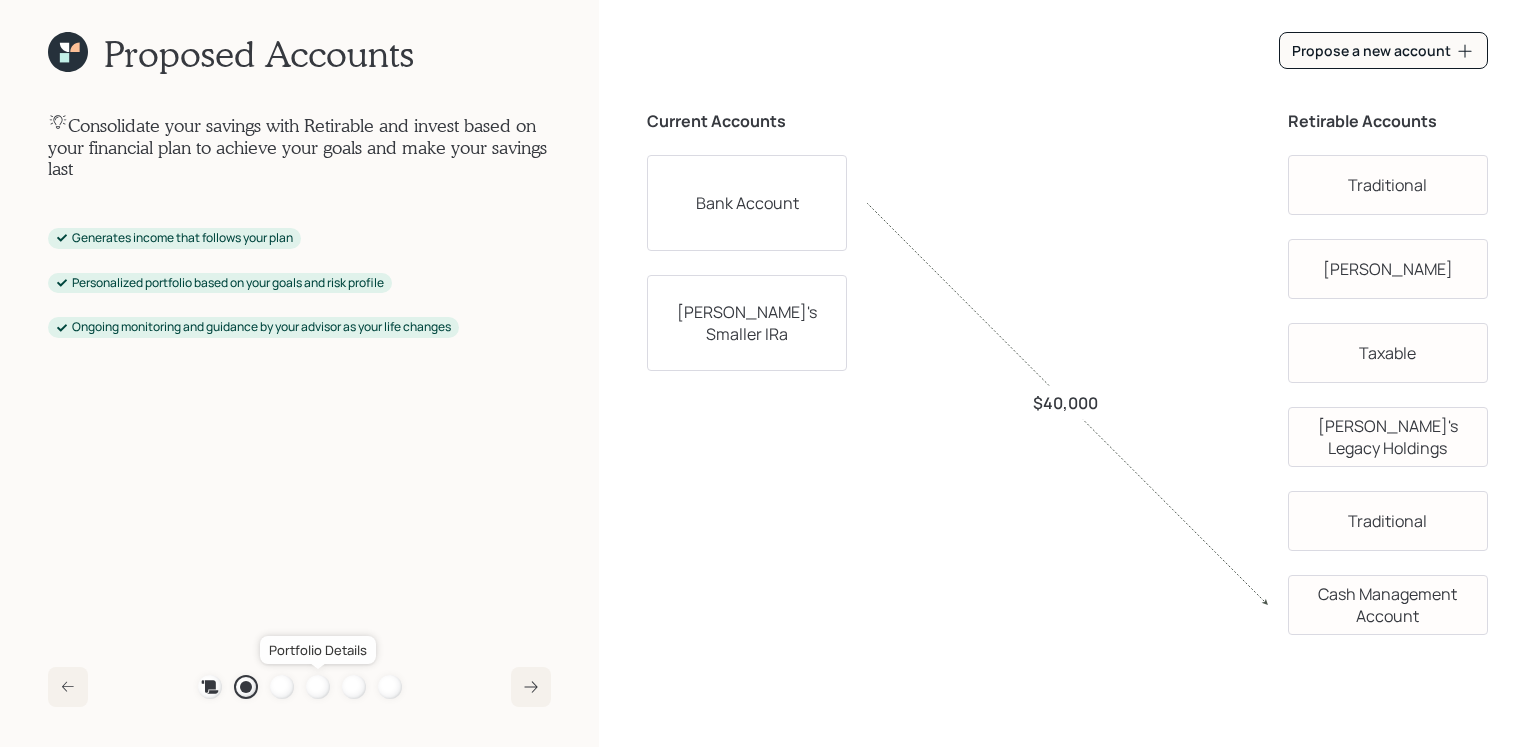 click at bounding box center (318, 687) 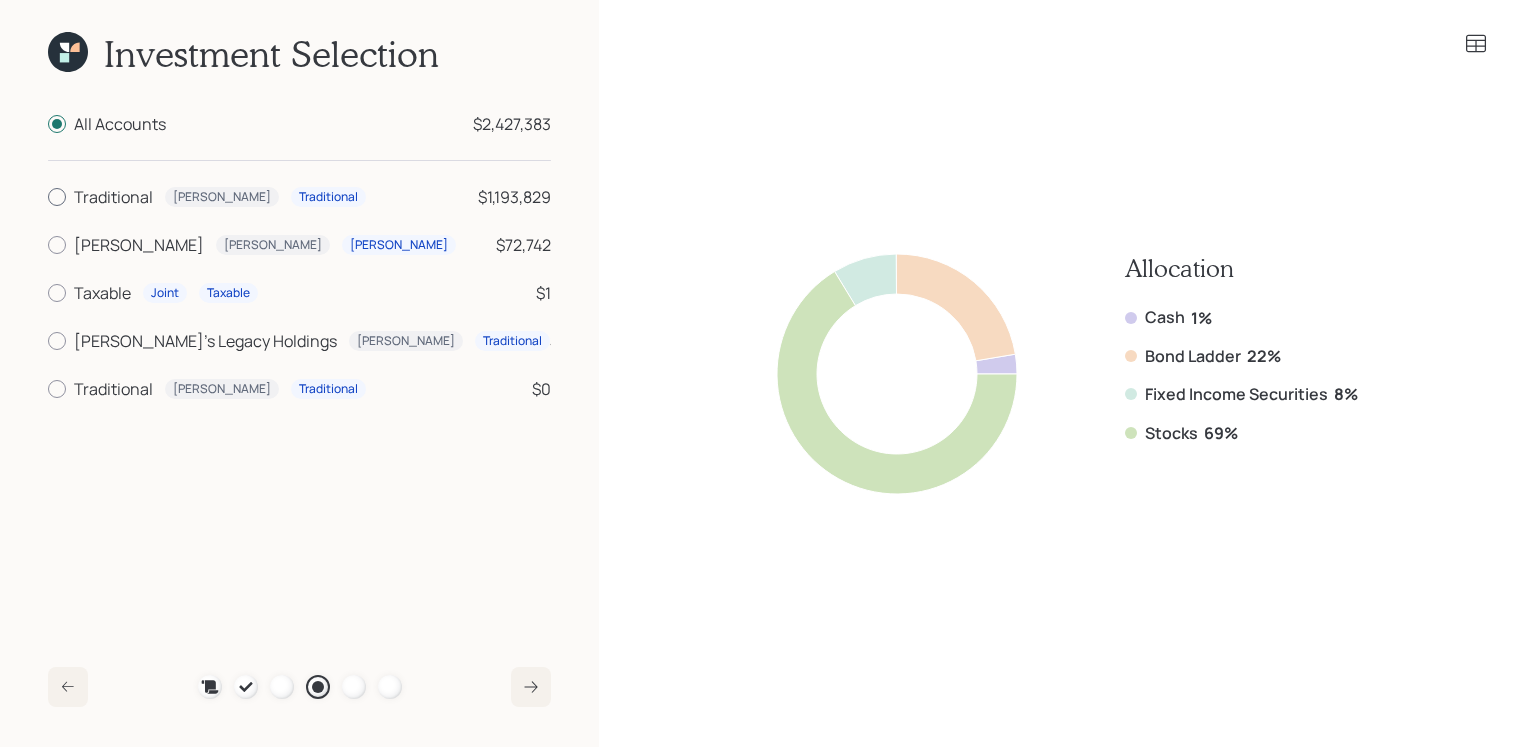 click on "Traditional [PERSON_NAME] Traditional $1,193,829" at bounding box center (299, 197) 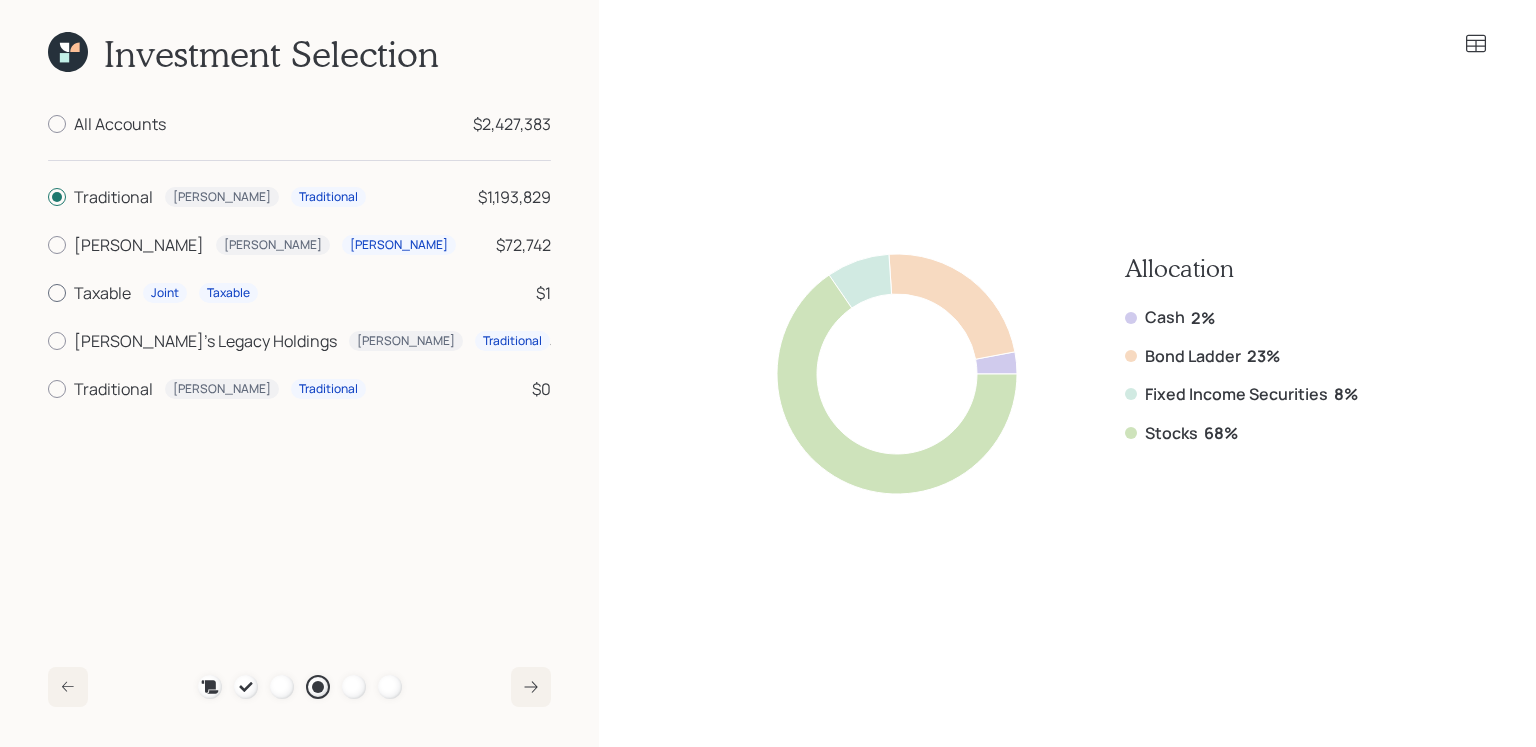 click on "Taxable Joint Taxable $1" at bounding box center (299, 293) 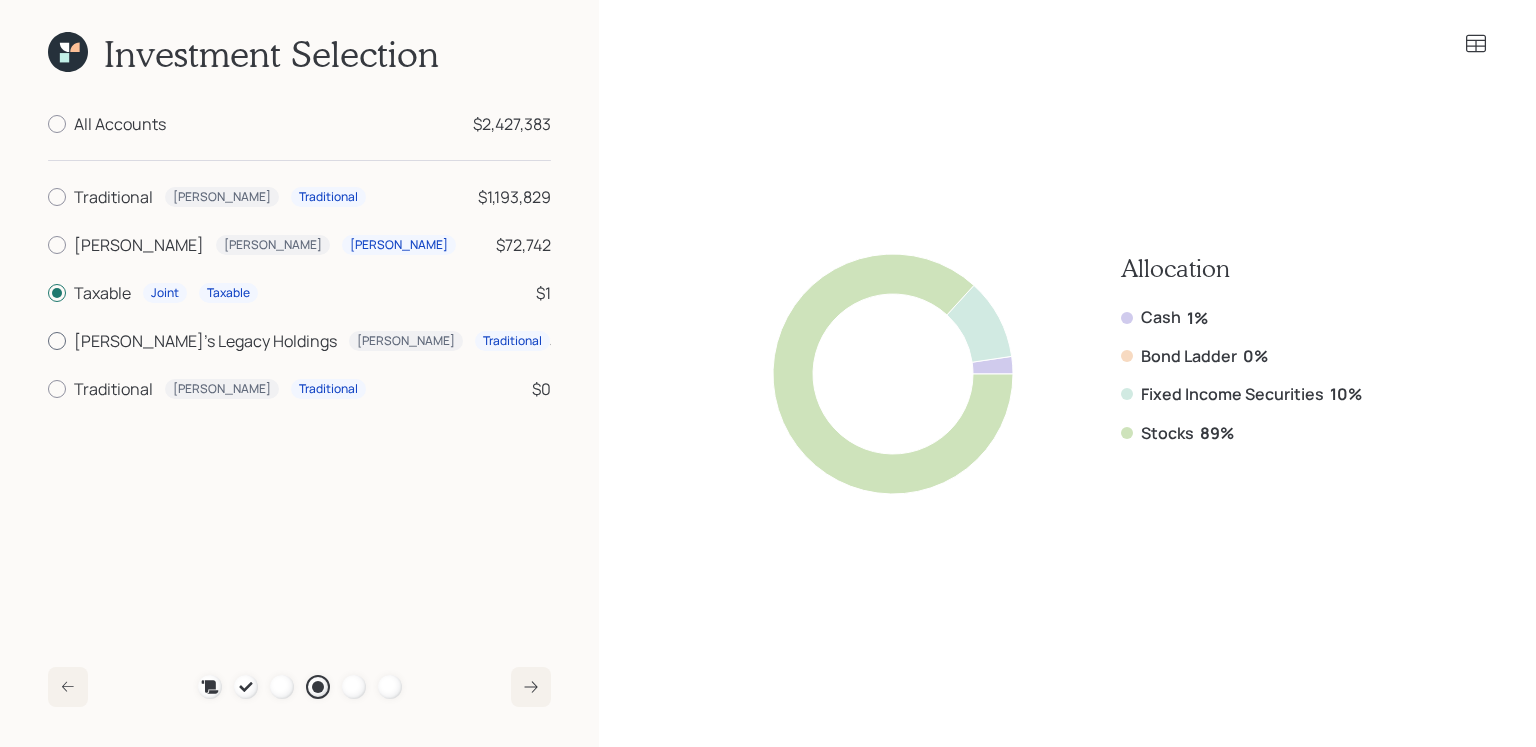 click on "[PERSON_NAME]'s Legacy Holdings [PERSON_NAME] Traditional $1,160,811" at bounding box center (299, 341) 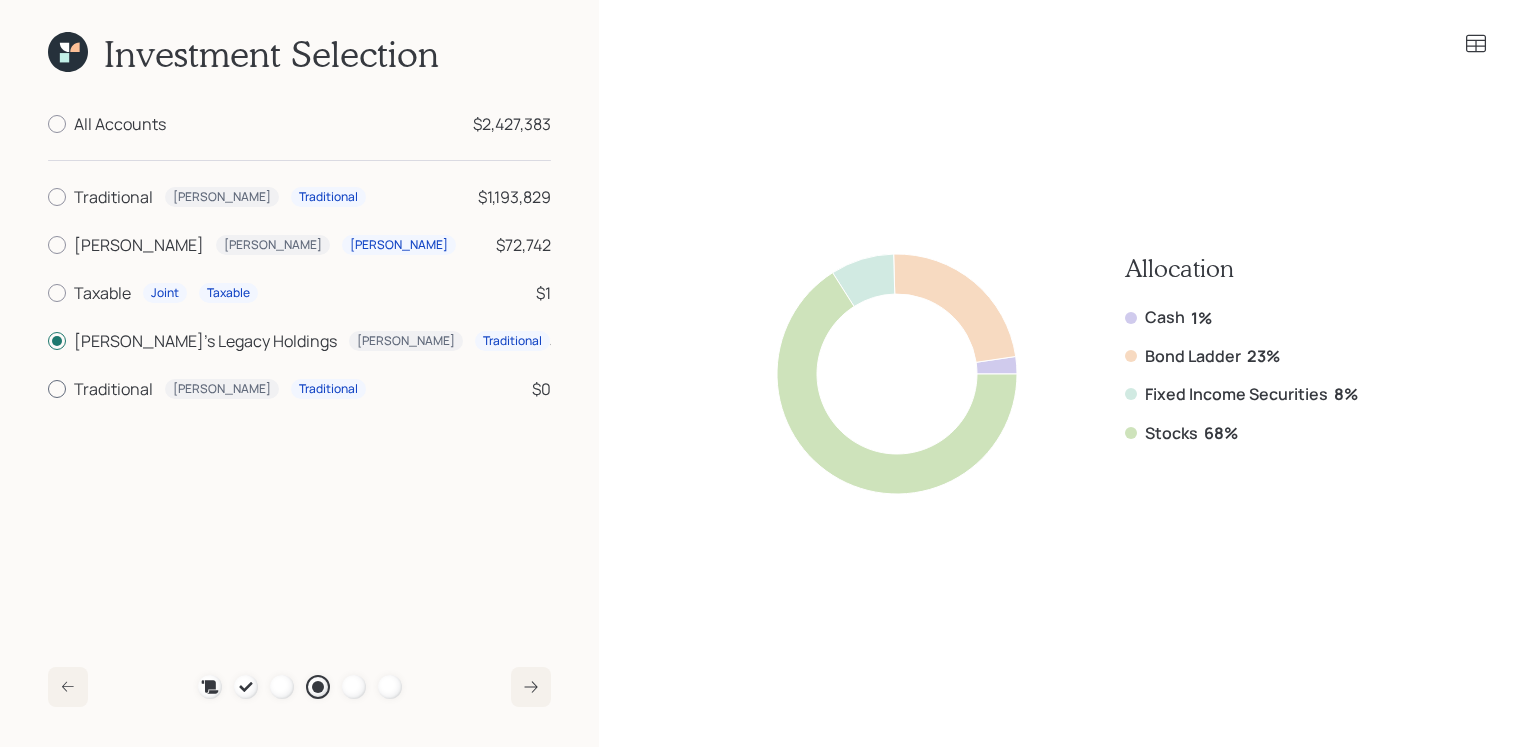 click at bounding box center [57, 389] 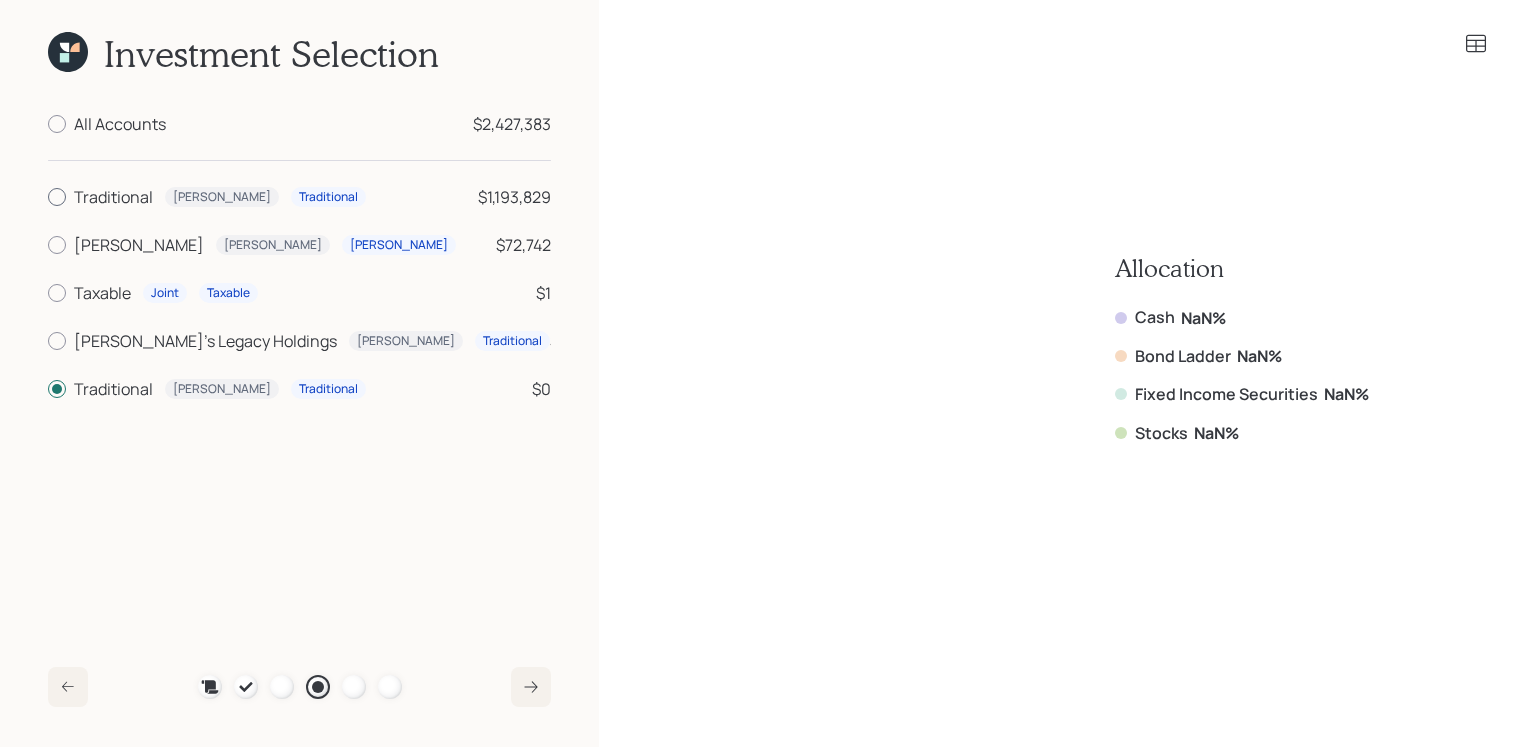 click at bounding box center (57, 197) 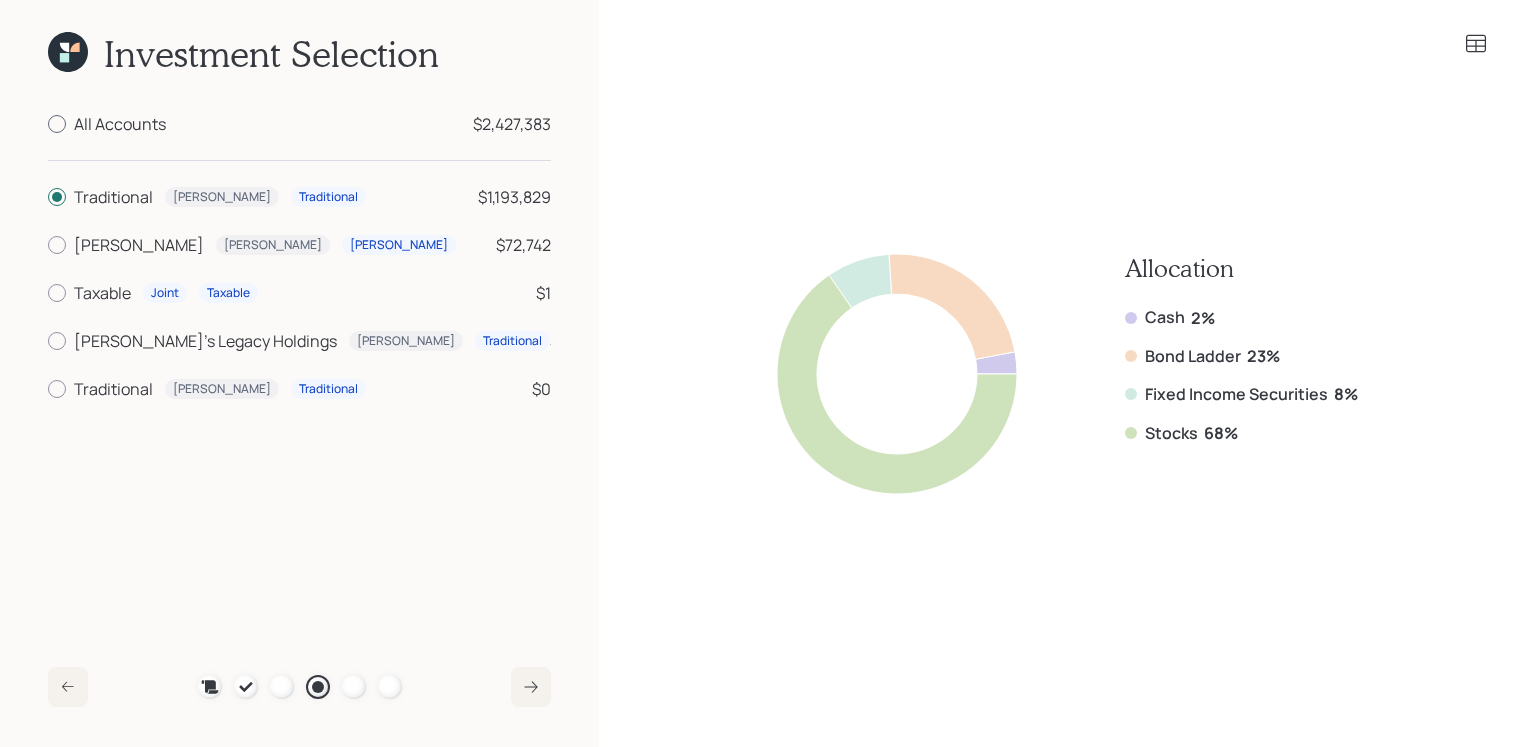 click on "All Accounts $2,427,383" at bounding box center [299, 124] 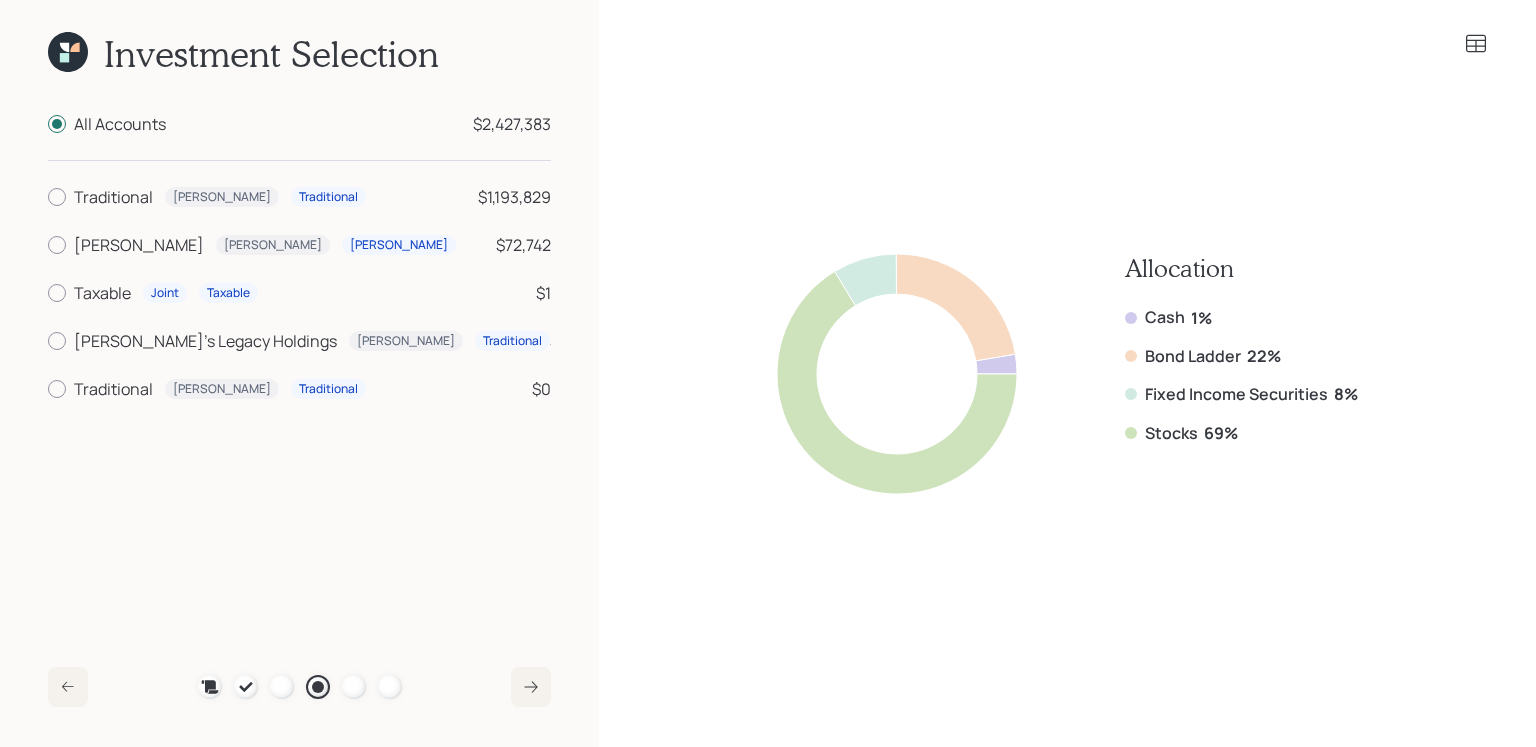 click 